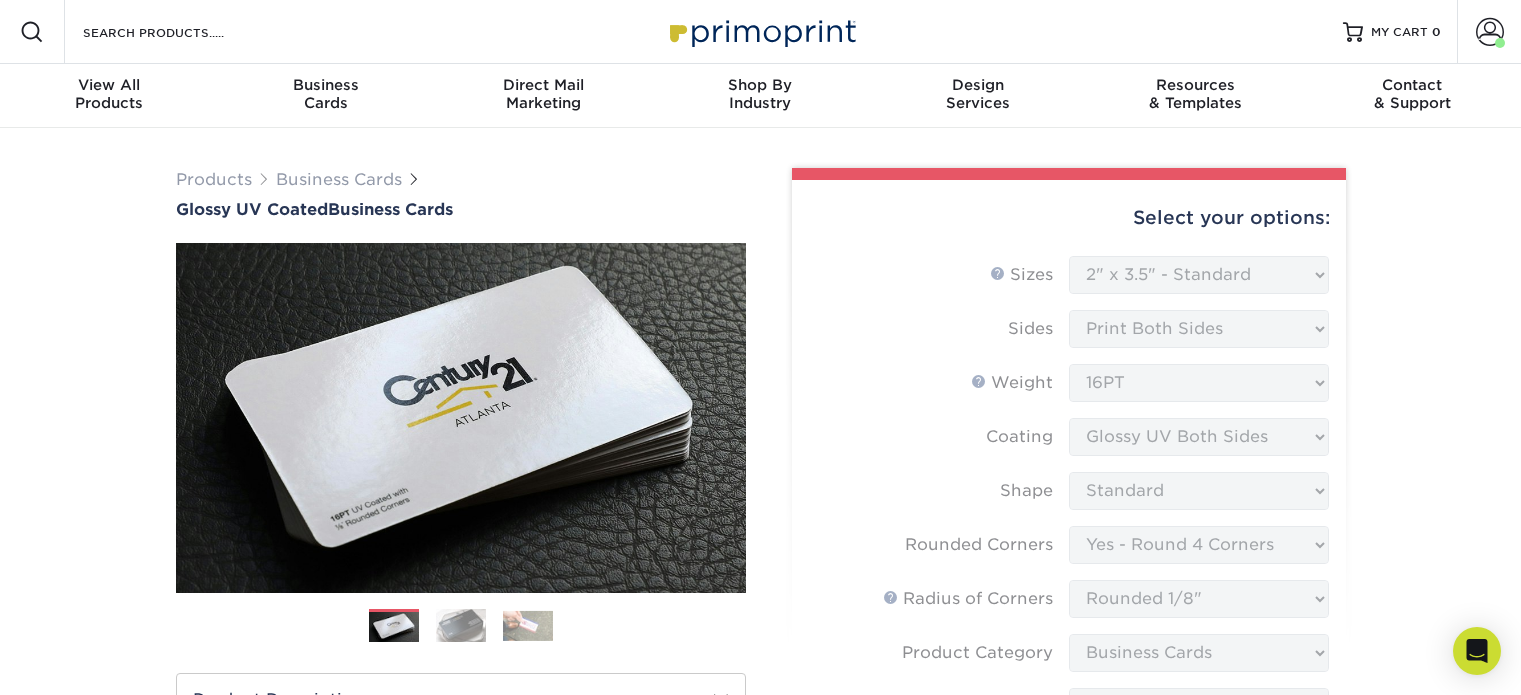 select on "2.00x3.50" 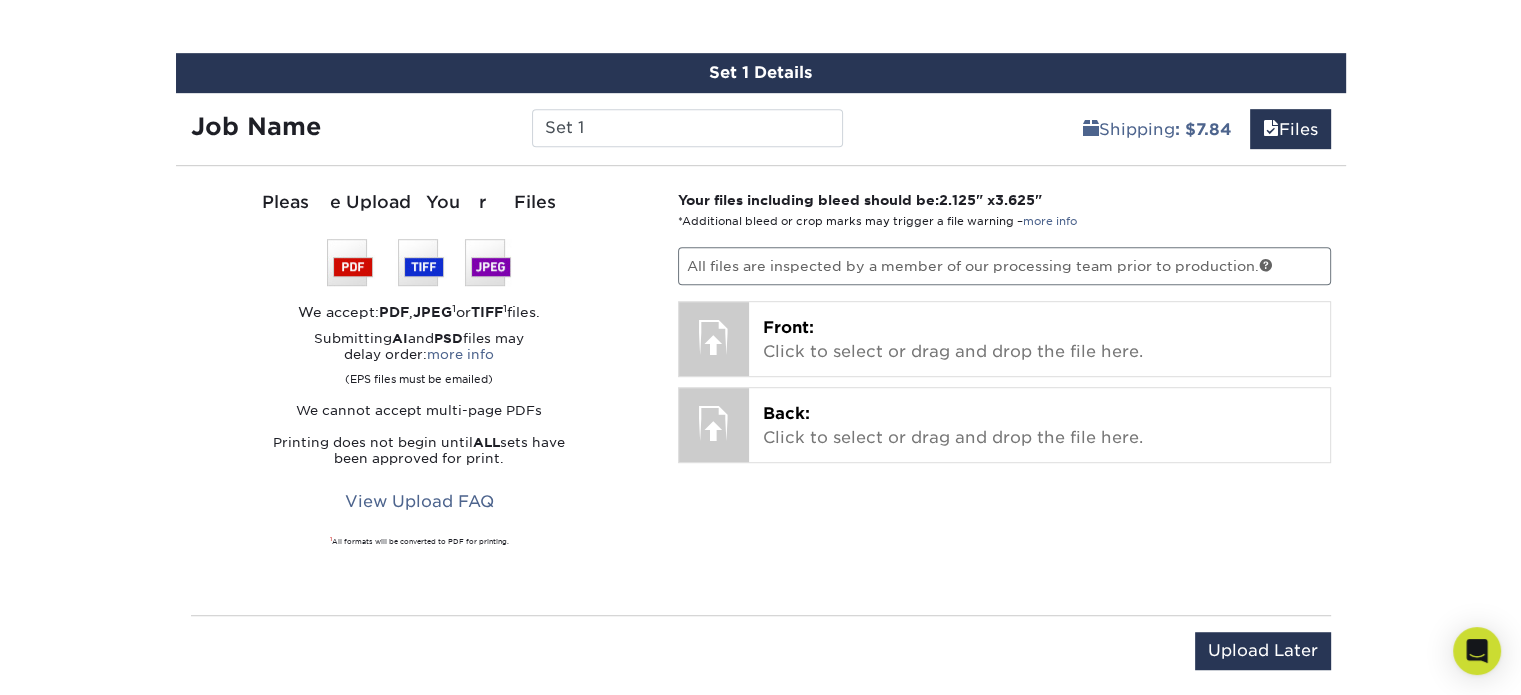 scroll, scrollTop: 0, scrollLeft: 0, axis: both 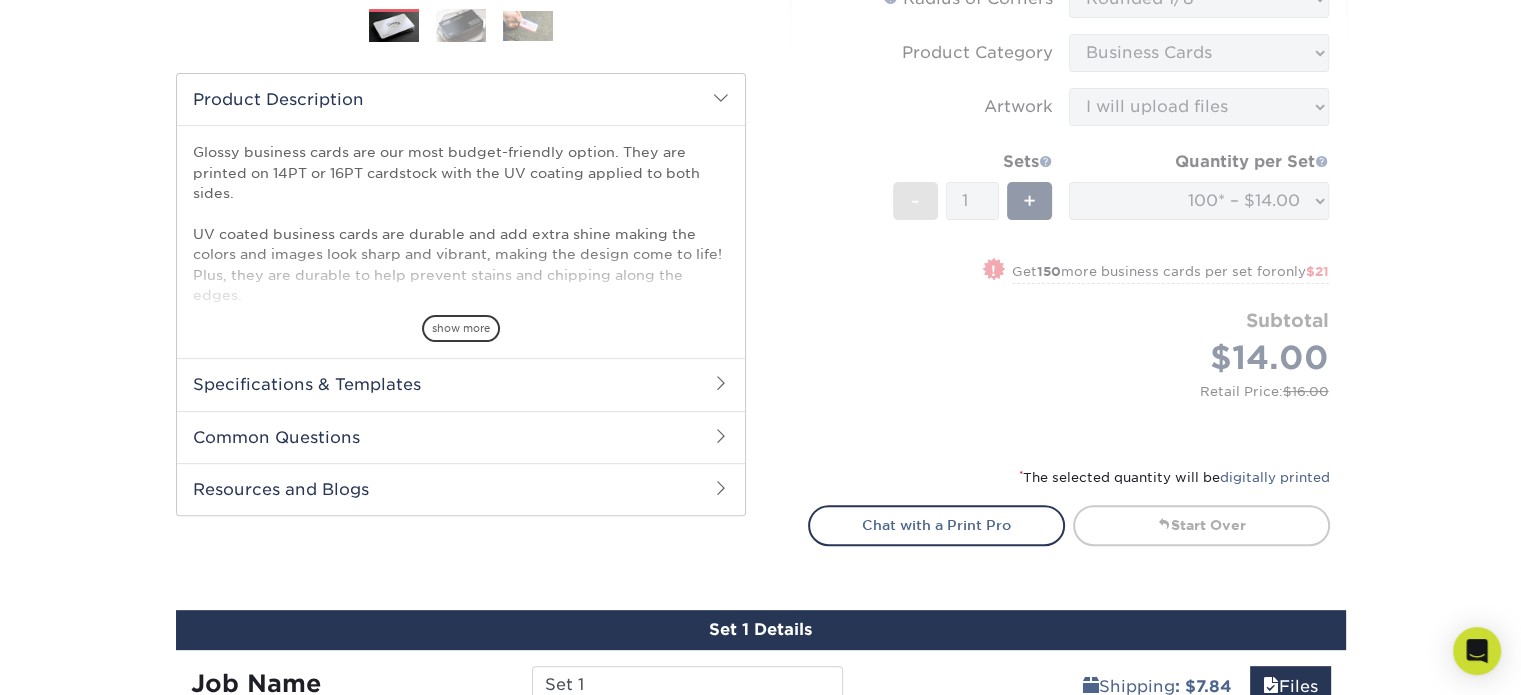 click on "Products
Business Cards
Glossy UV Coated  Business Cards
Previous Next" at bounding box center (760, 401) 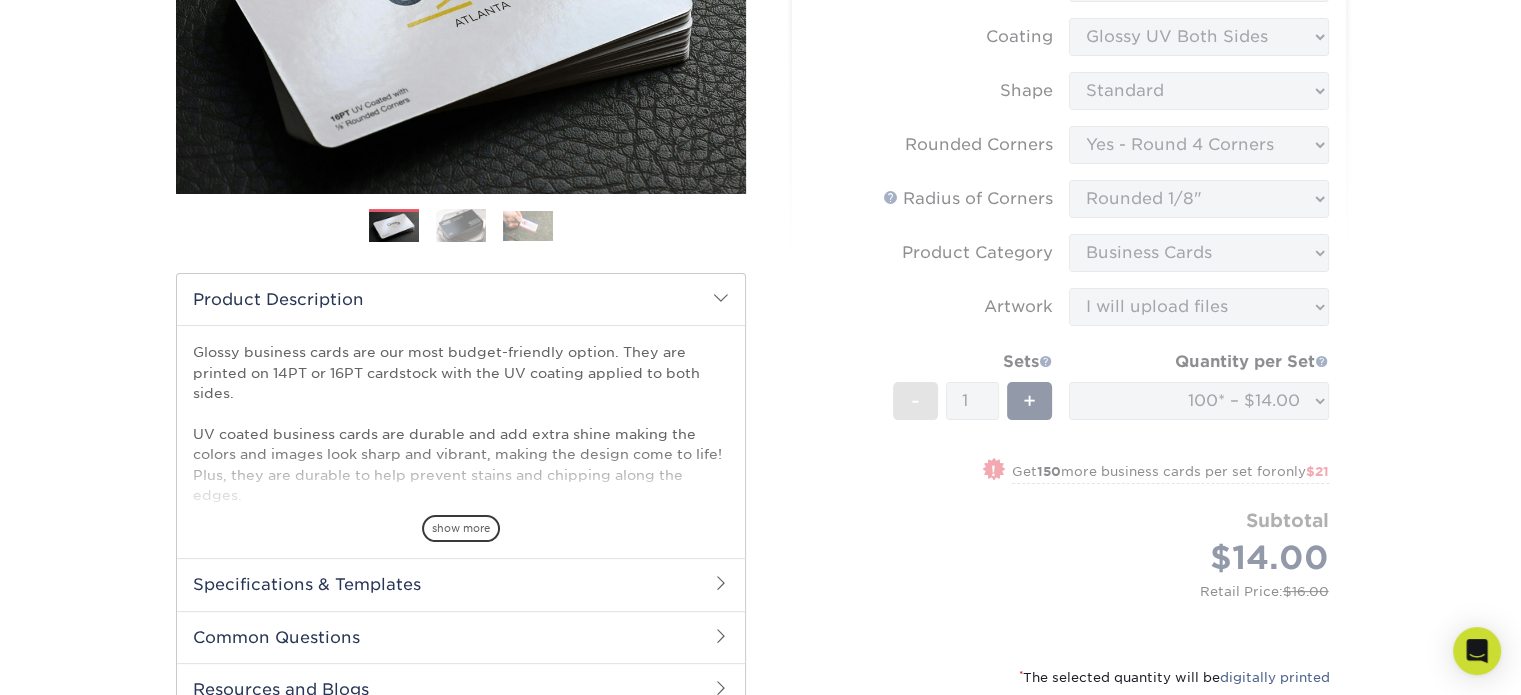 scroll, scrollTop: 900, scrollLeft: 0, axis: vertical 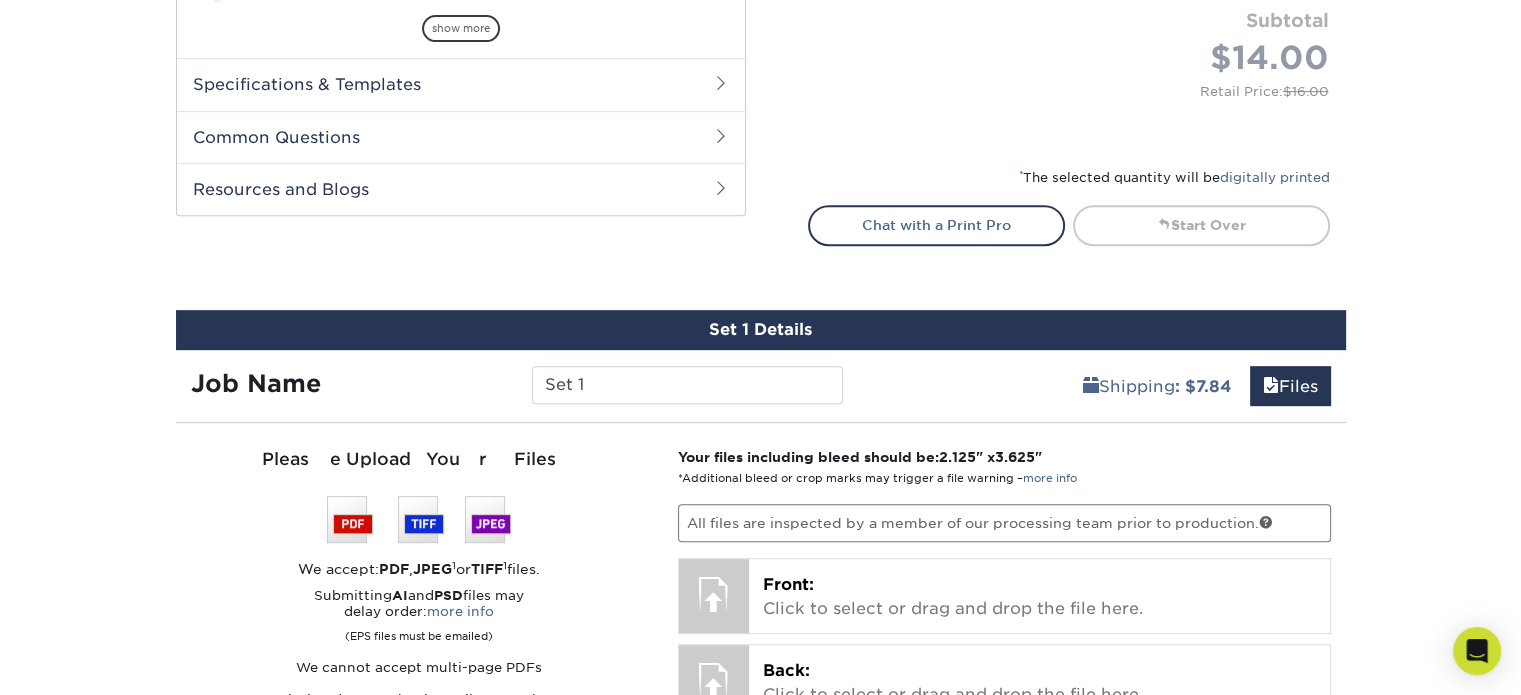 click on "Products
Business Cards
Glossy UV Coated  Business Cards
Previous Next" at bounding box center [760, 101] 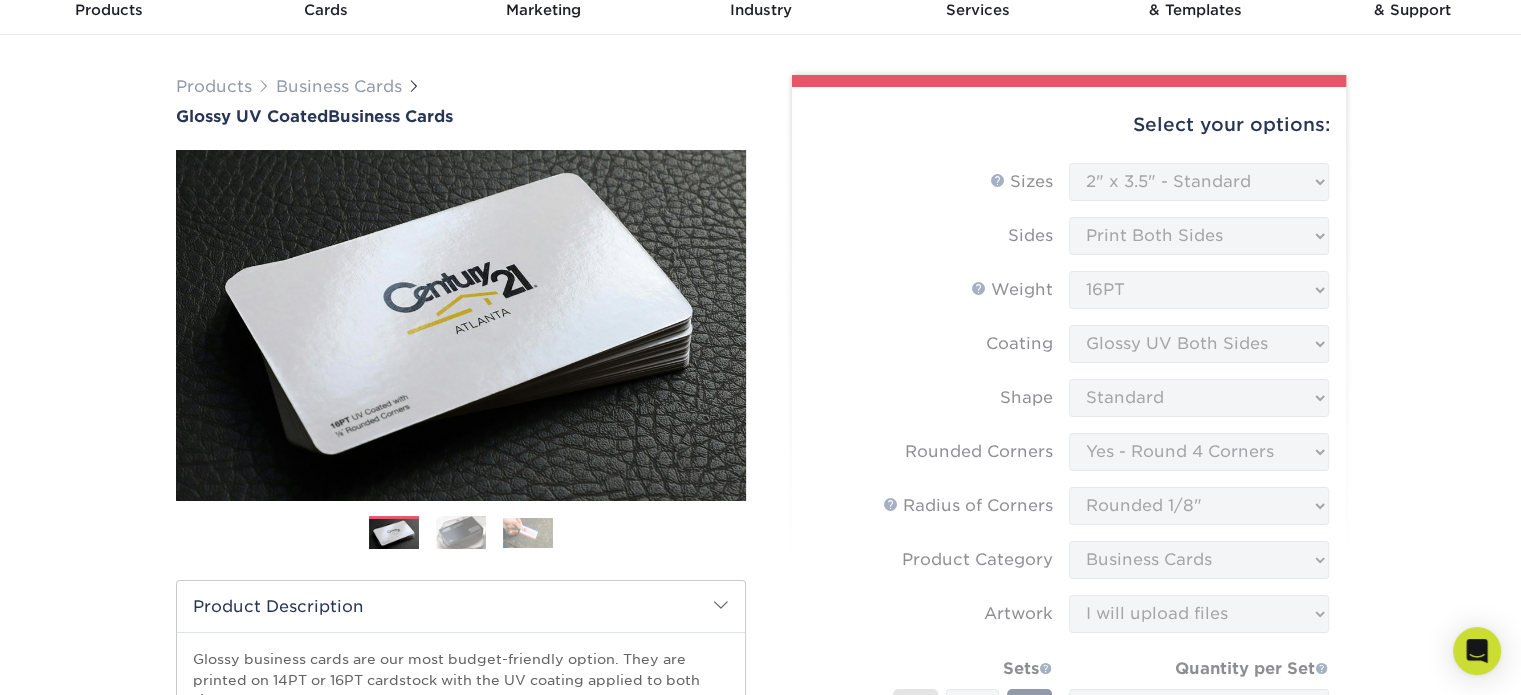 scroll, scrollTop: 0, scrollLeft: 0, axis: both 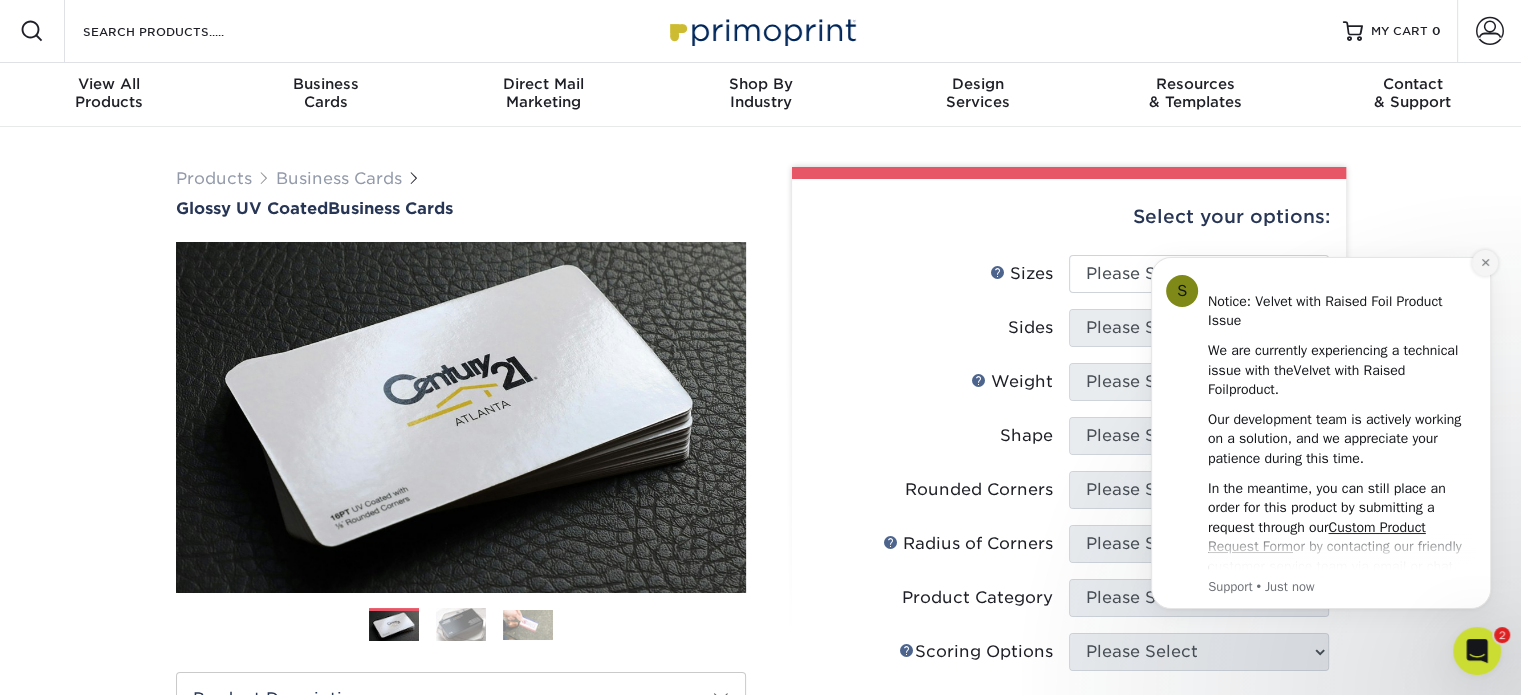 click 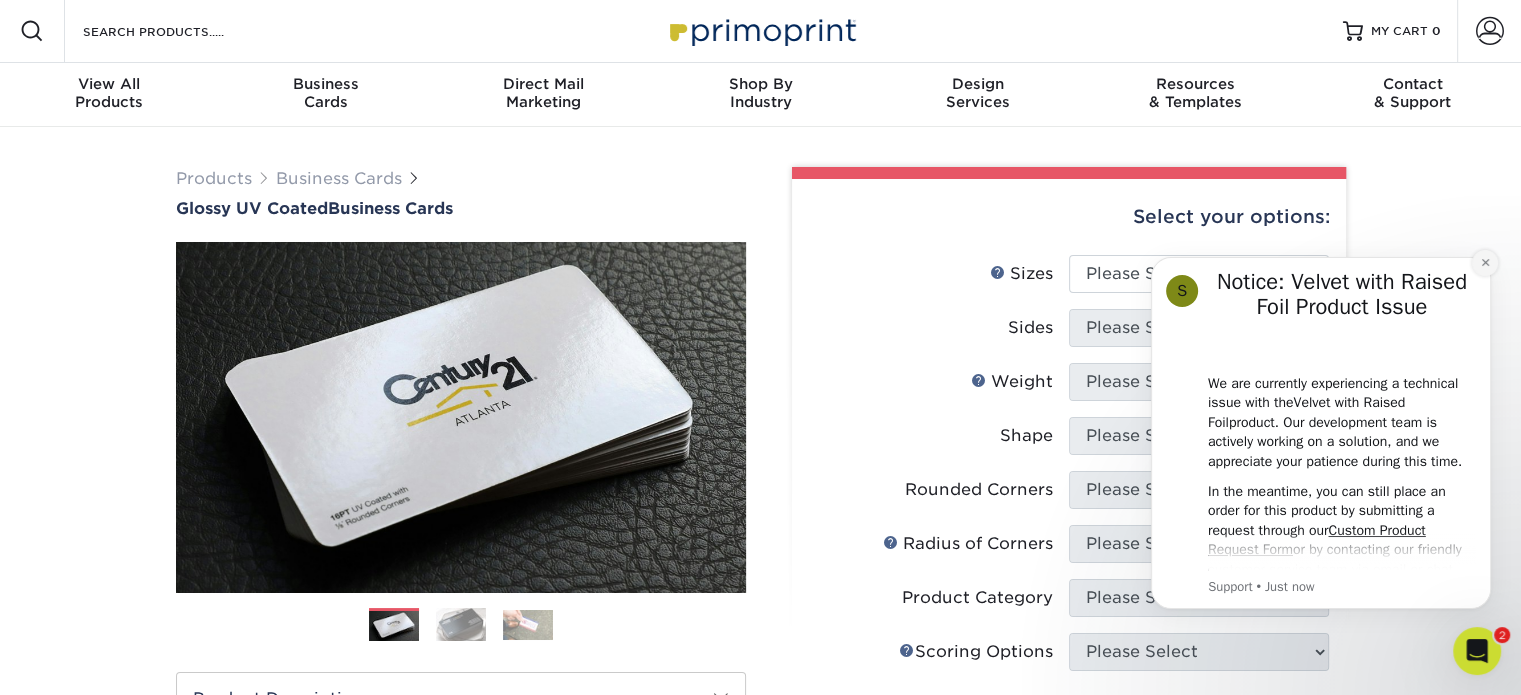 click 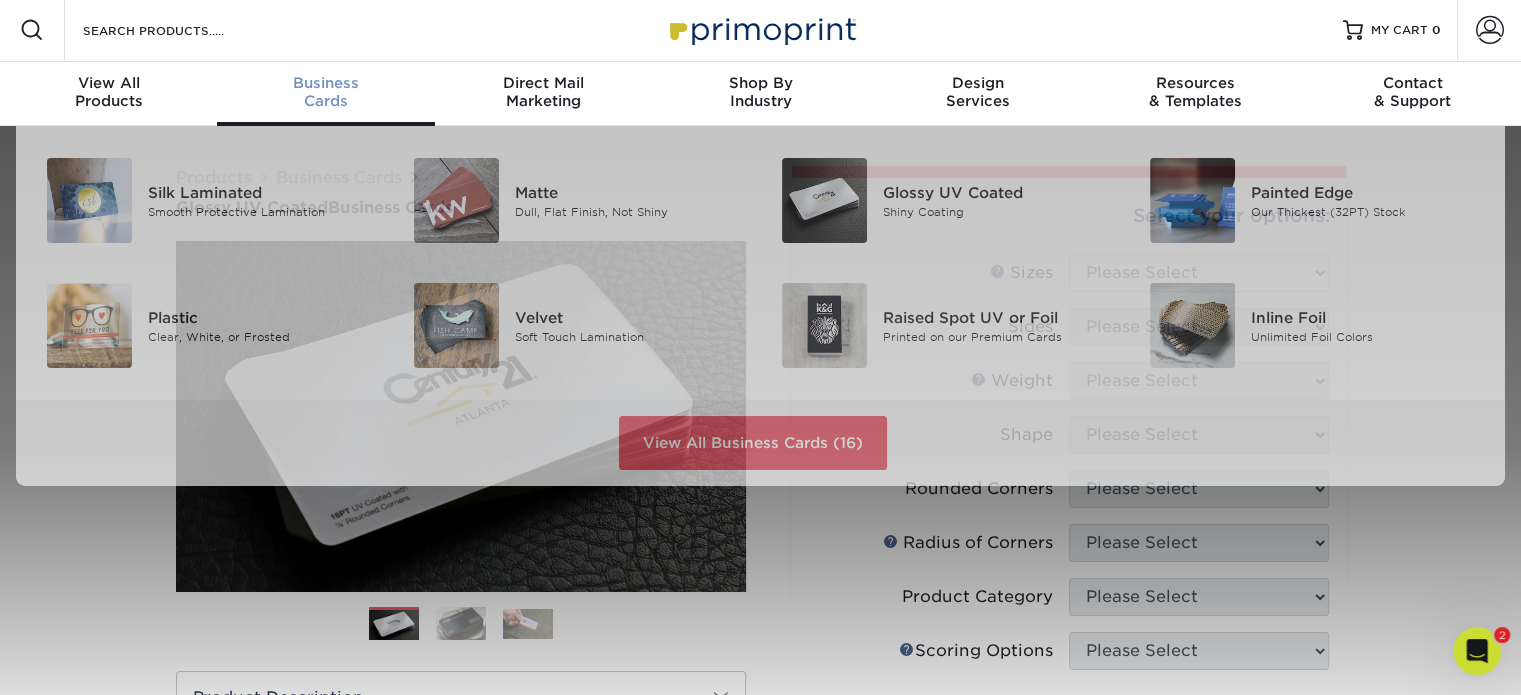 scroll, scrollTop: 3, scrollLeft: 0, axis: vertical 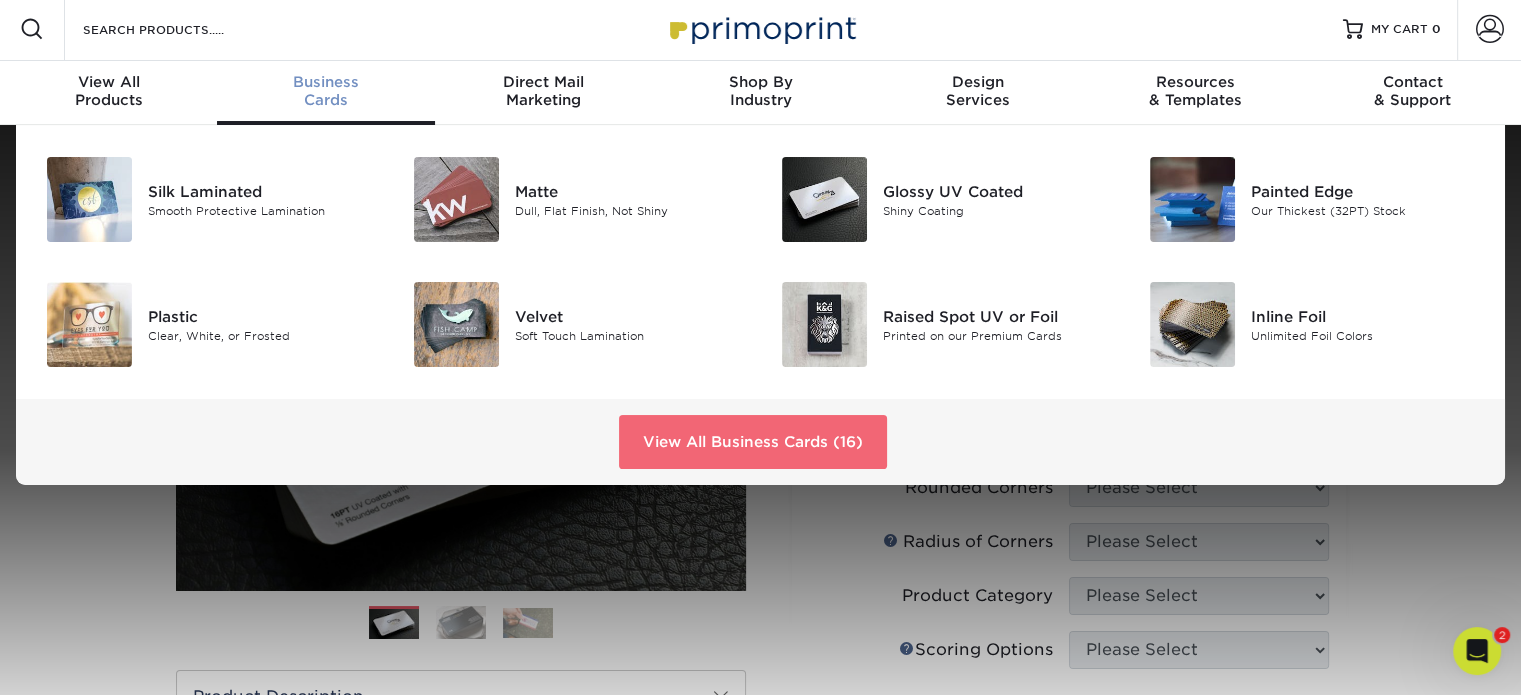 click on "View All Business Cards (16)" at bounding box center (753, 442) 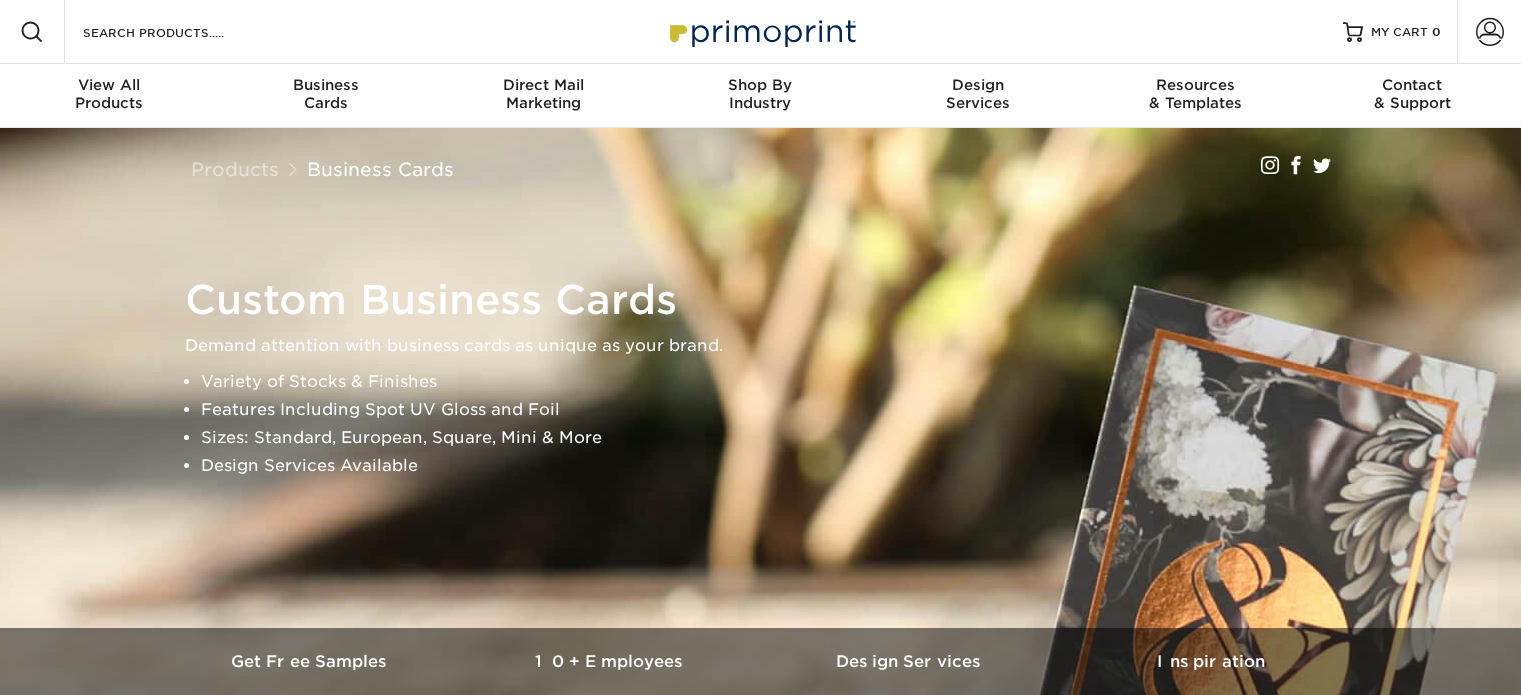 scroll, scrollTop: 0, scrollLeft: 0, axis: both 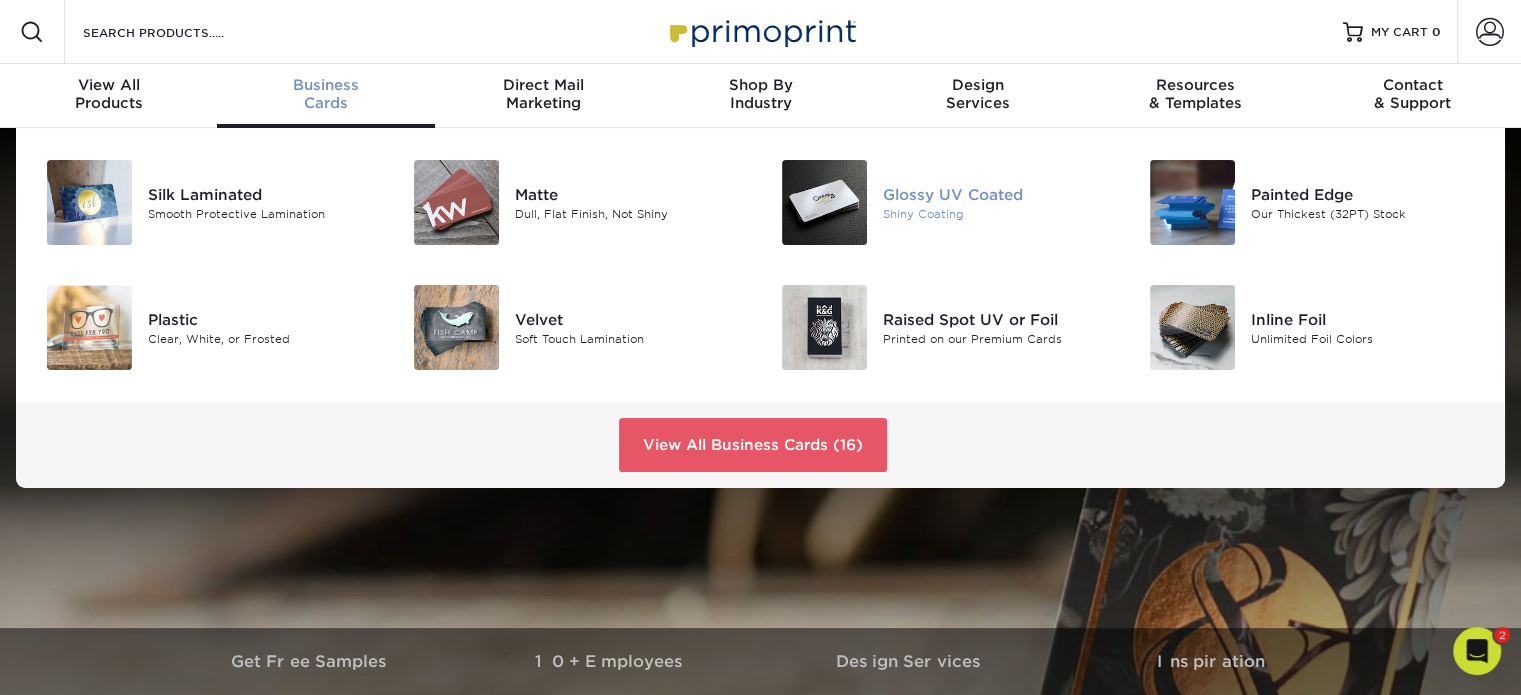 click on "Glossy UV Coated" at bounding box center (998, 194) 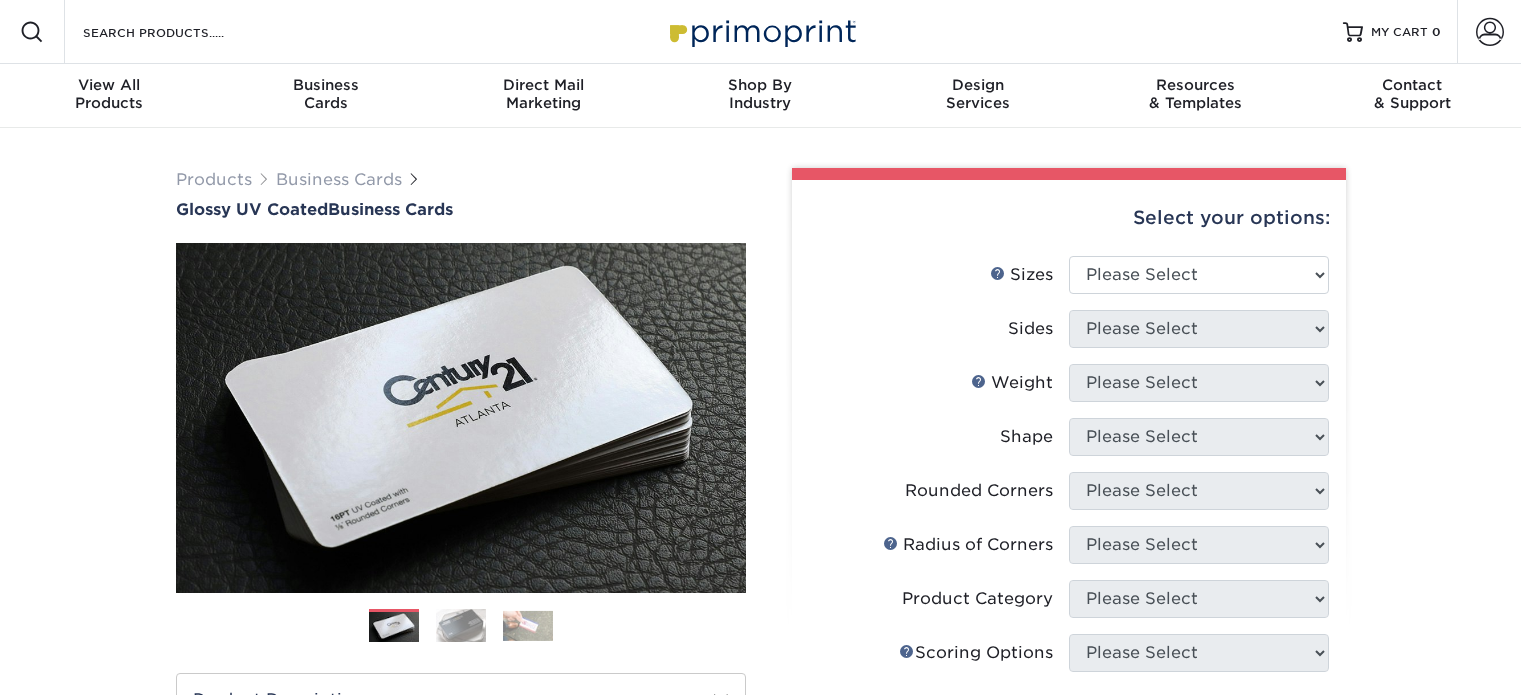 scroll, scrollTop: 0, scrollLeft: 0, axis: both 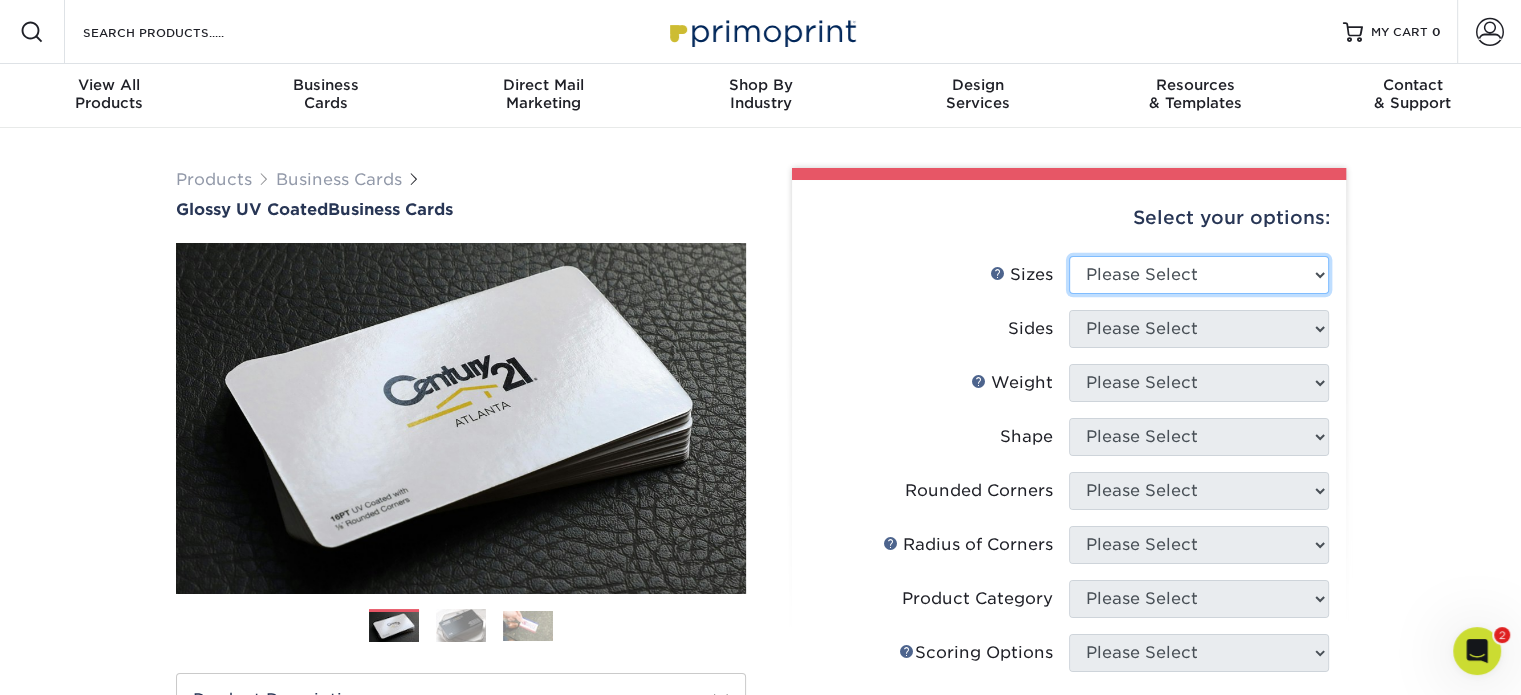 click on "Please Select
1.5" x 3.5"  - Mini
1.75" x 3.5" - Mini
2" x 2" - Square
2" x 3" - Mini
2" x 3.5" - Standard
2" x 7" - Foldover Card
2.125" x 3.375" - European
2.5" x 2.5" - Square 3.5" x 4" - Foldover Card" at bounding box center [1199, 275] 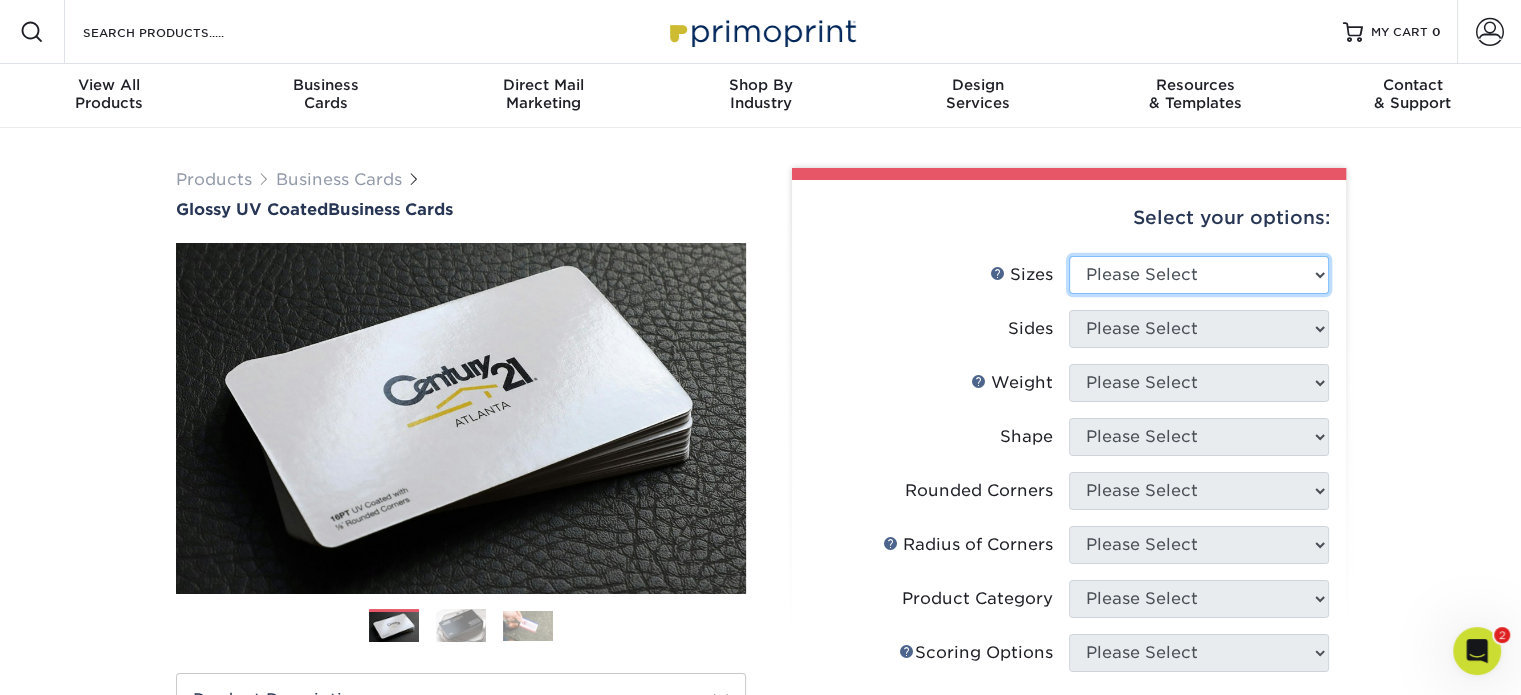 select on "2.00x3.50" 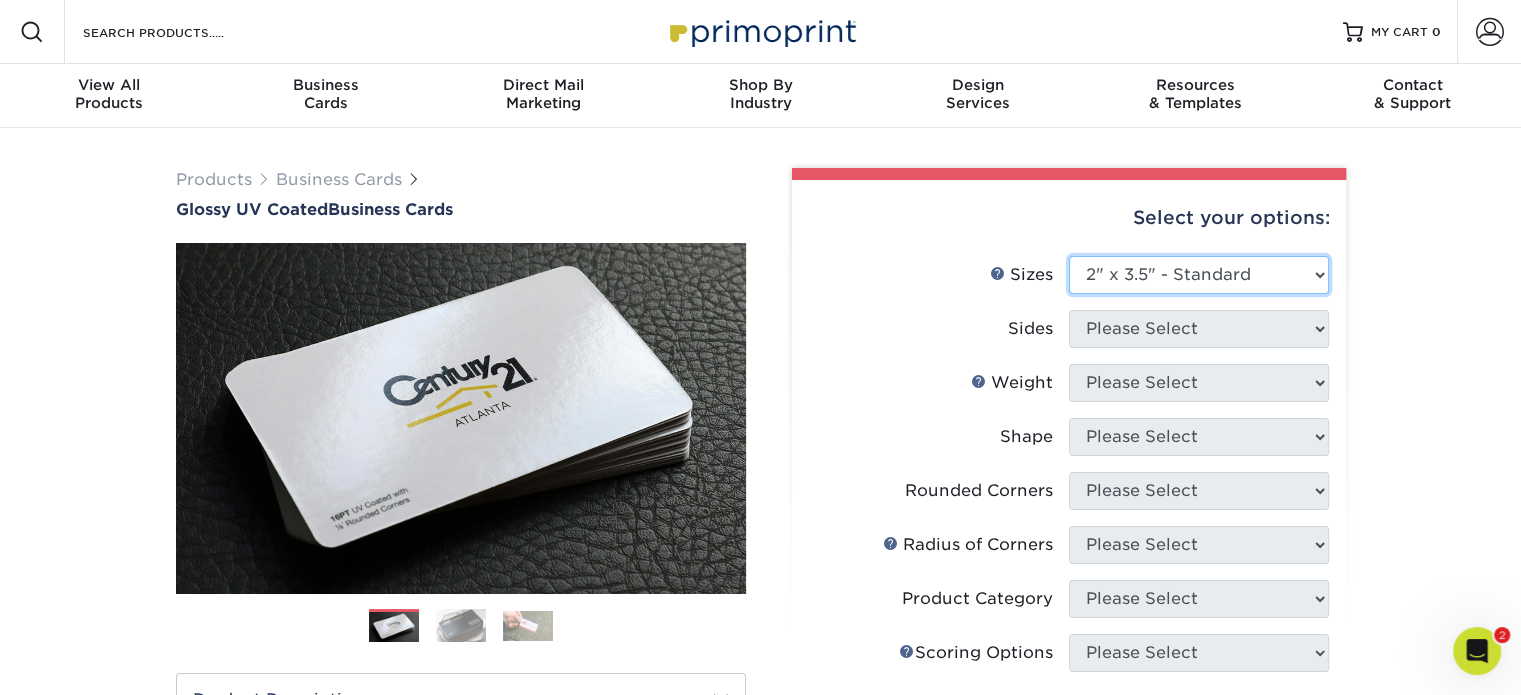 click on "Please Select
1.5" x 3.5"  - Mini
1.75" x 3.5" - Mini
2" x 2" - Square
2" x 3" - Mini
2" x 3.5" - Standard
2" x 7" - Foldover Card
2.125" x 3.375" - European
2.5" x 2.5" - Square 3.5" x 4" - Foldover Card" at bounding box center (1199, 275) 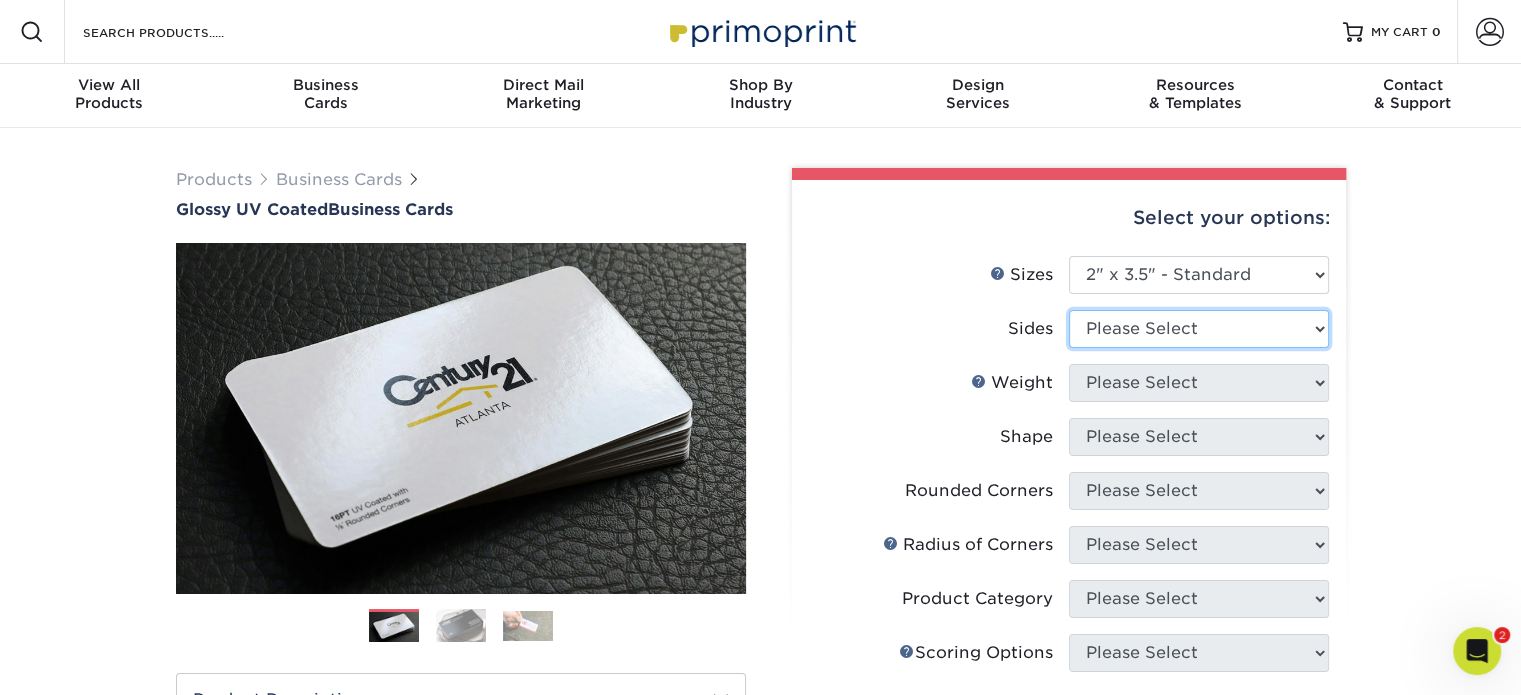 click on "Please Select Print Both Sides Print Front Only" at bounding box center [1199, 329] 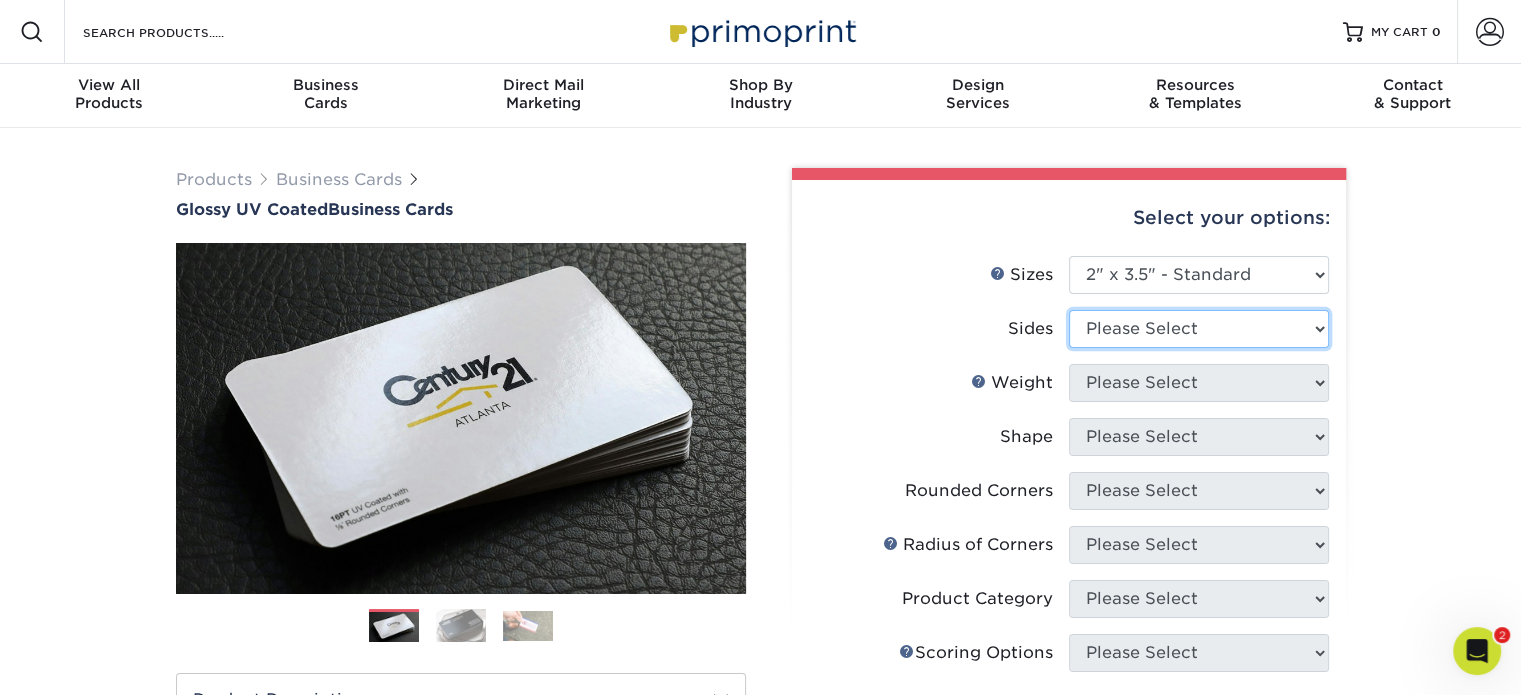select on "13abbda7-1d64-4f25-8bb2-c179b224825d" 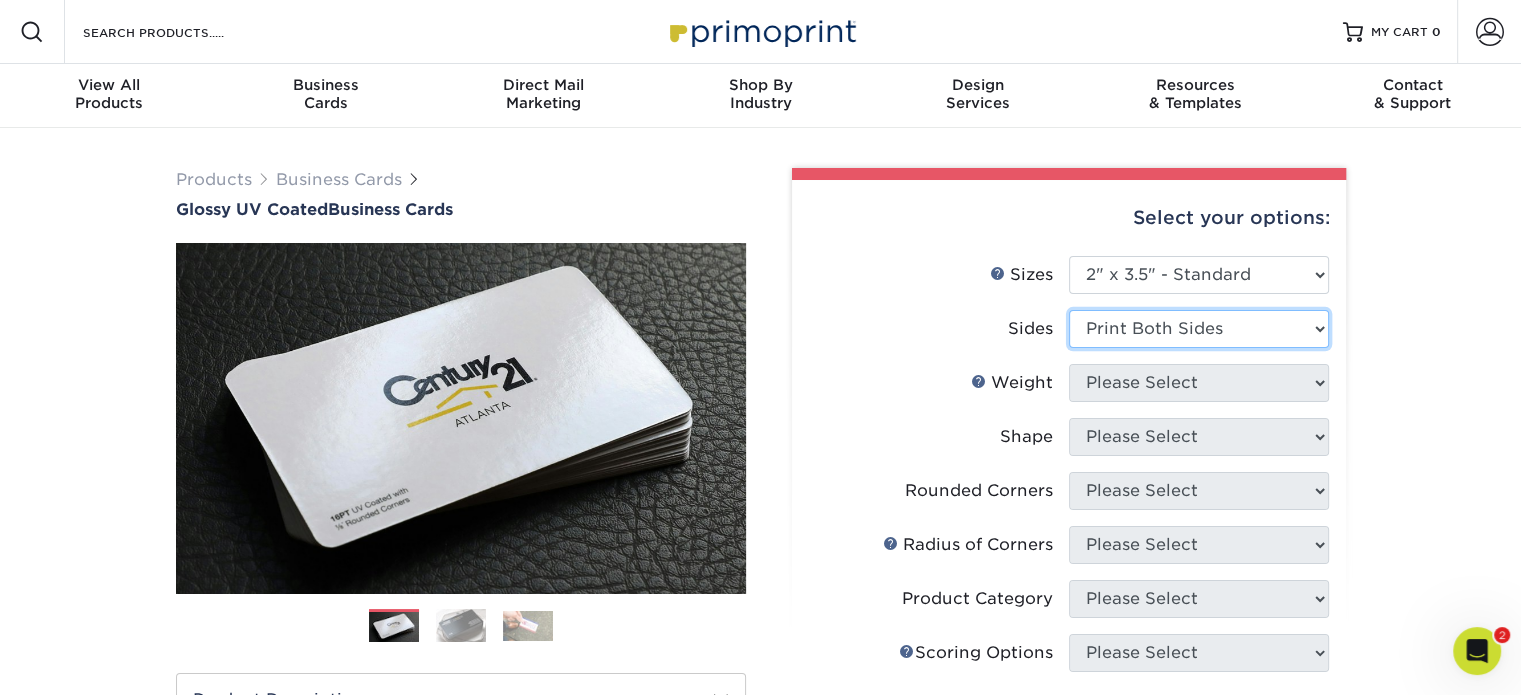 click on "Please Select Print Both Sides Print Front Only" at bounding box center [1199, 329] 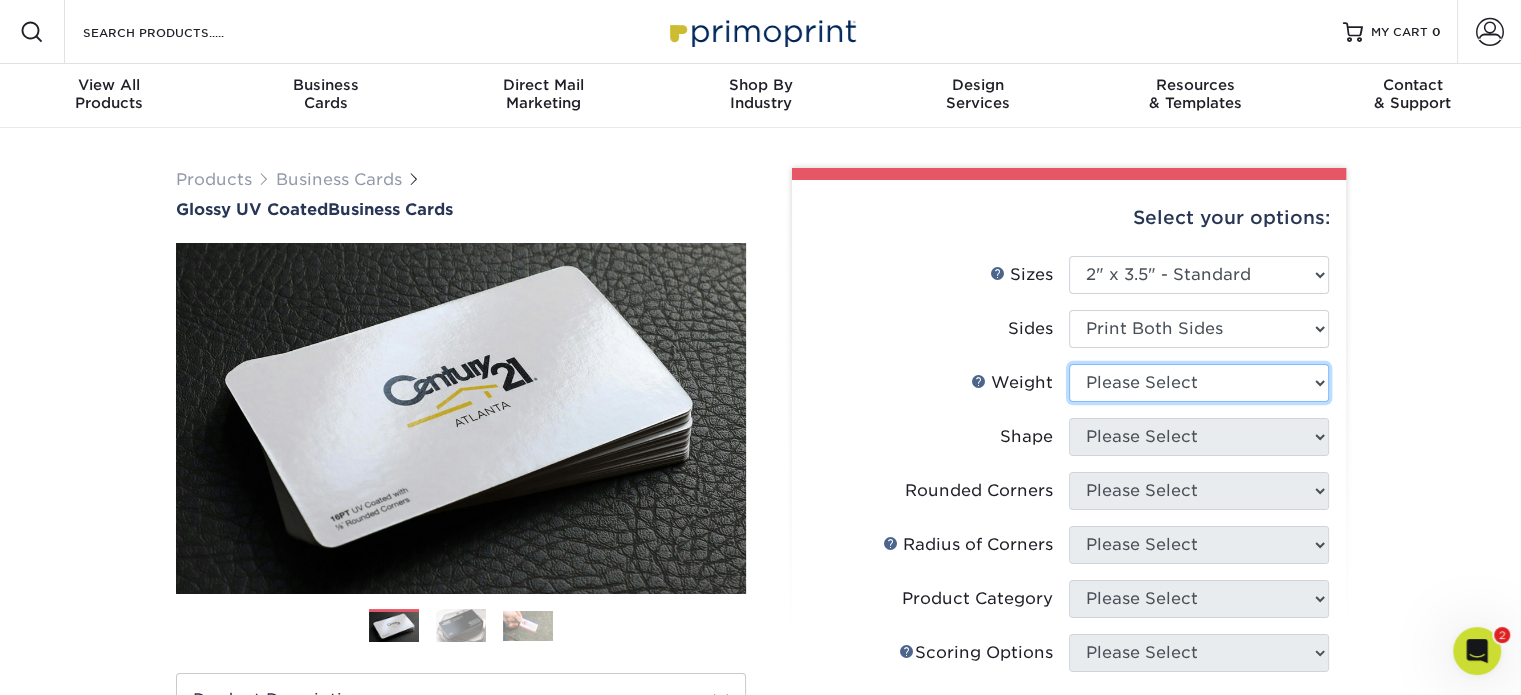 click on "Please Select 16PT 14PT" at bounding box center (1199, 383) 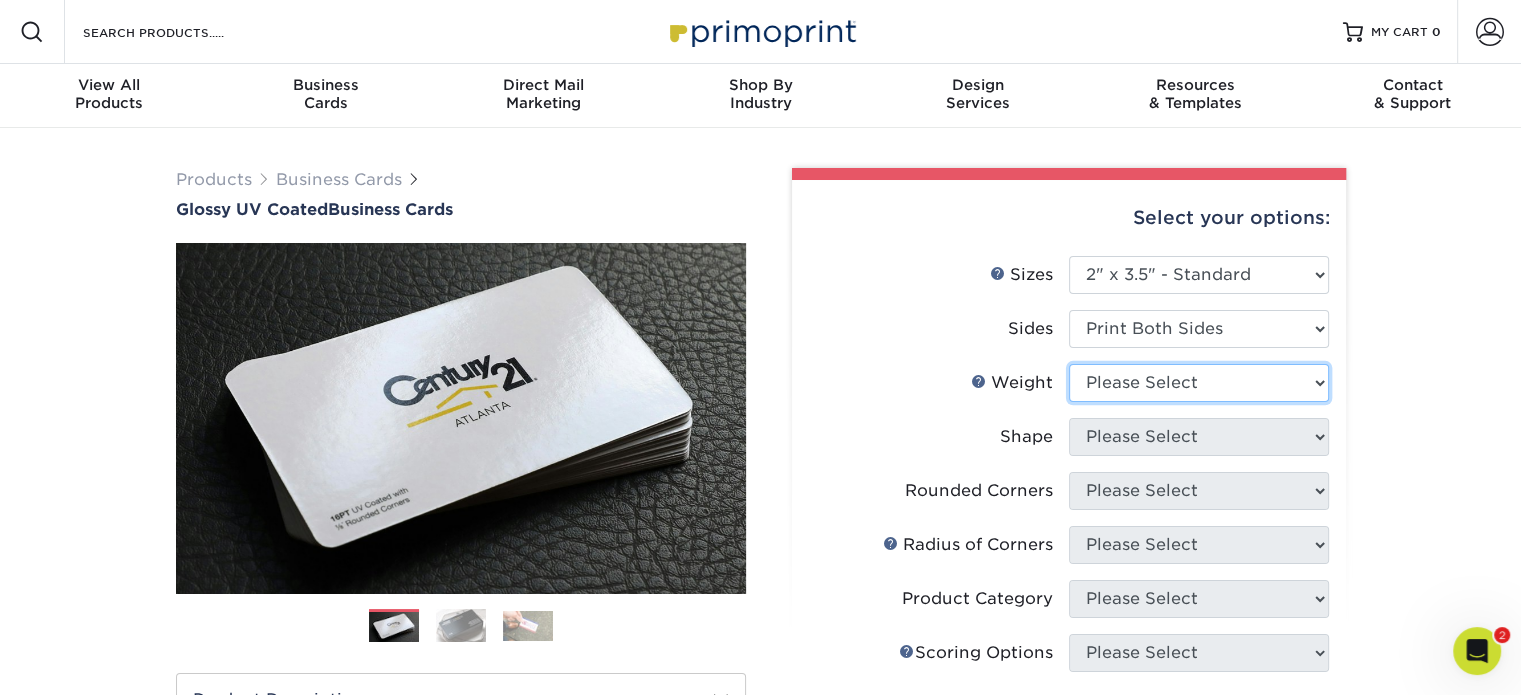 select on "16PT" 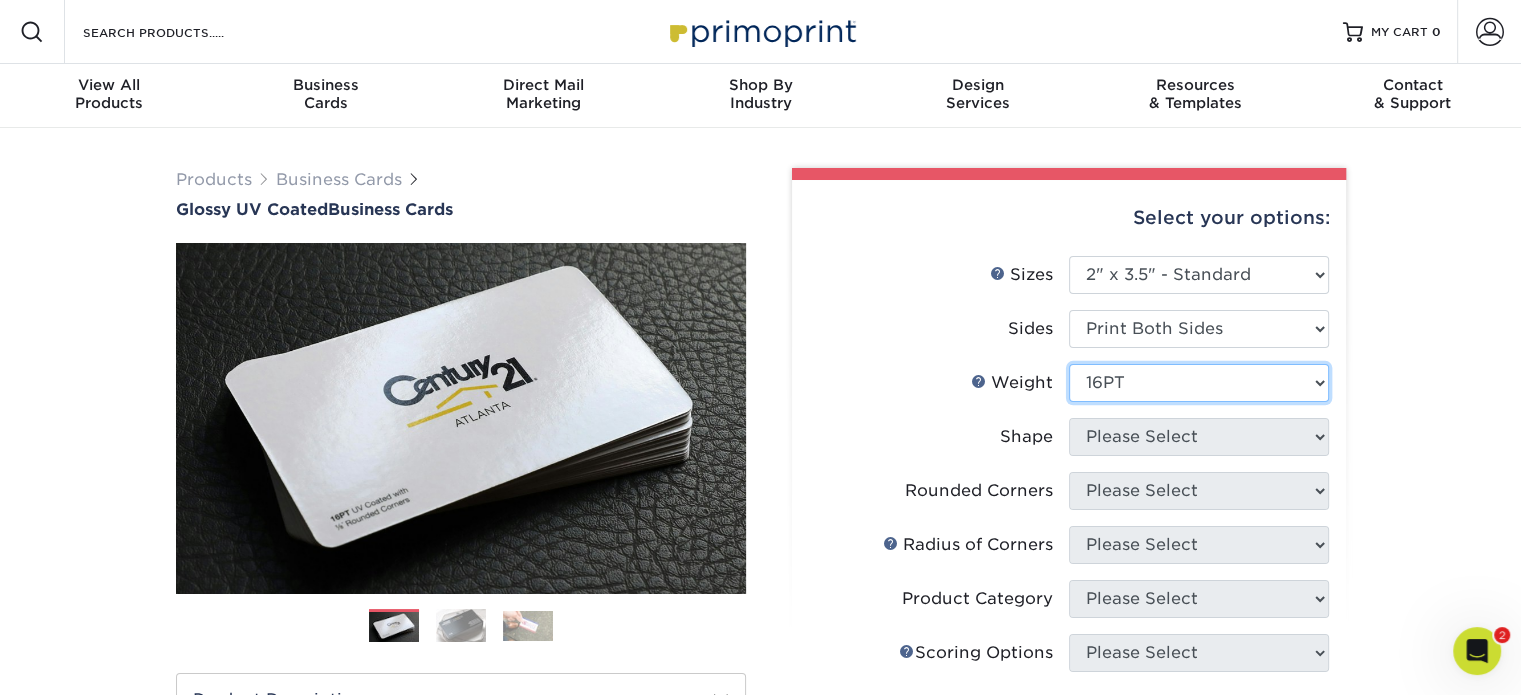 click on "Please Select 16PT 14PT" at bounding box center (1199, 383) 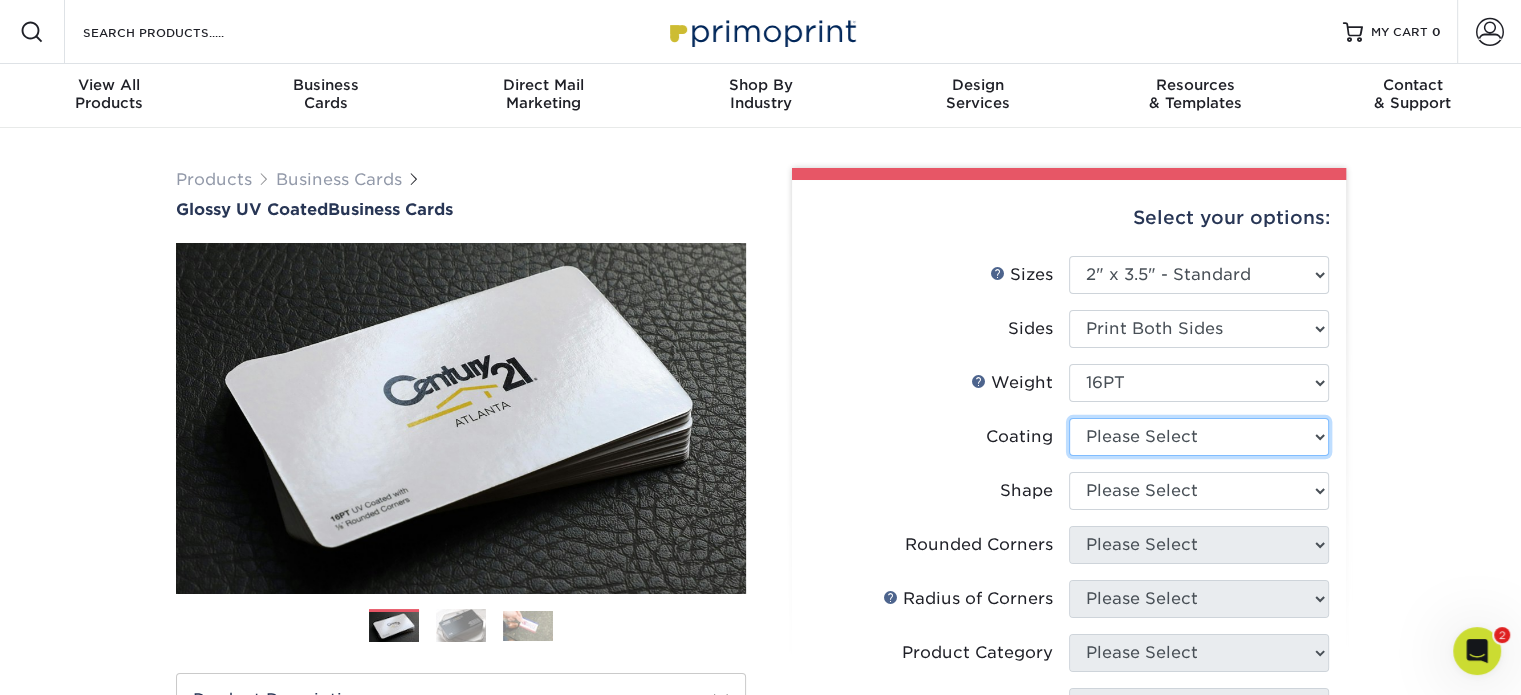 click at bounding box center (1199, 437) 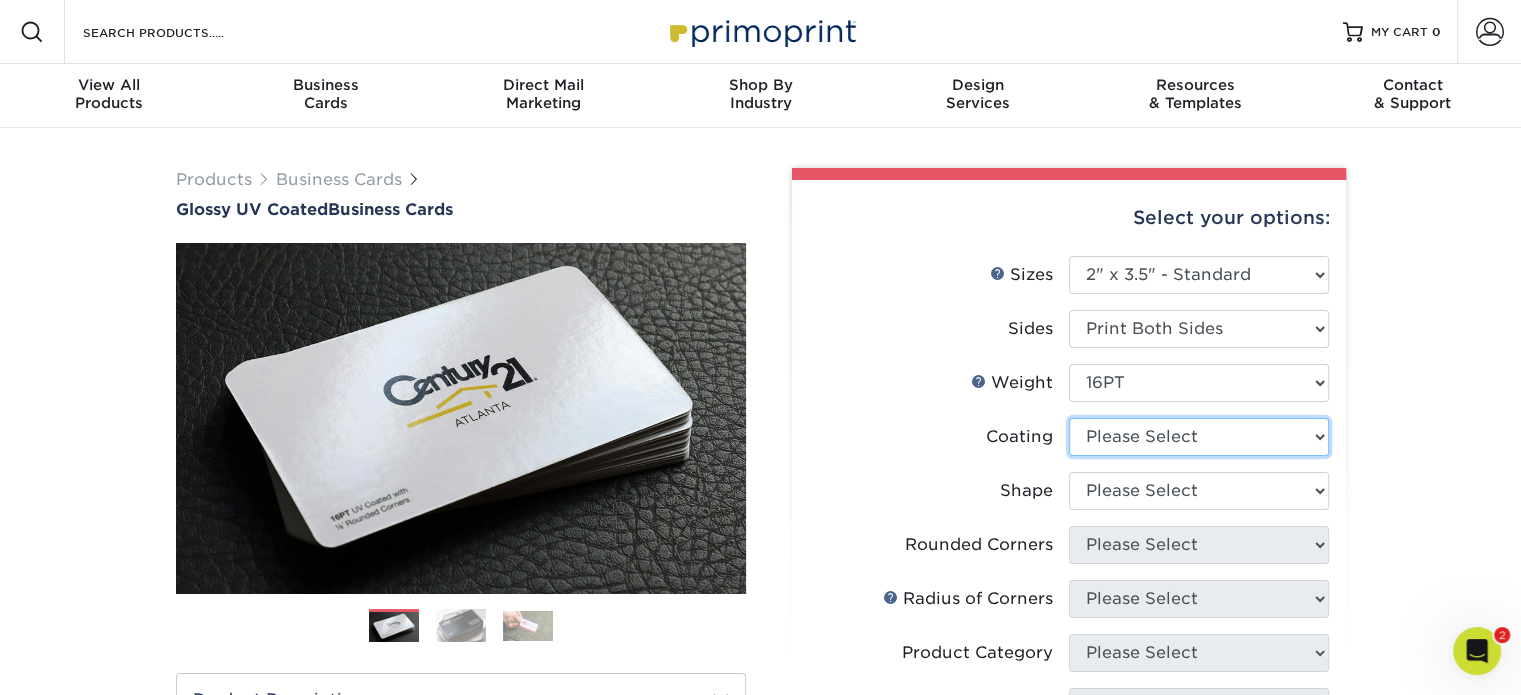 select on "ae367451-b2b8-45df-a344-0f05b6a12993" 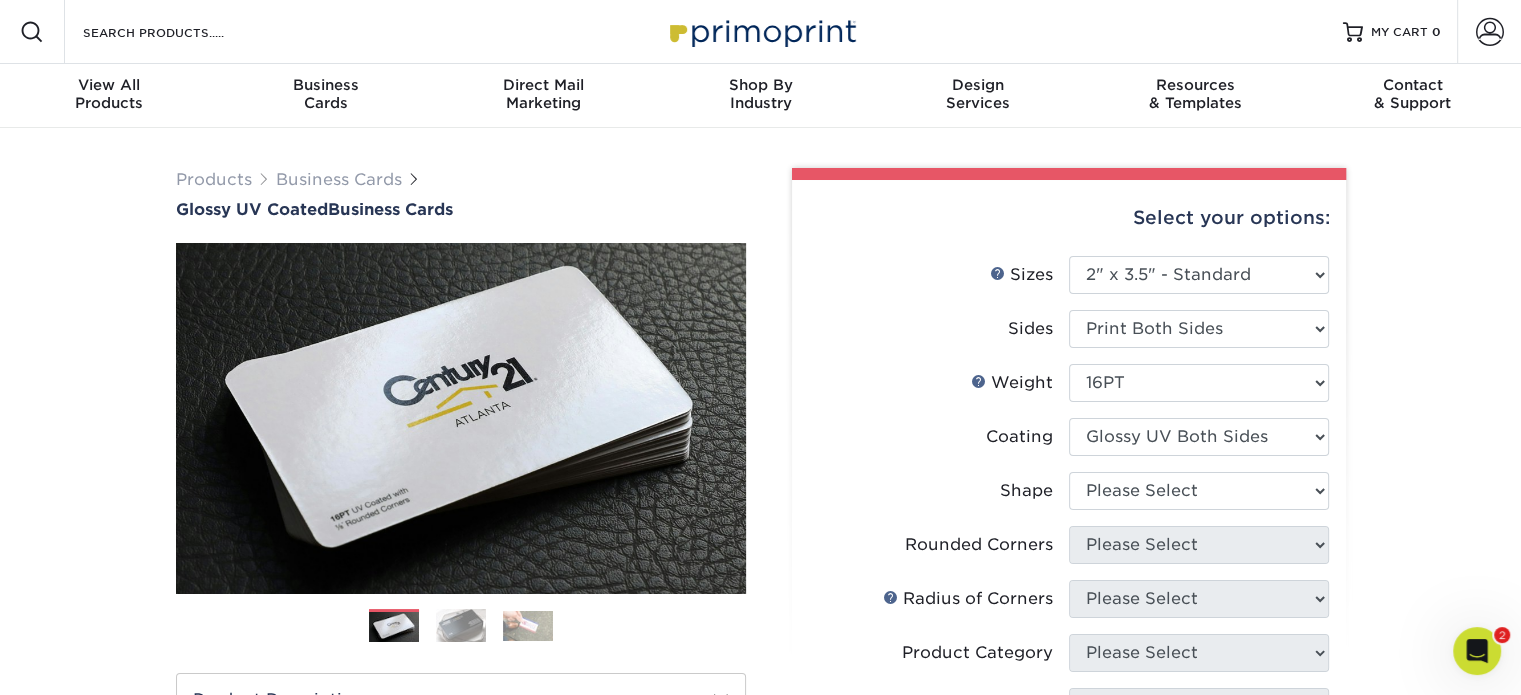 click at bounding box center (1199, 437) 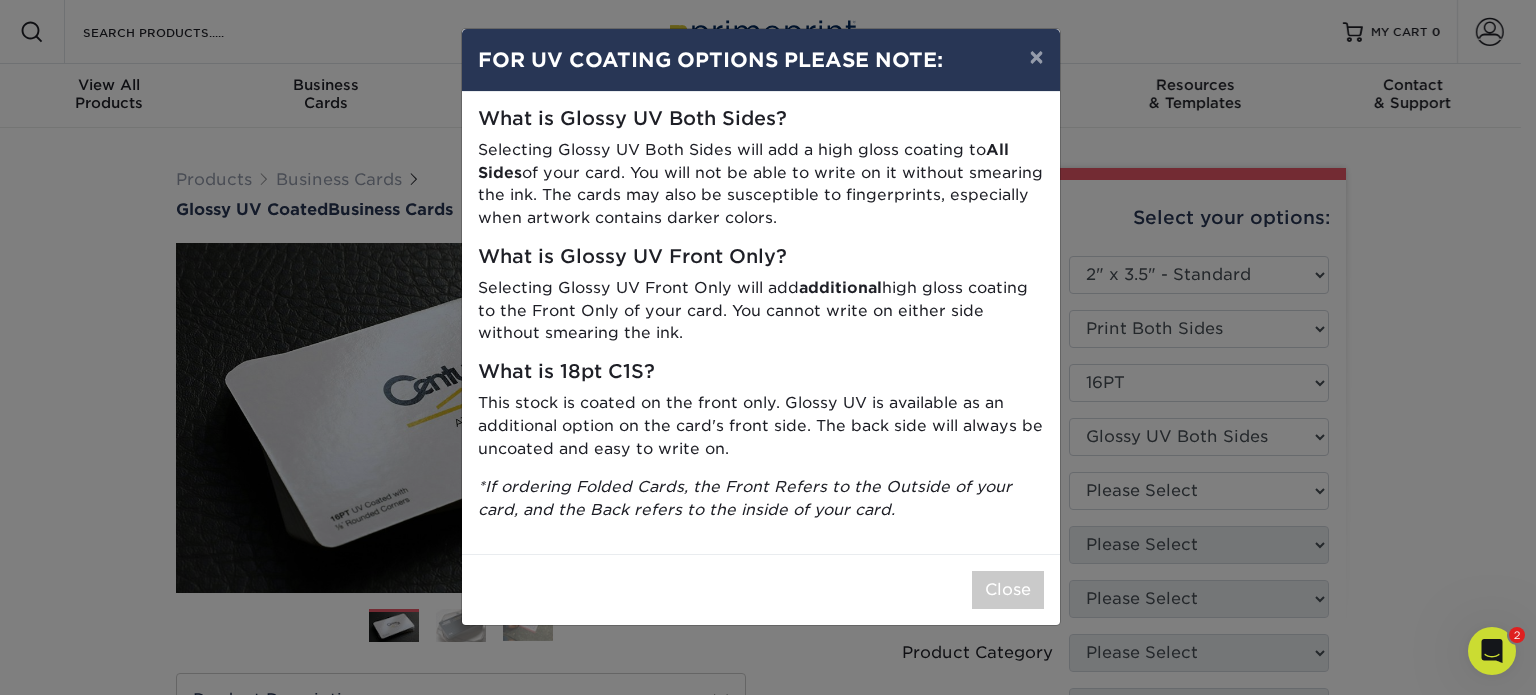 click on "What is 18pt C1S?" at bounding box center (761, 372) 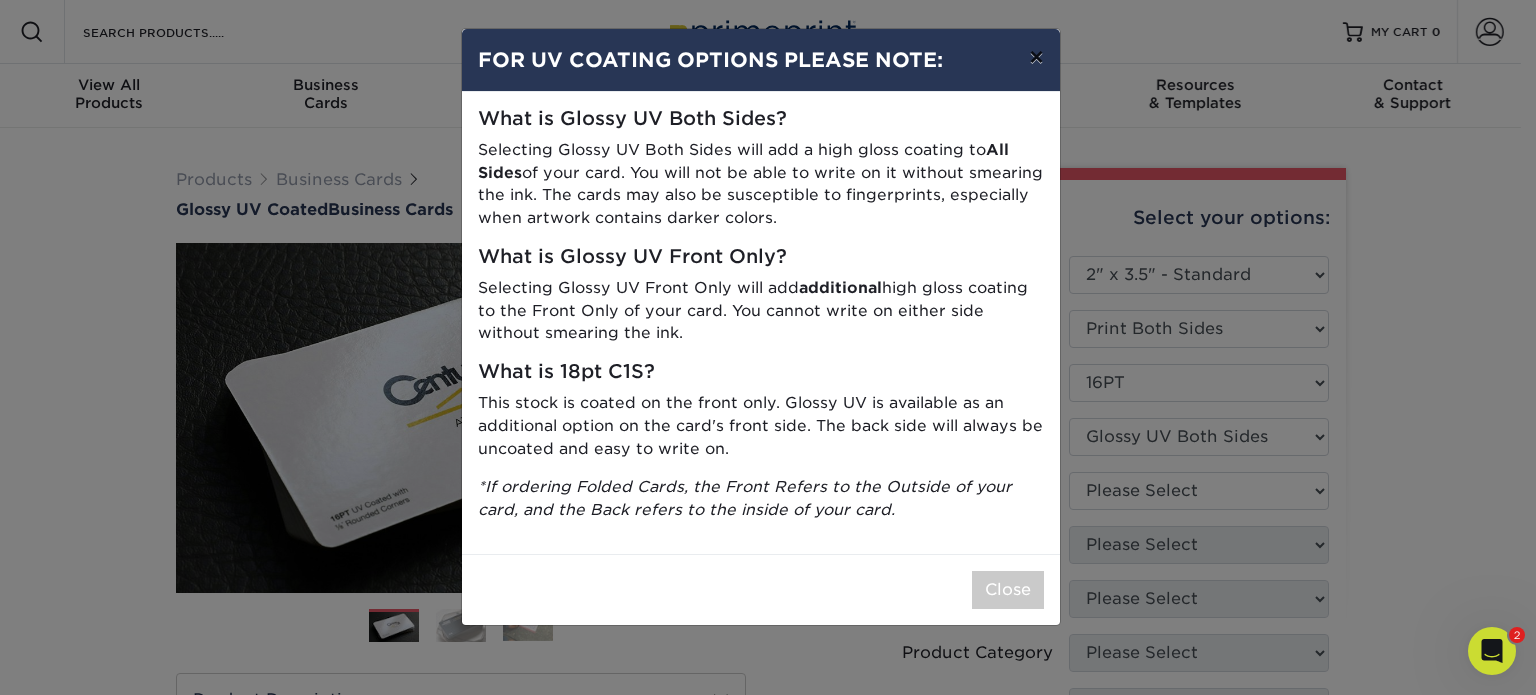click on "×" at bounding box center (1036, 57) 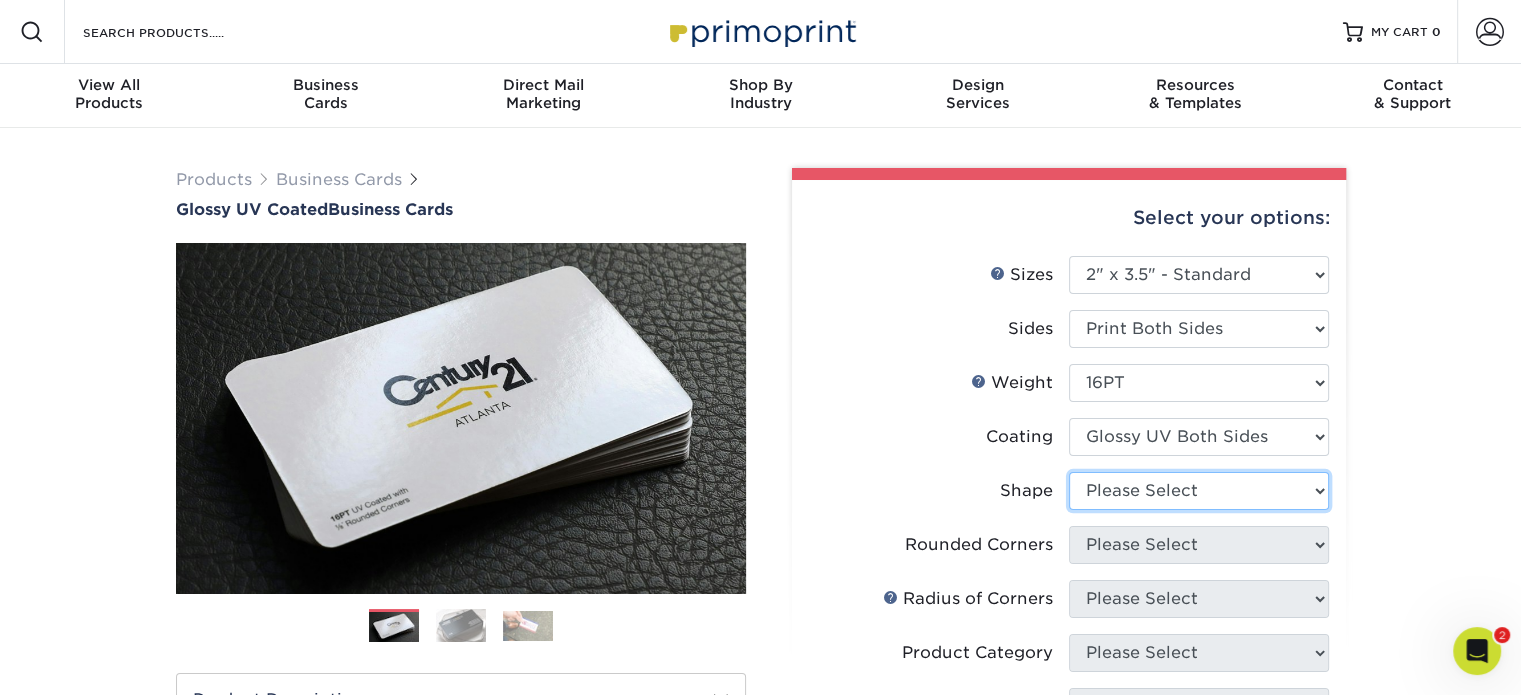 click on "Please Select Standard Oval" at bounding box center [1199, 491] 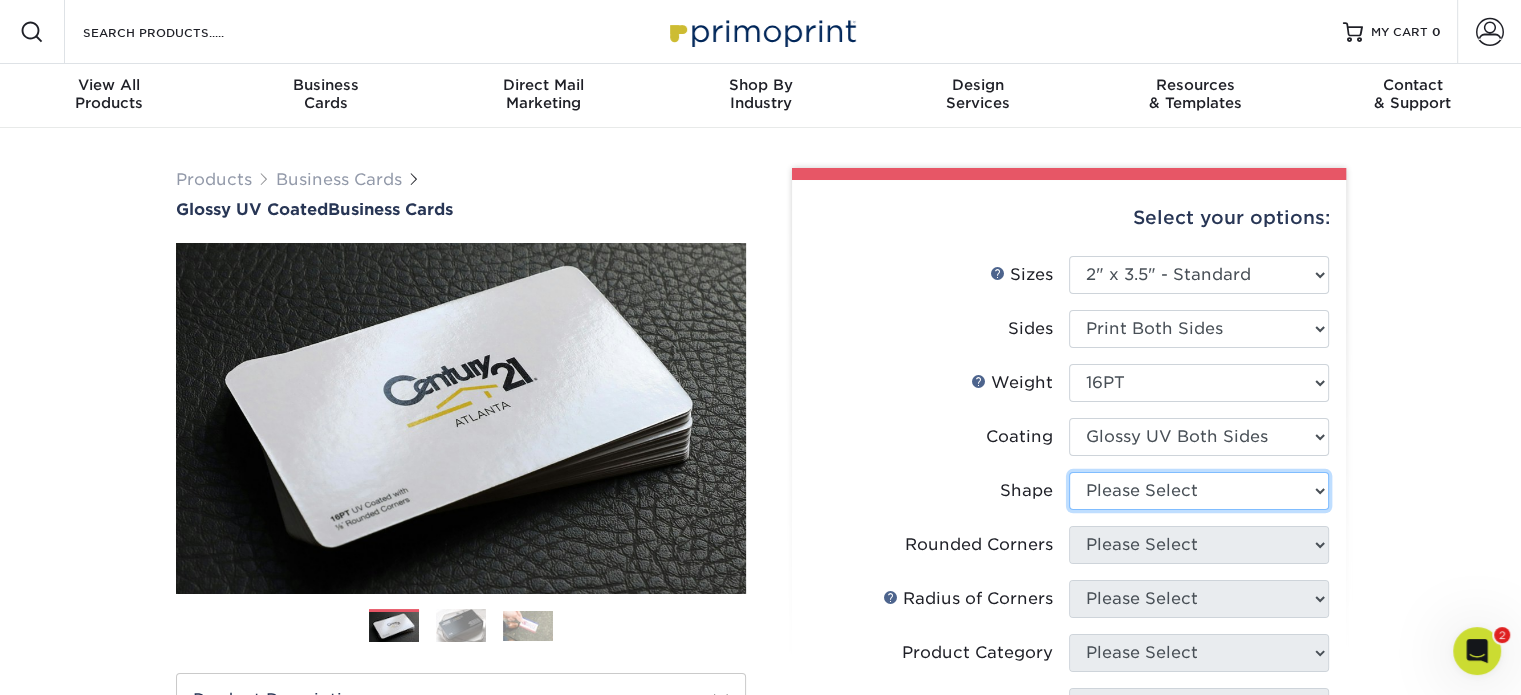 select on "standard" 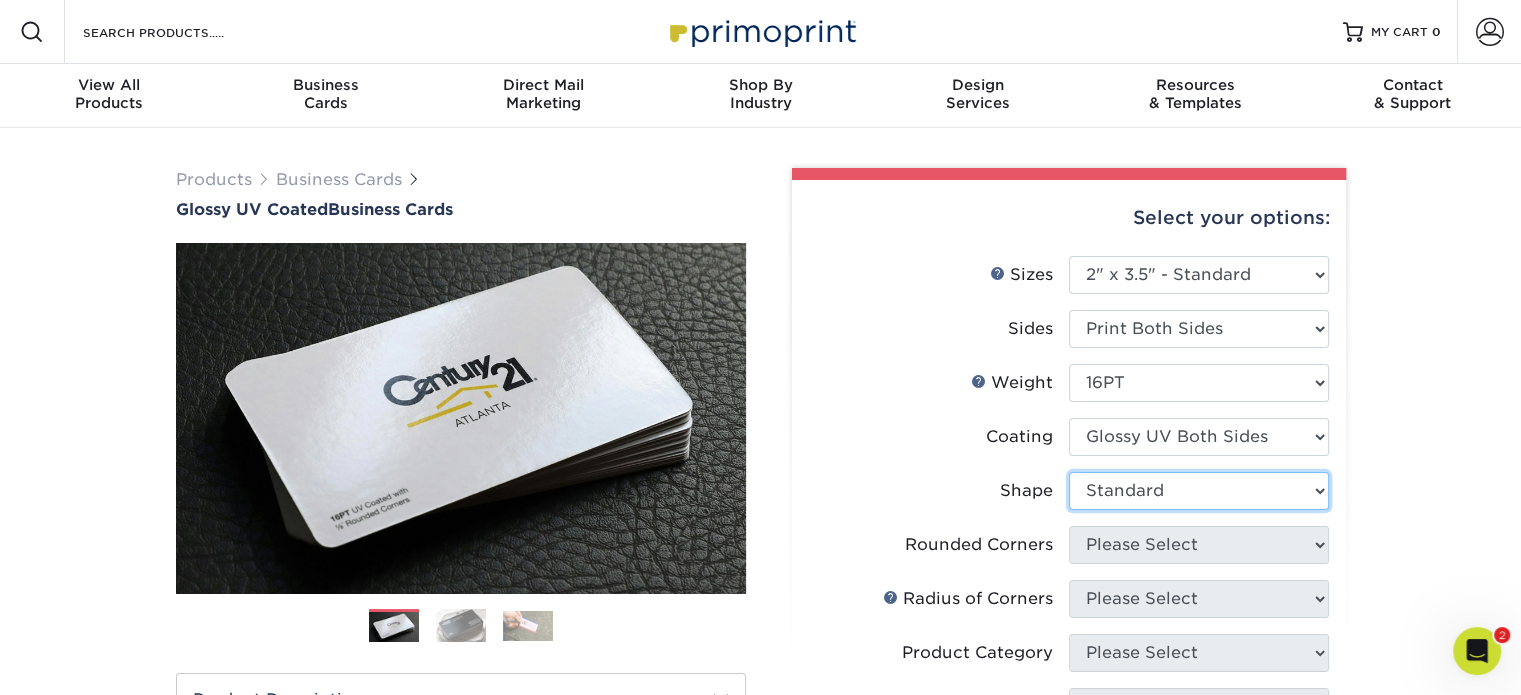 click on "Please Select Standard Oval" at bounding box center (1199, 491) 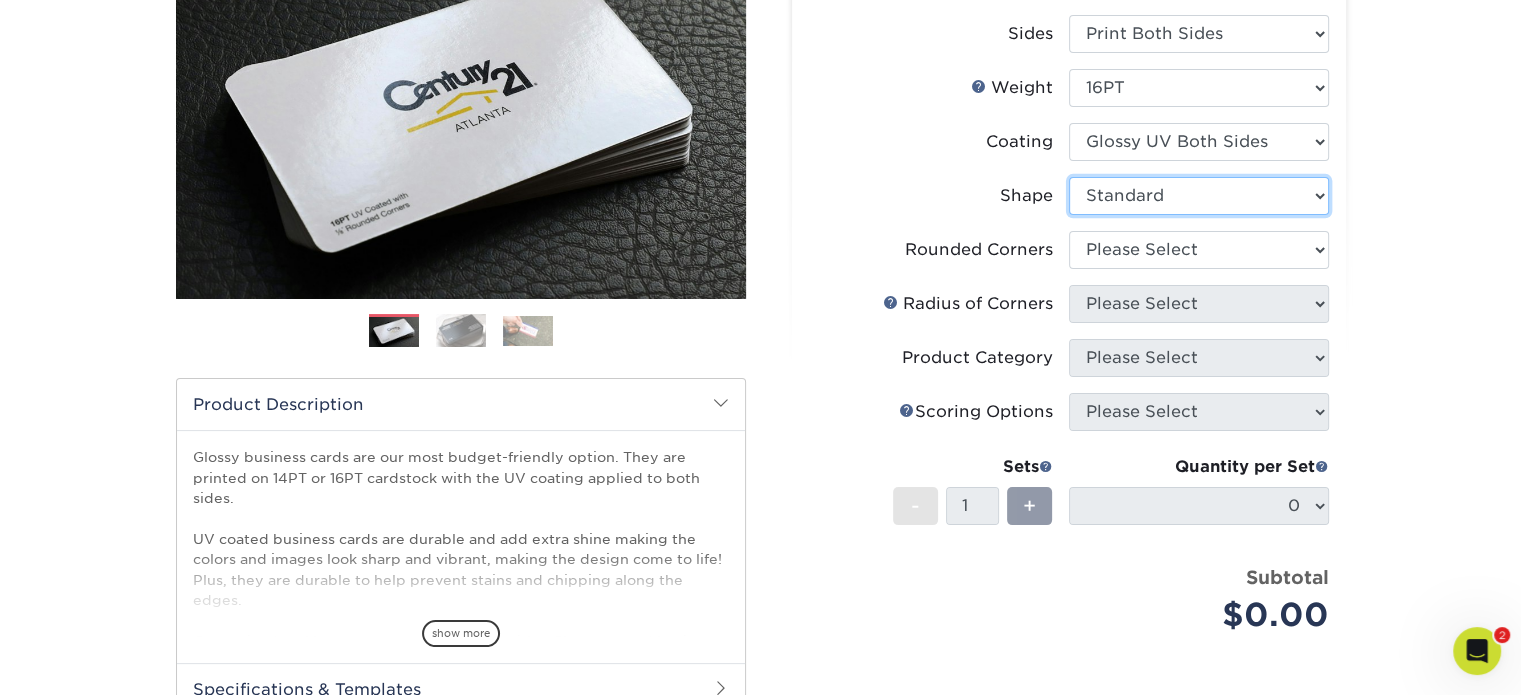 scroll, scrollTop: 300, scrollLeft: 0, axis: vertical 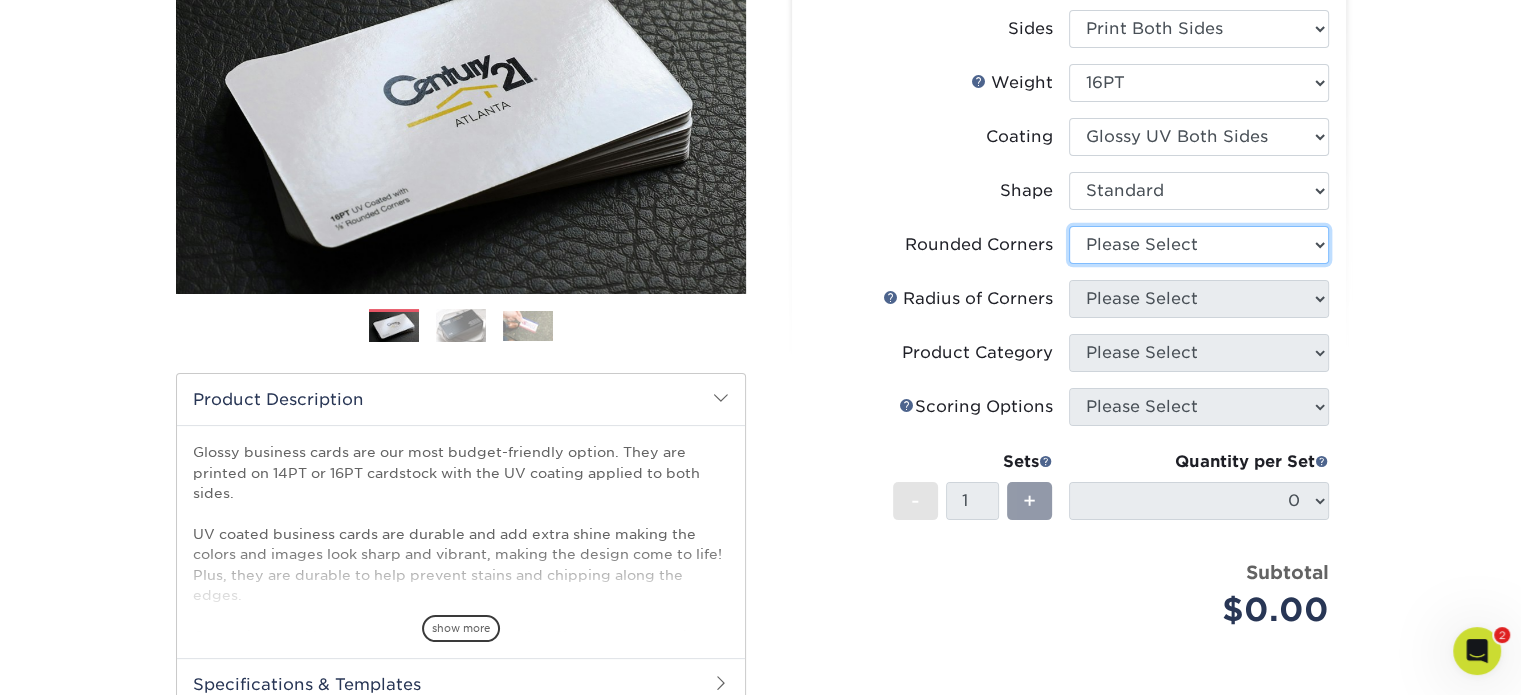 click on "Please Select
Yes - Round 2 Corners                                                    Yes - Round 4 Corners                                                    No" at bounding box center (1199, 245) 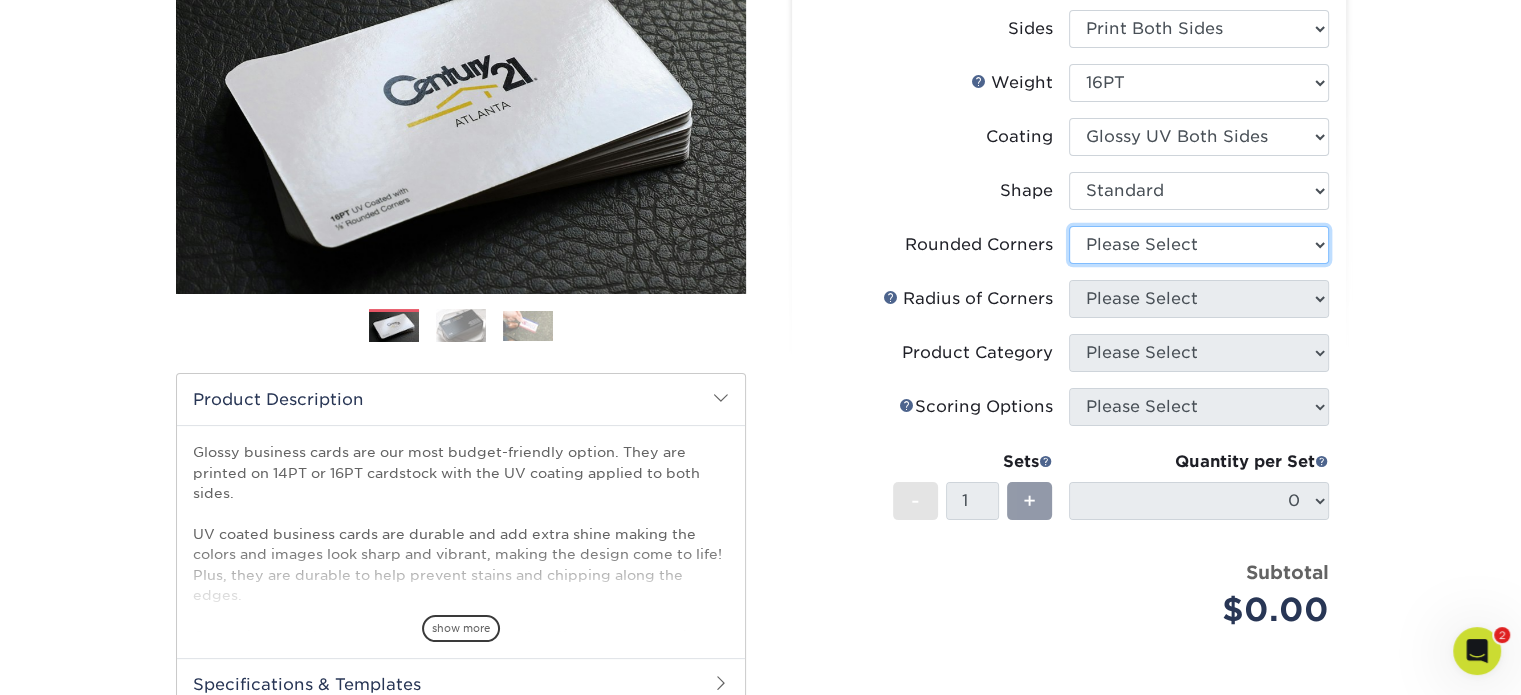 select on "76a3b848-63b4-4449-aad1-d9e81d5a60f5" 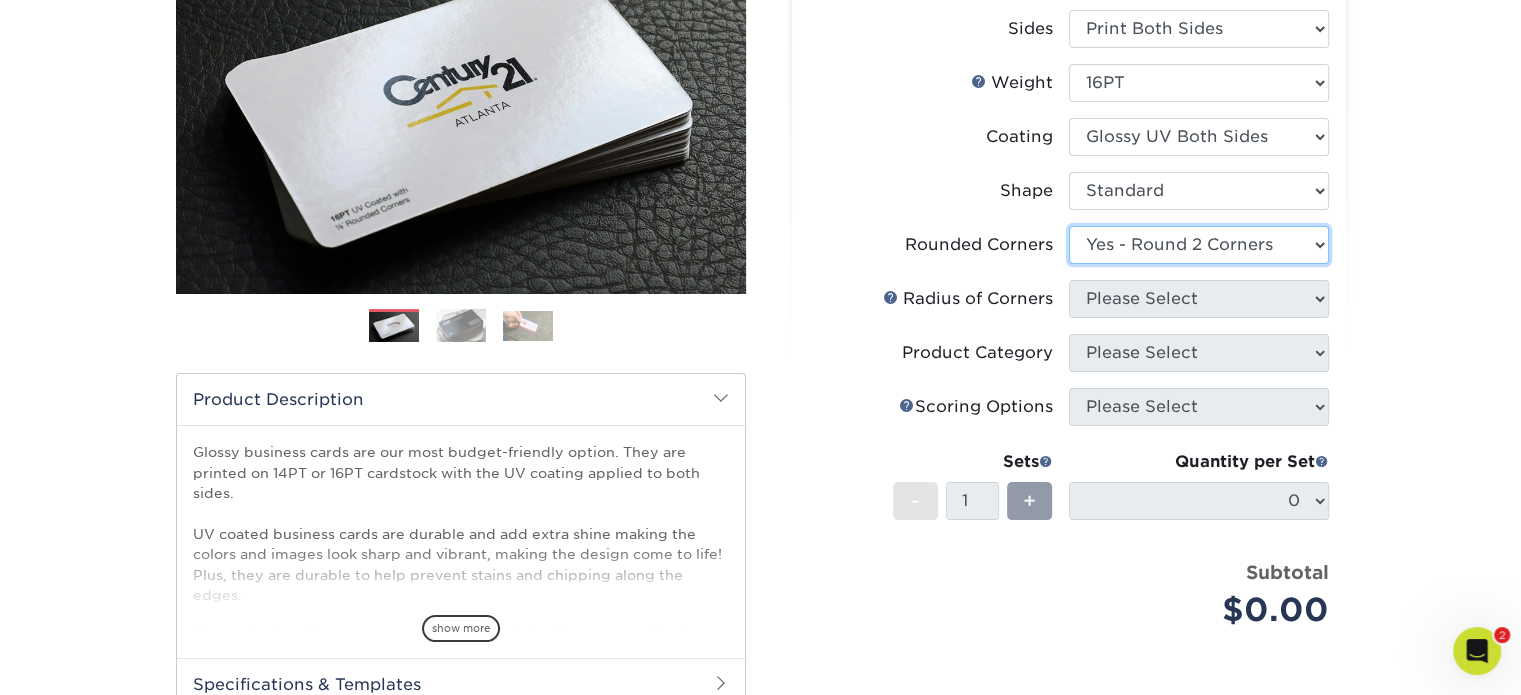 click on "Please Select
Yes - Round 2 Corners                                                    Yes - Round 4 Corners                                                    No" at bounding box center [1199, 245] 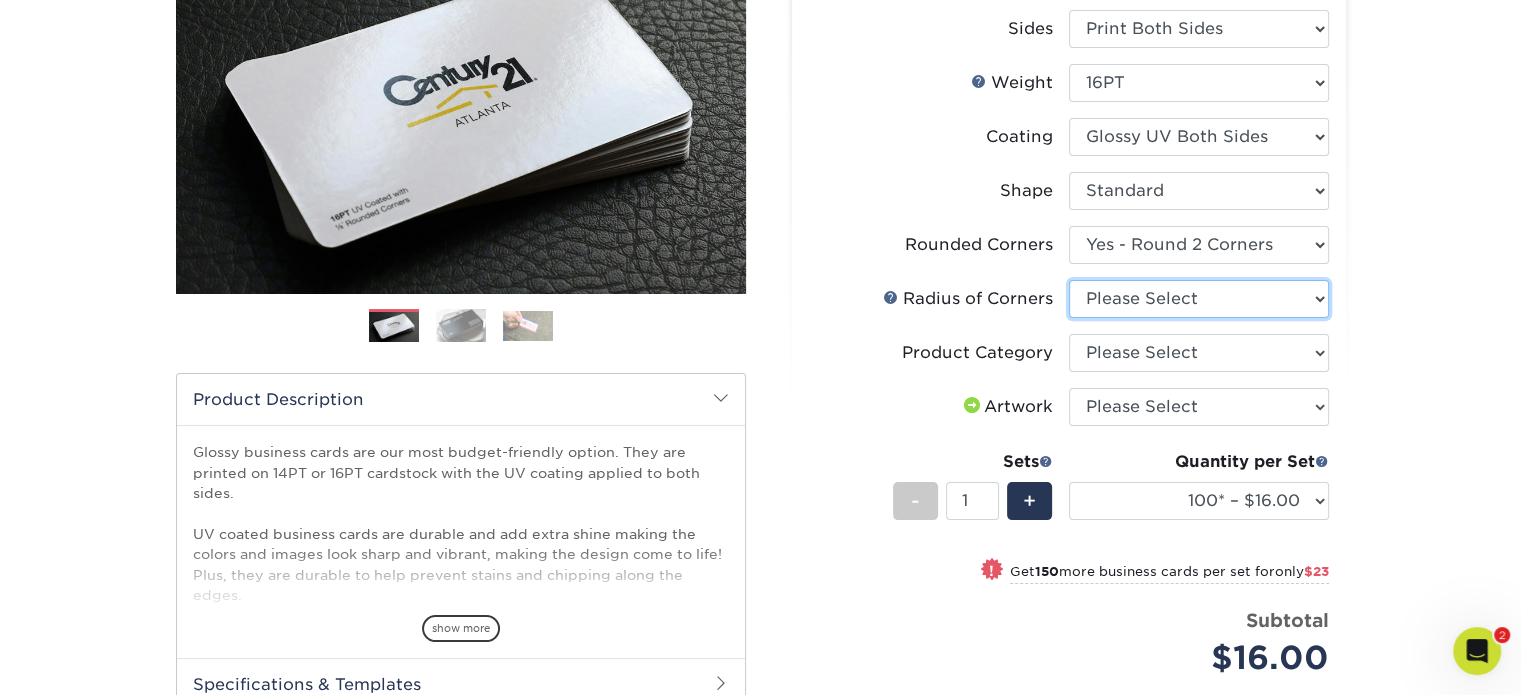 click on "Please Select Rounded 1/8" Rounded 1/4"" at bounding box center [1199, 299] 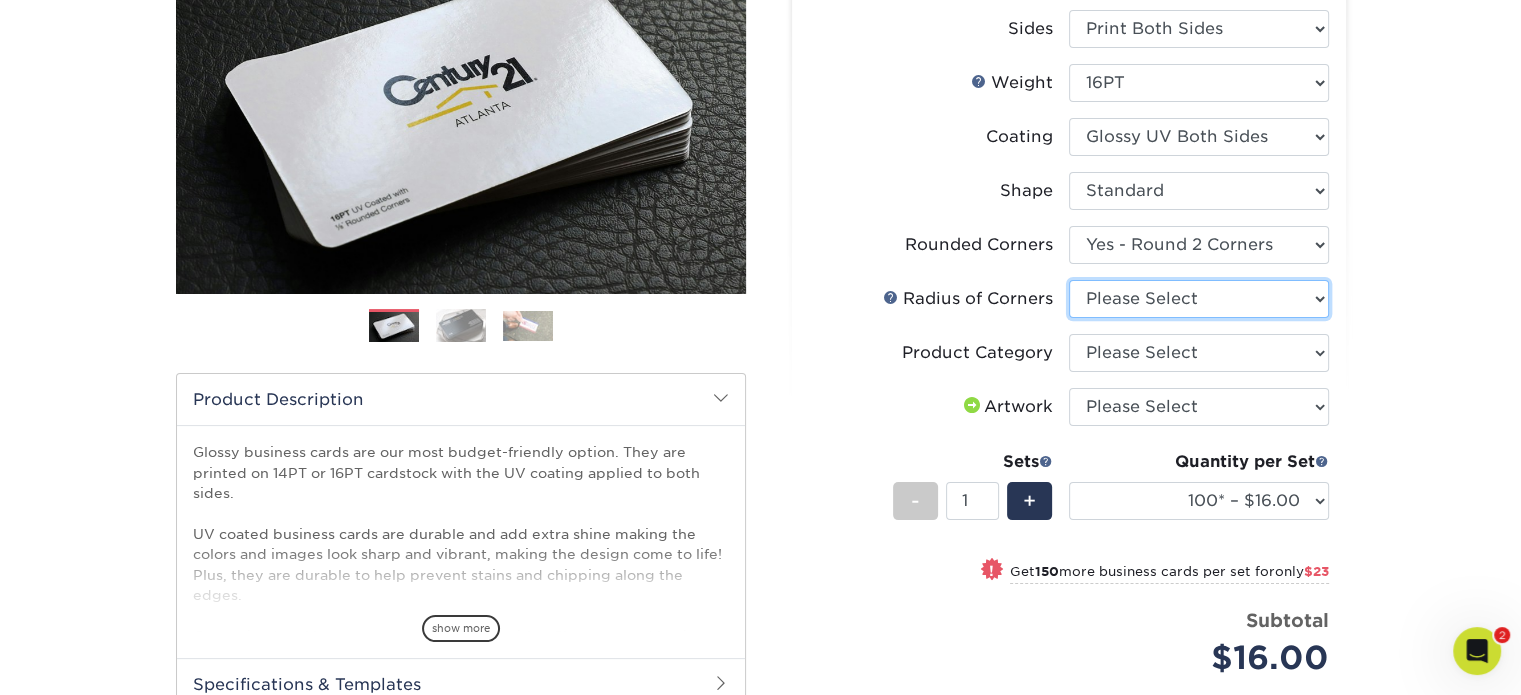select on "479fbfe7-6a0c-4895-8c9a-81739b7486c9" 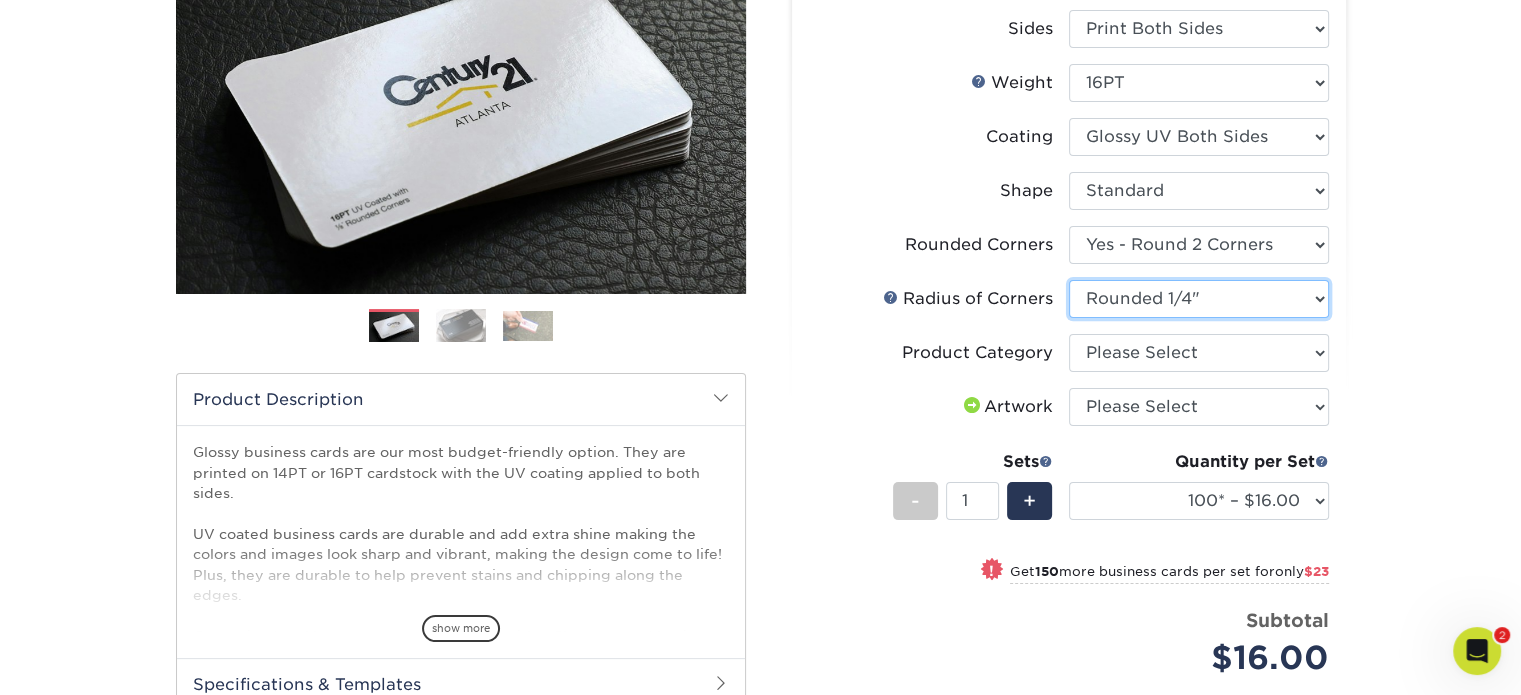click on "Please Select Rounded 1/8" Rounded 1/4"" at bounding box center (1199, 299) 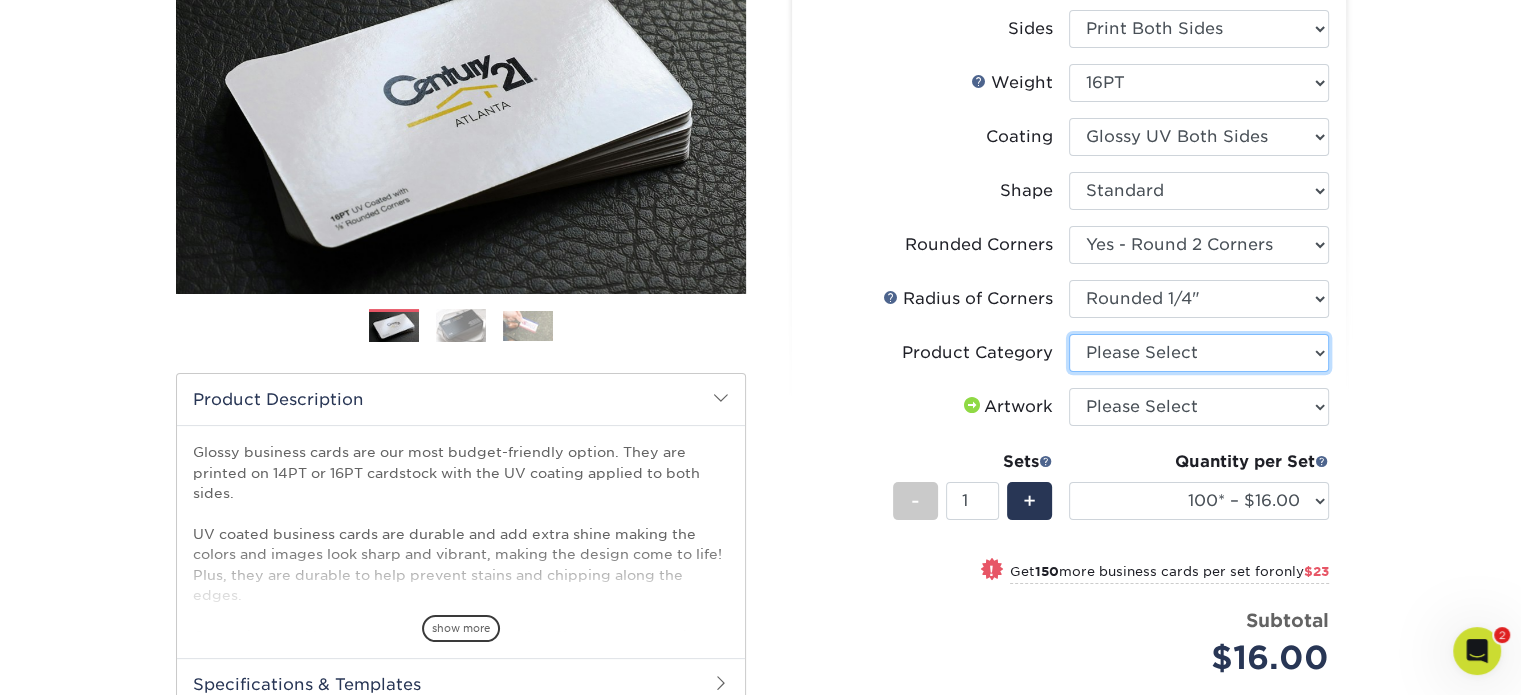 click on "Please Select Business Cards" at bounding box center [1199, 353] 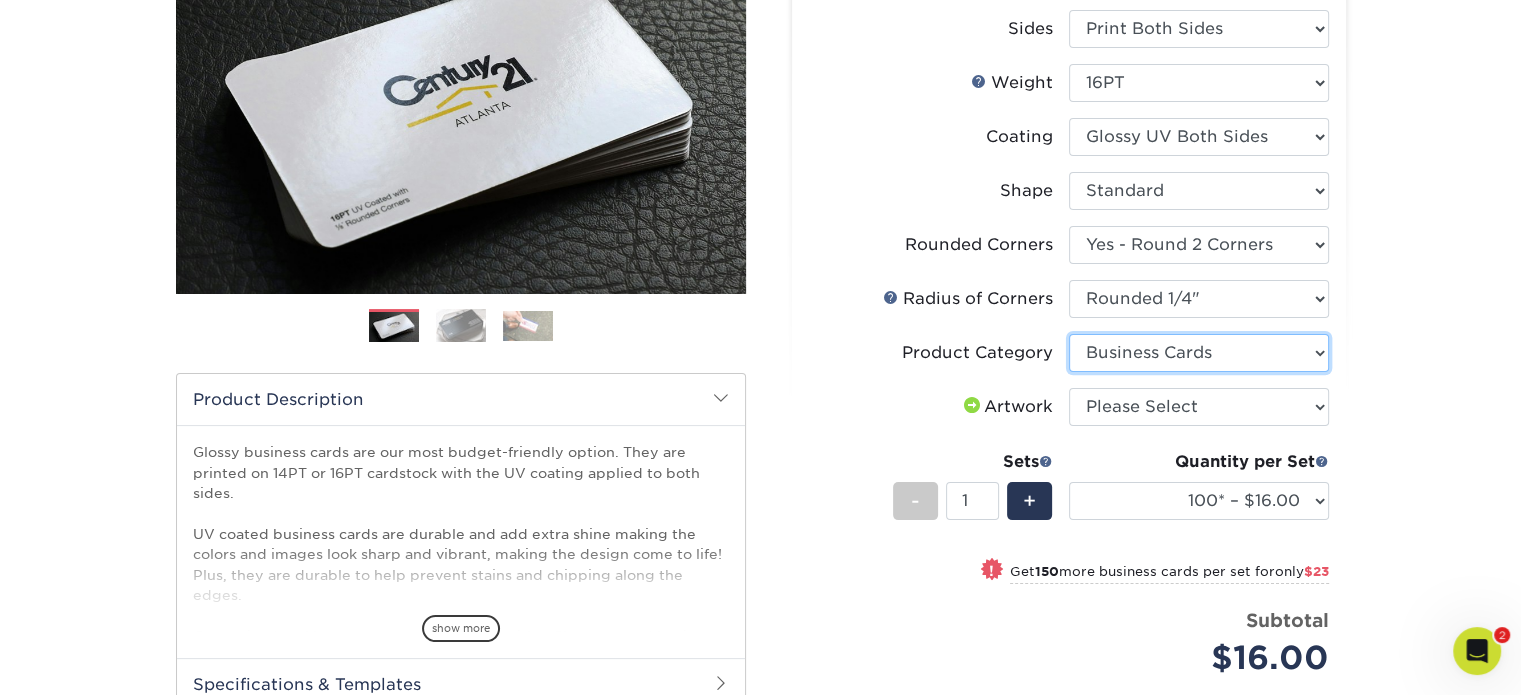 click on "Please Select Business Cards" at bounding box center (1199, 353) 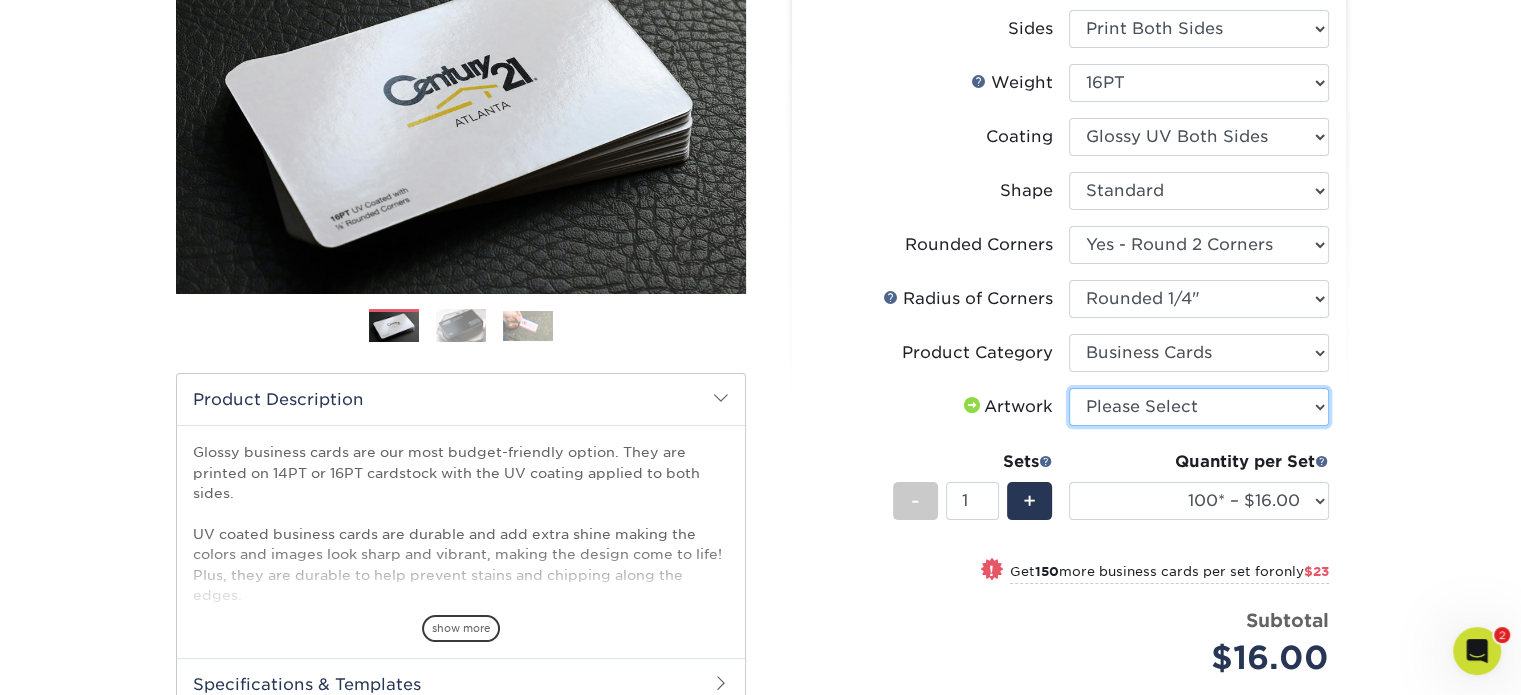 click on "Please Select I will upload files I need a design - $100" at bounding box center (1199, 407) 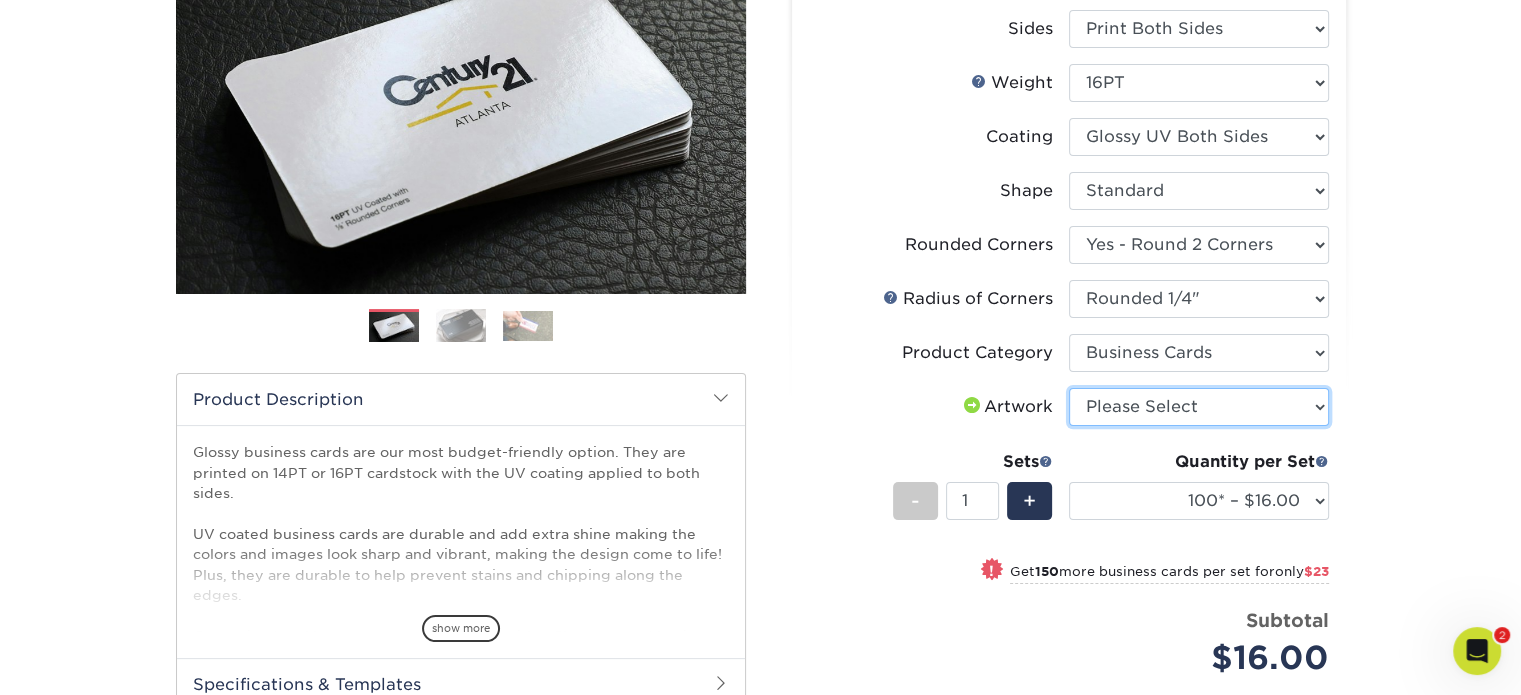 select on "upload" 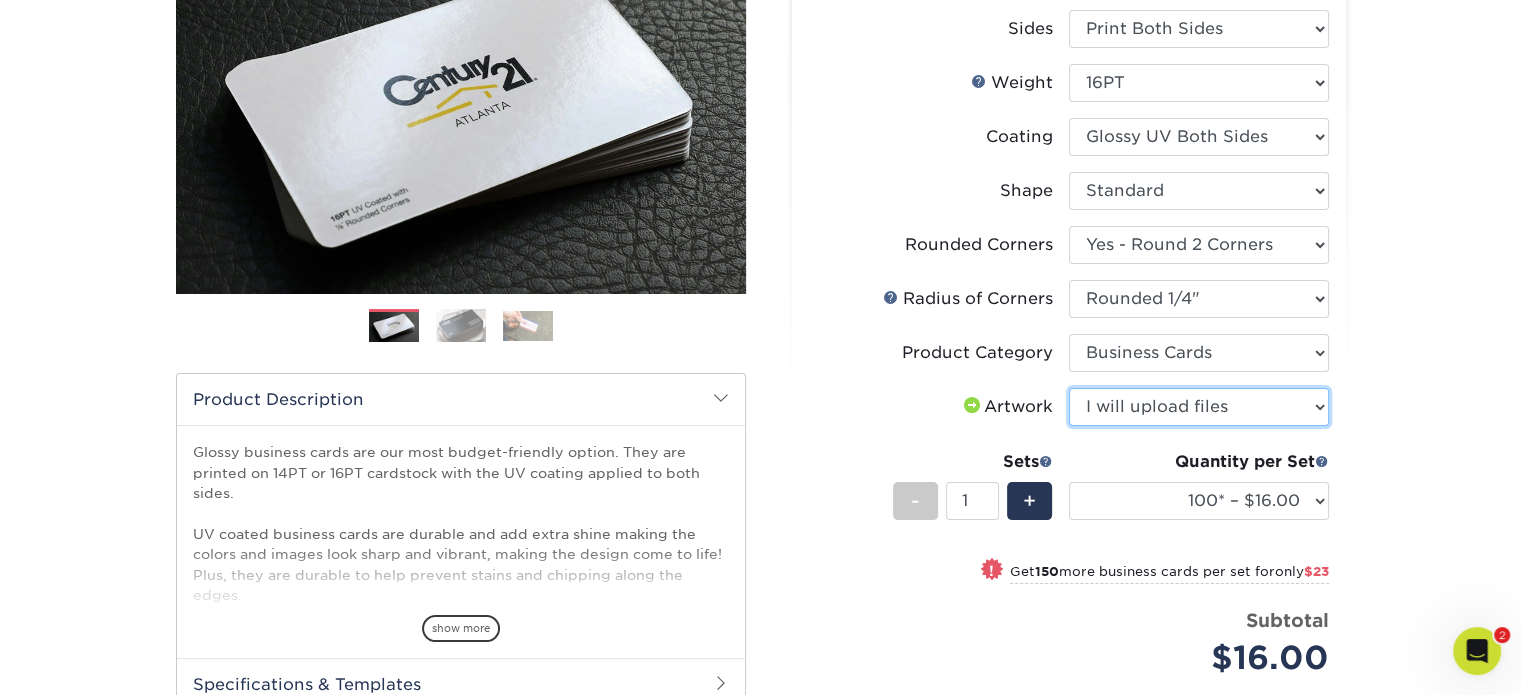 click on "Please Select I will upload files I need a design - $100" at bounding box center [1199, 407] 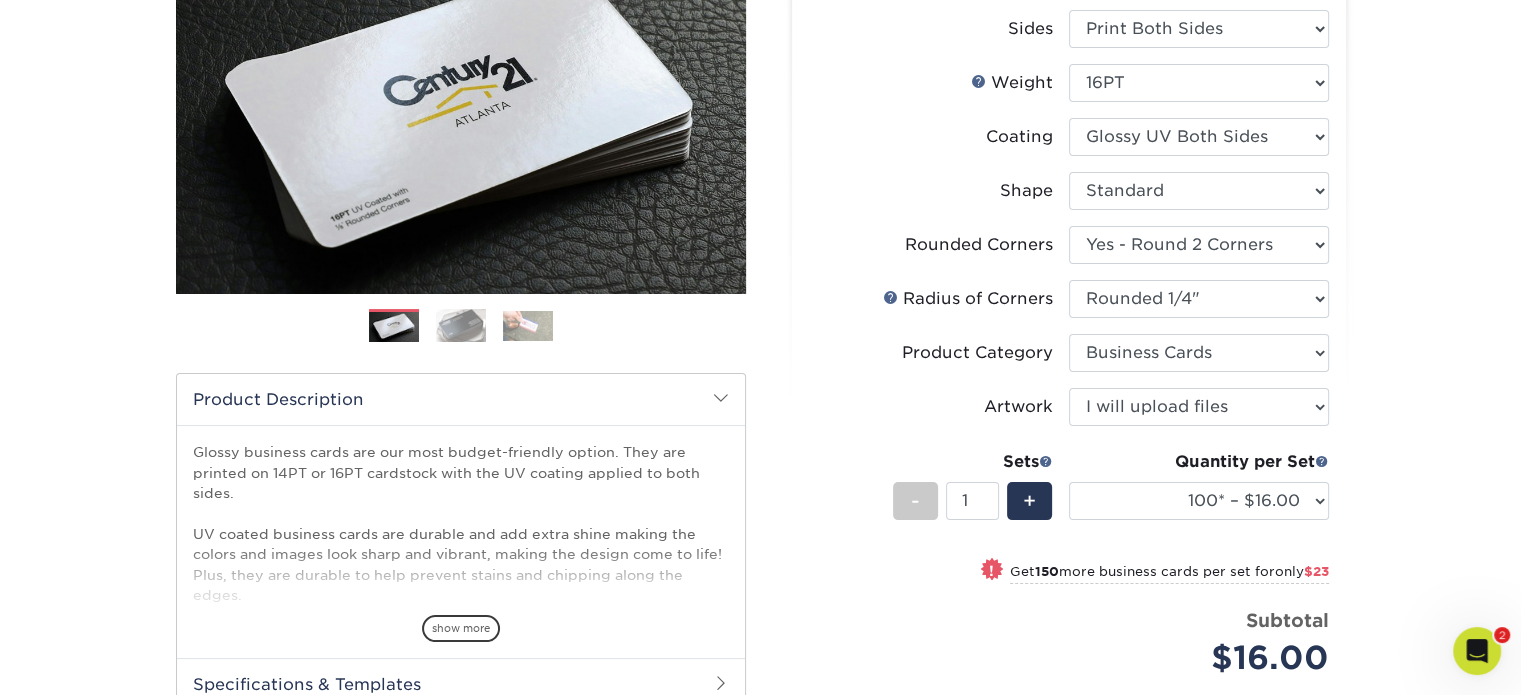 click on "Products
Business Cards
Glossy UV Coated  Business Cards
Previous Next" at bounding box center [760, 423] 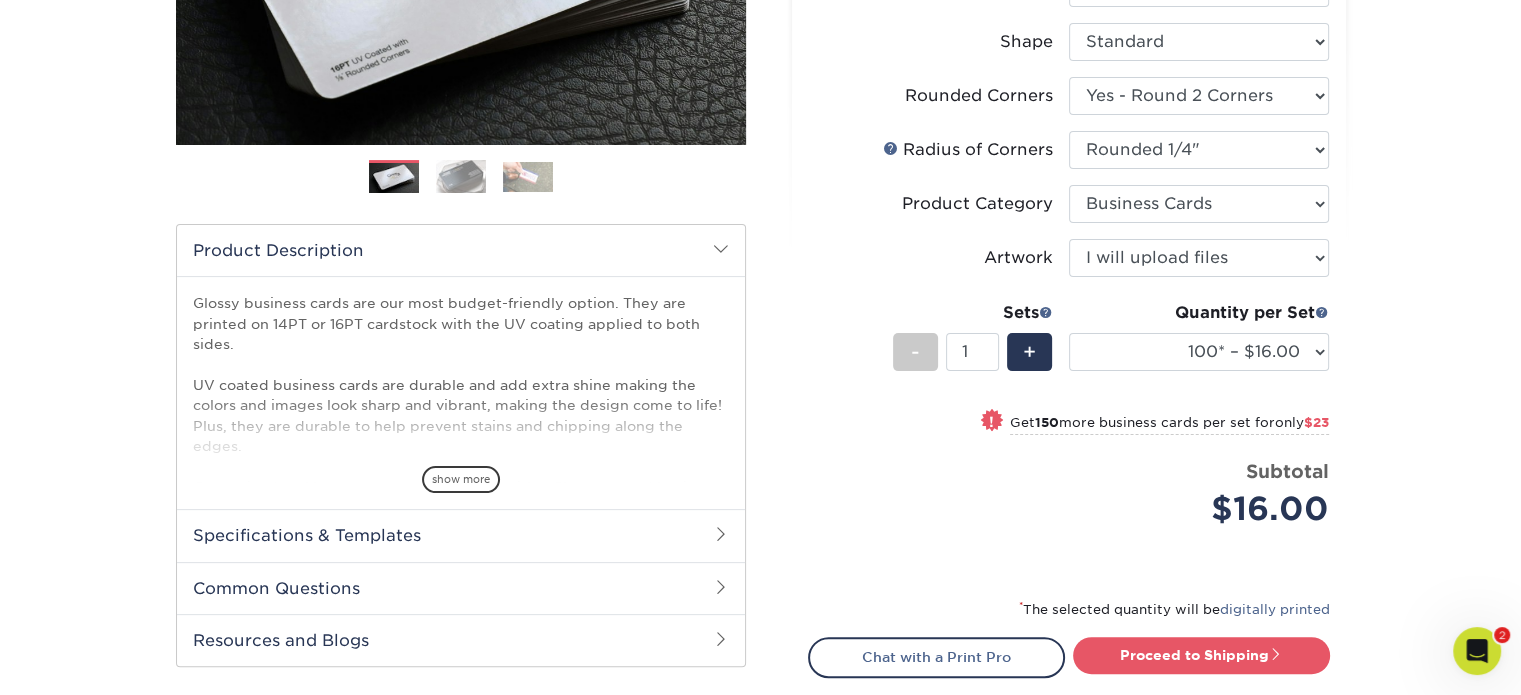 scroll, scrollTop: 500, scrollLeft: 0, axis: vertical 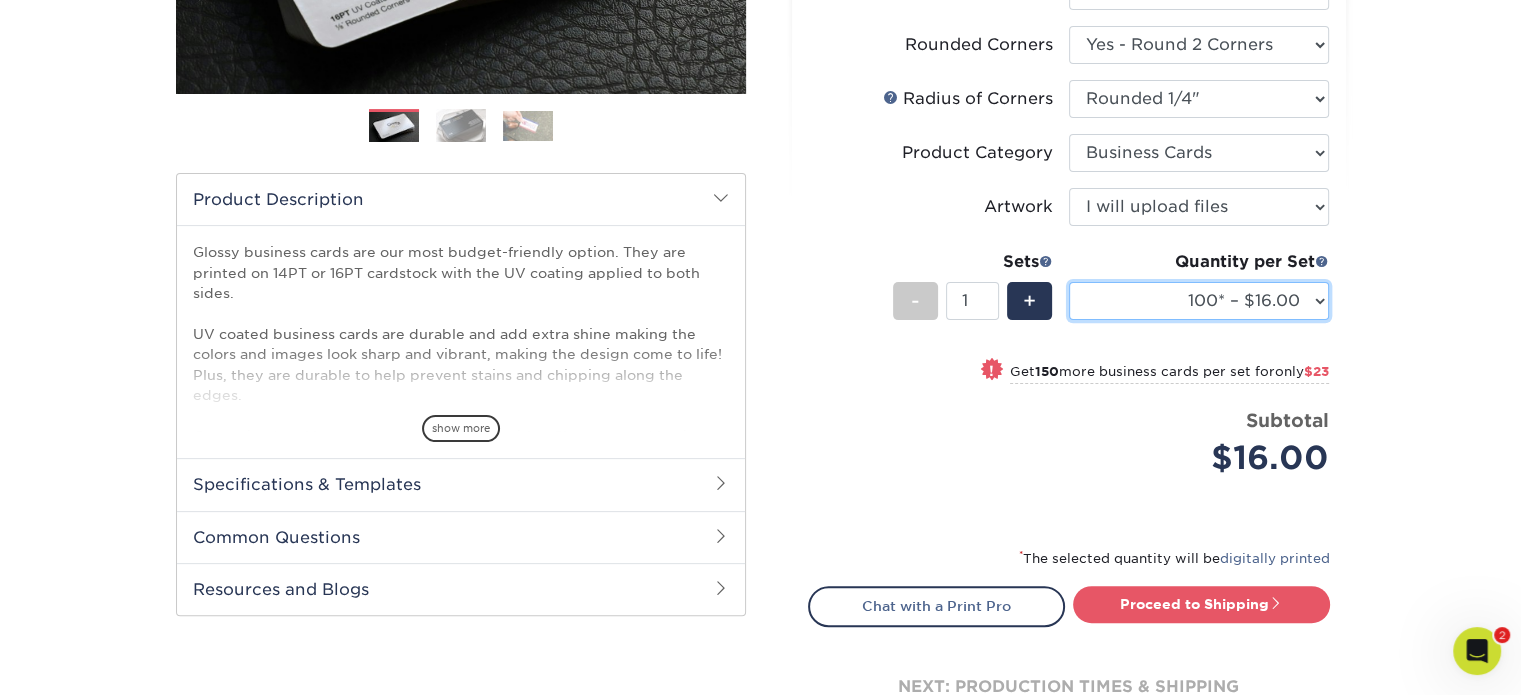click on "100* – $16.00 250* – $39.00 500 – $77.00 1000 – $94.00 2500 – $173.00 5000 – $257.00 10000 – $489.00 15000 – $702.00 20000 – $929.00 25000 – $1146.00" at bounding box center [1199, 301] 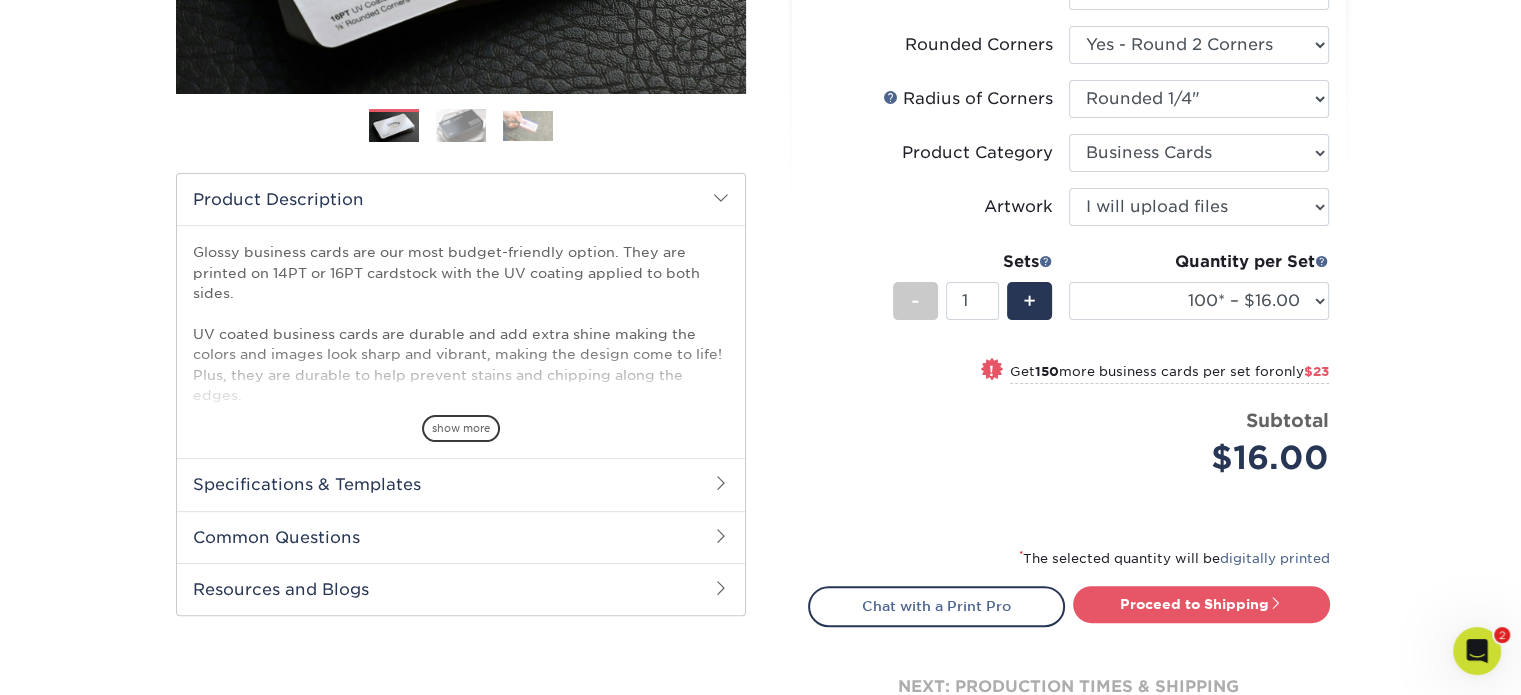 click on "Products
Business Cards
Glossy UV Coated  Business Cards
Previous Next" at bounding box center (760, 223) 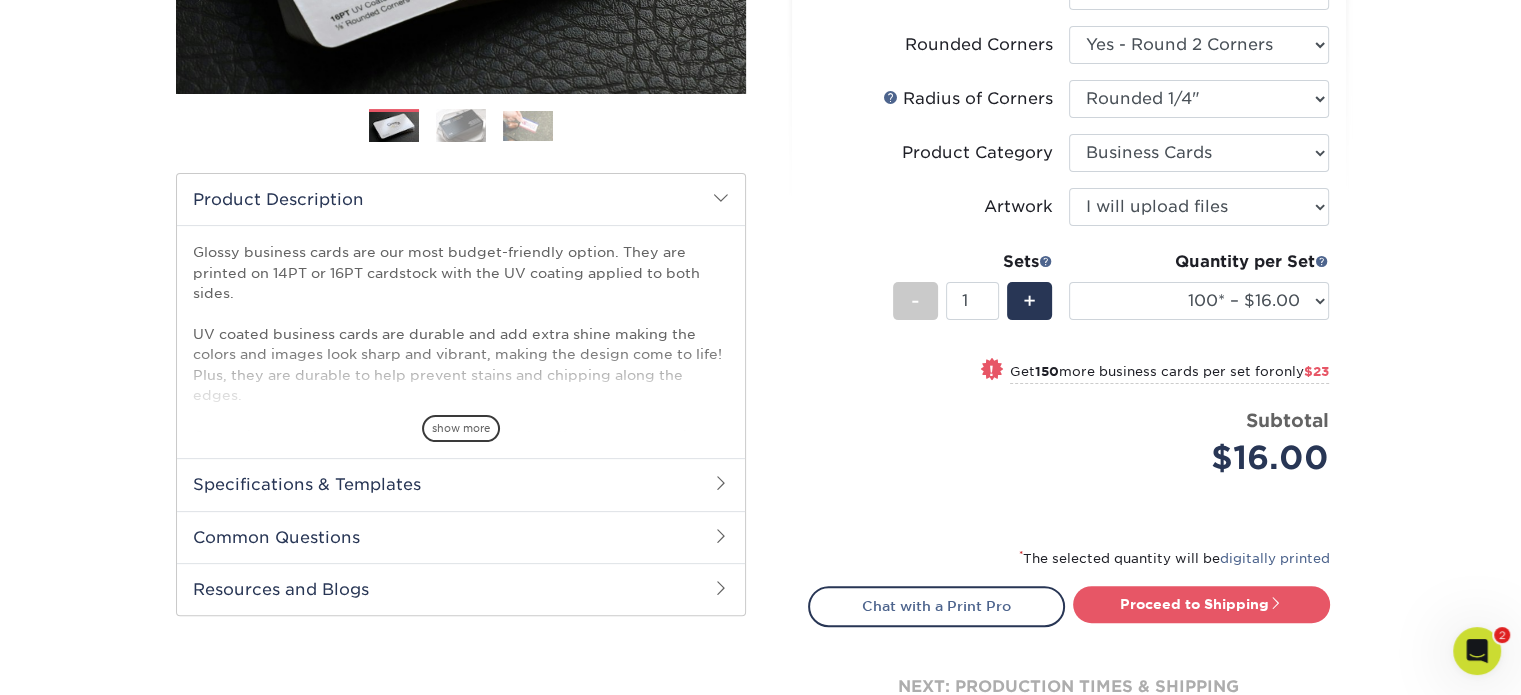 click on "$23" at bounding box center (1316, 371) 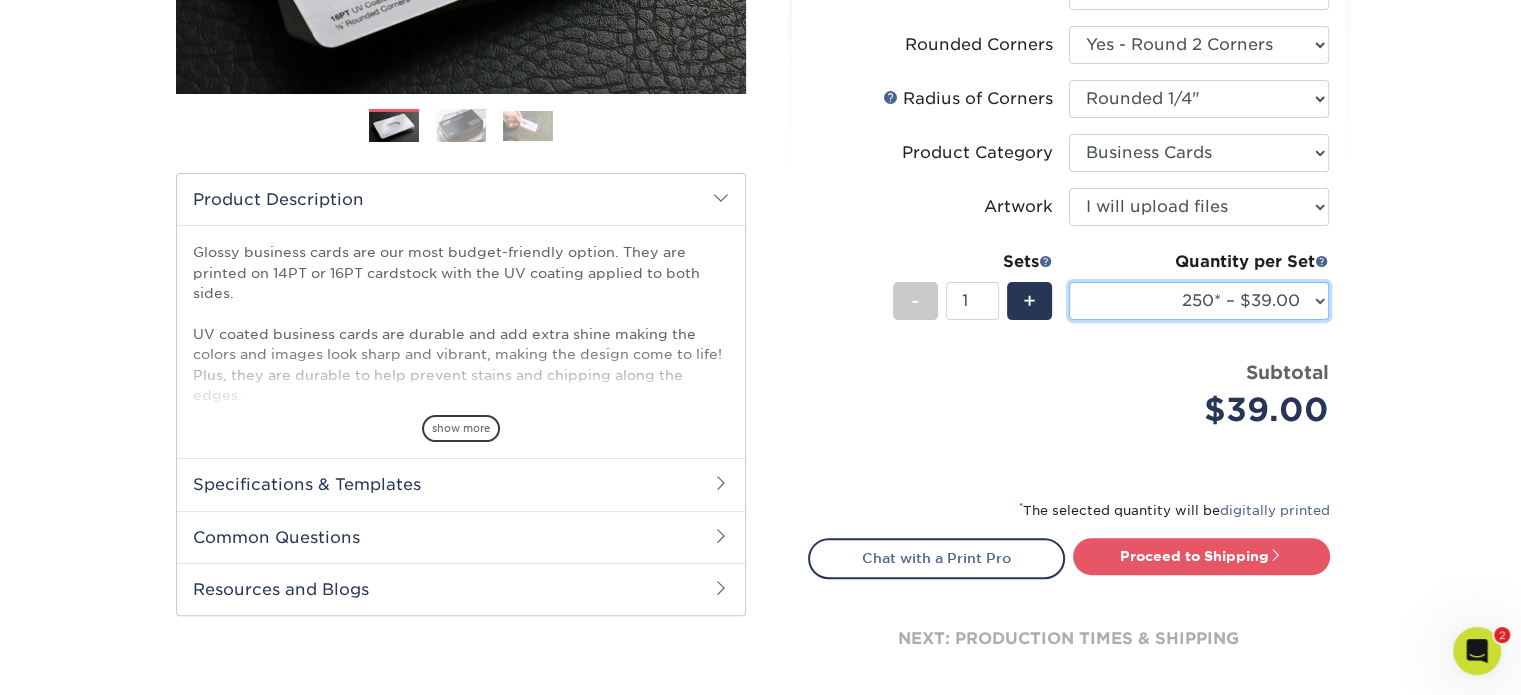 click on "100* – $16.00 250* – $39.00 500 – $77.00 1000 – $94.00 2500 – $173.00 5000 – $257.00 10000 – $489.00 15000 – $702.00 20000 – $929.00 25000 – $1146.00" at bounding box center (1199, 301) 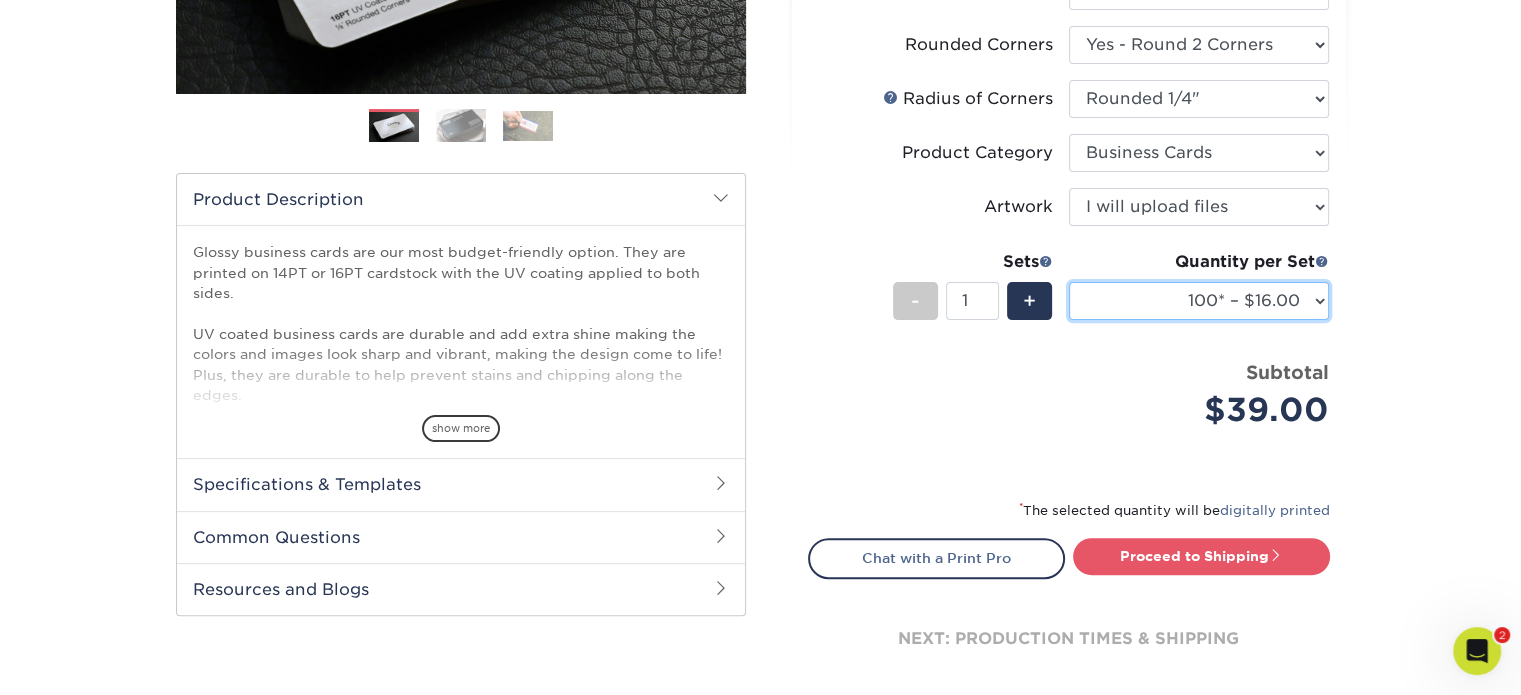 click on "100* – $16.00 250* – $39.00 500 – $77.00 1000 – $94.00 2500 – $173.00 5000 – $257.00 10000 – $489.00 15000 – $702.00 20000 – $929.00 25000 – $1146.00" at bounding box center (1199, 301) 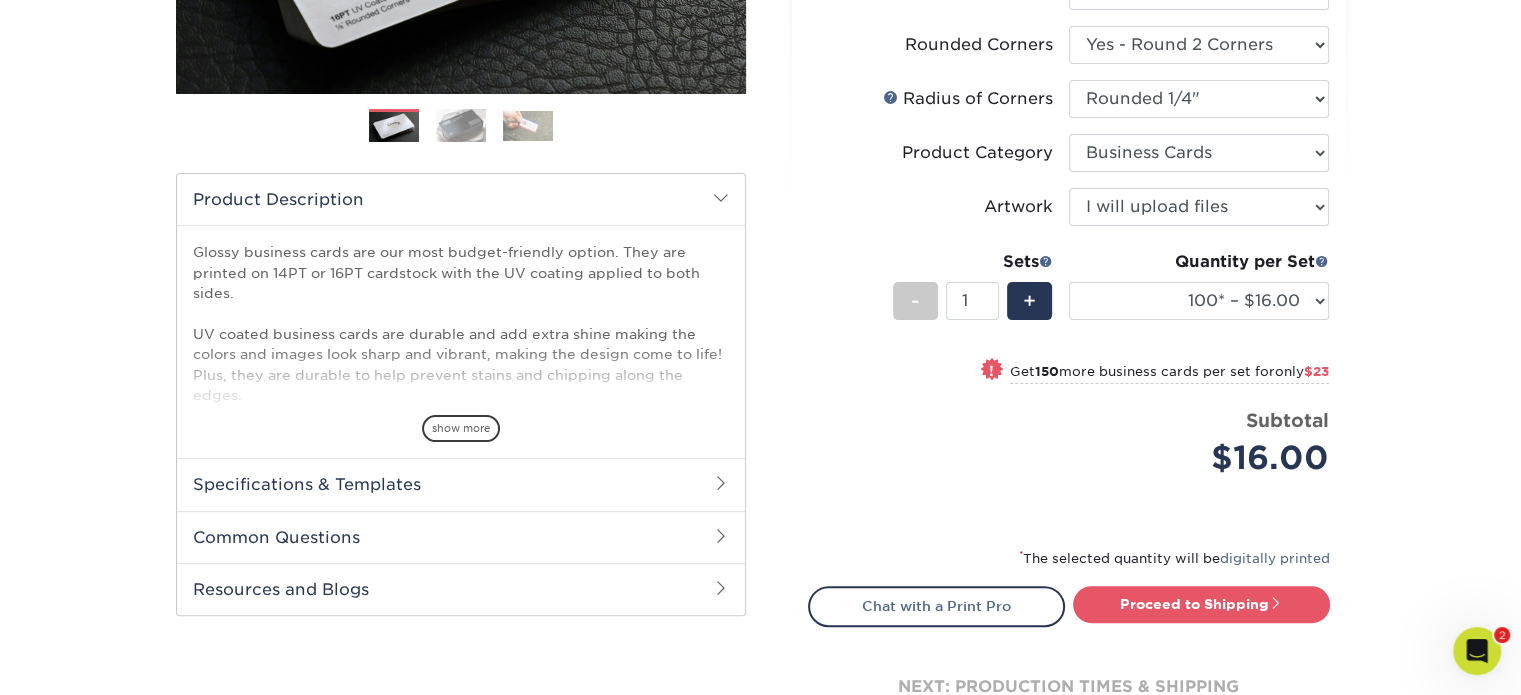 click on "Products
Business Cards
Glossy UV Coated  Business Cards
Previous Next" at bounding box center [760, 223] 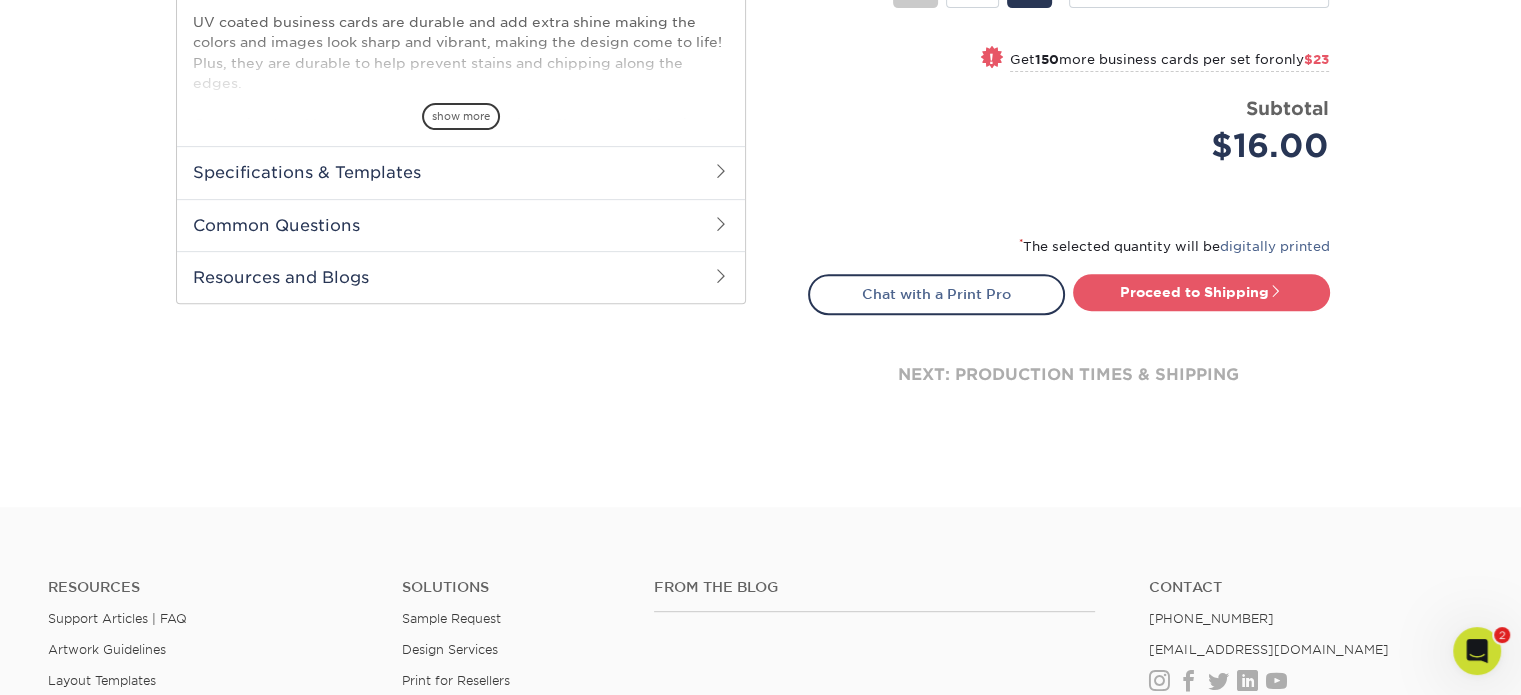 scroll, scrollTop: 900, scrollLeft: 0, axis: vertical 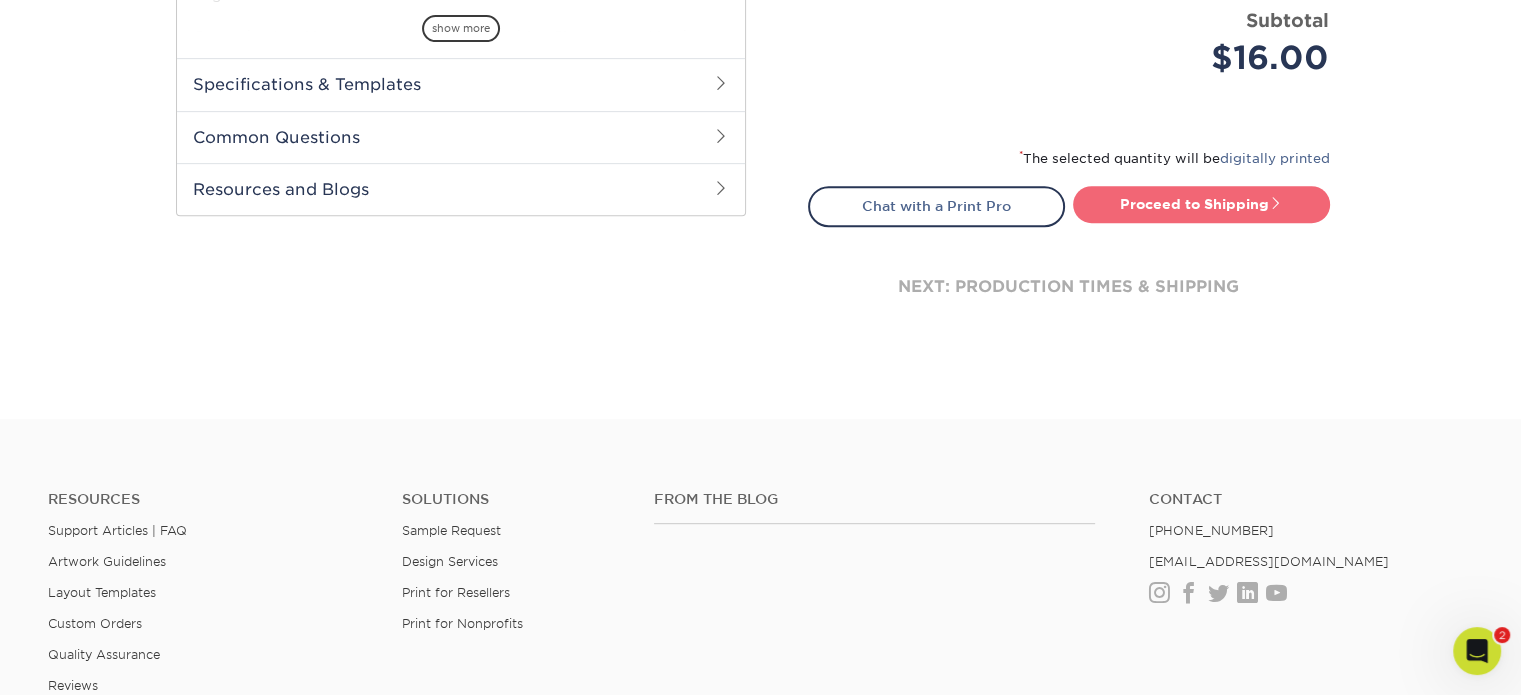 click on "Proceed to Shipping" at bounding box center (1201, 204) 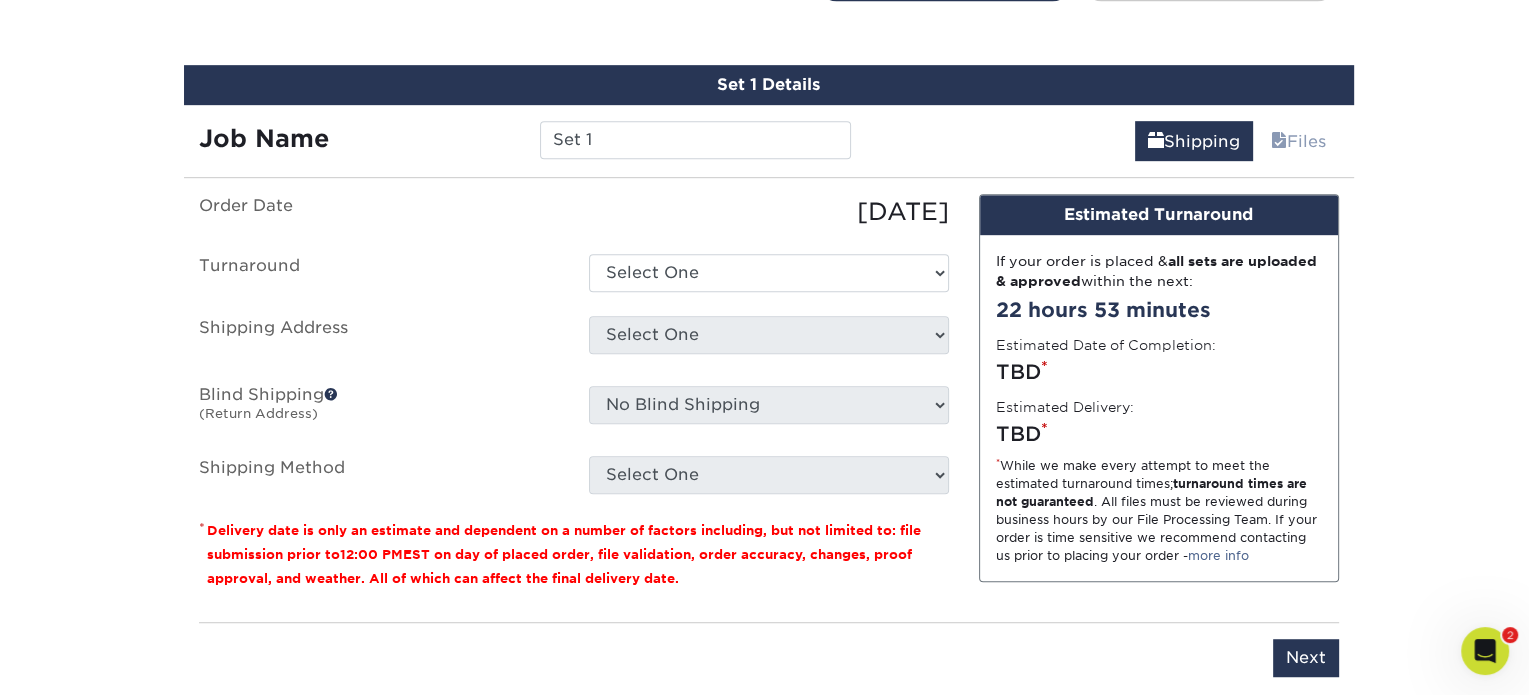scroll, scrollTop: 1138, scrollLeft: 0, axis: vertical 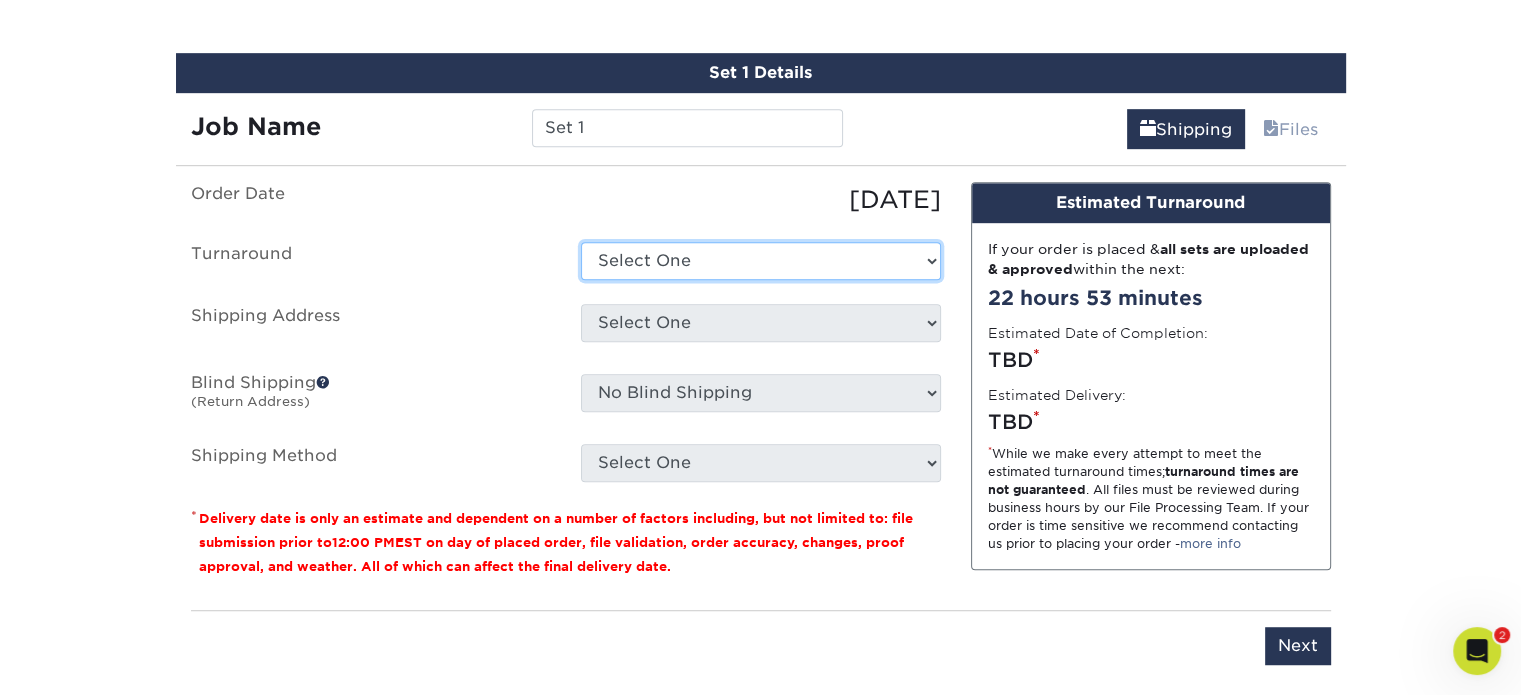 click on "Select One 2-4 Business Days 2 Day Next Business Day" at bounding box center [761, 261] 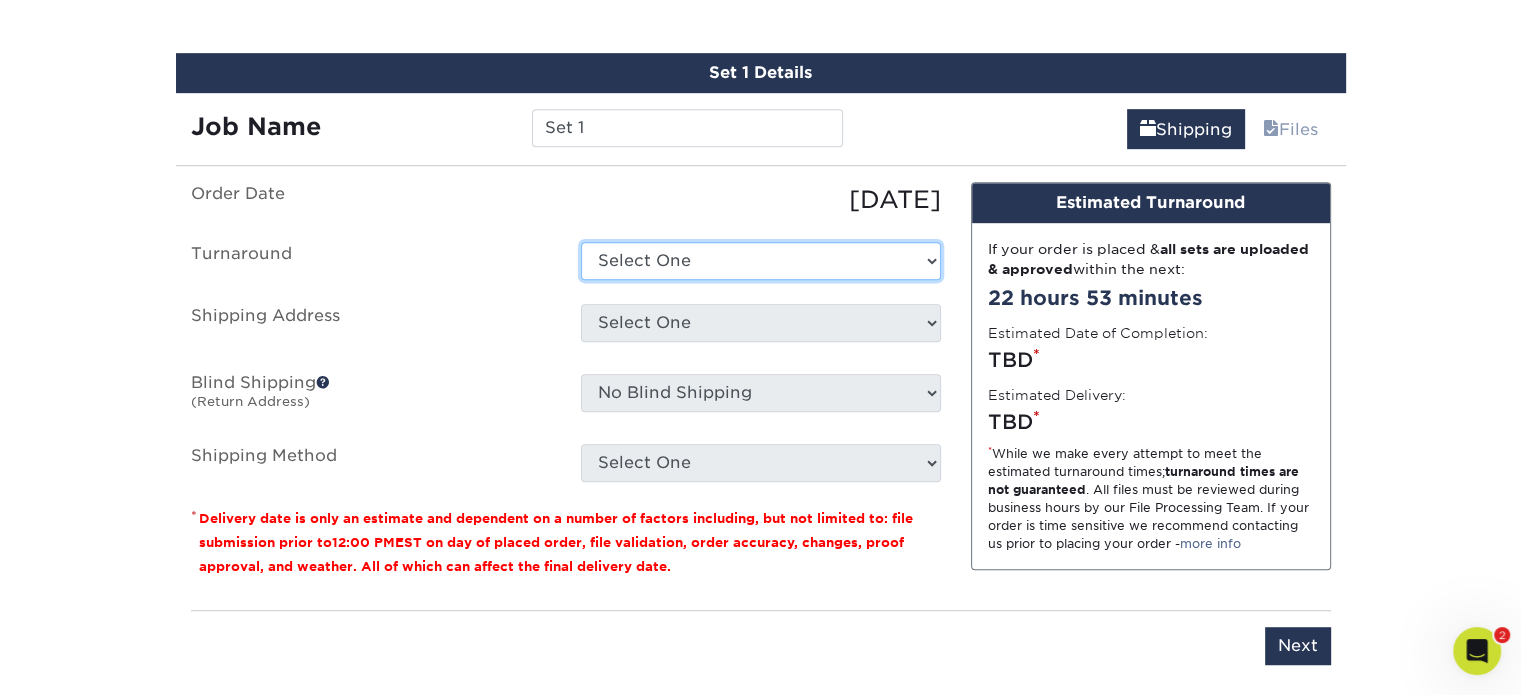 select on "220f8a77-e504-407f-aa5d-ac74a777cbb9" 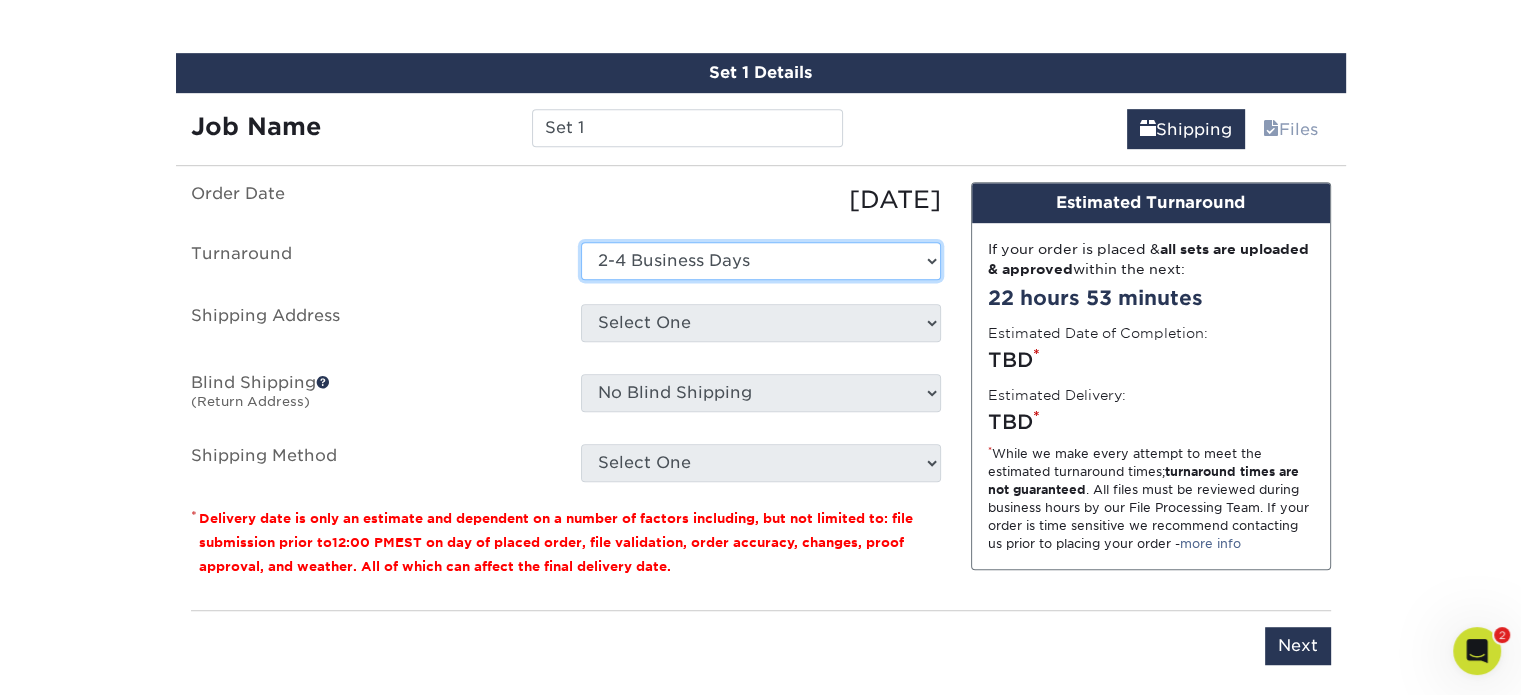 click on "Select One 2-4 Business Days 2 Day Next Business Day" at bounding box center (761, 261) 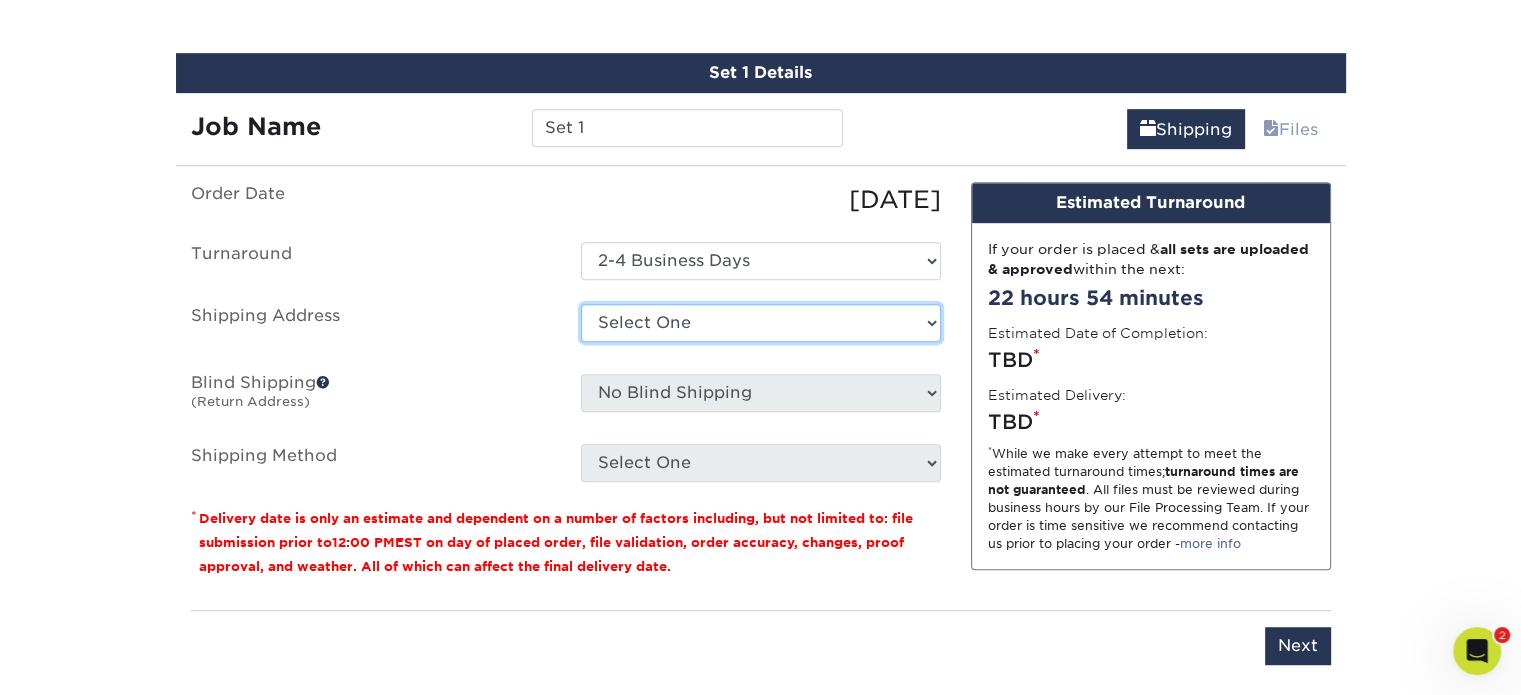 click on "Select One
+ Add New Address
- Login" at bounding box center (761, 323) 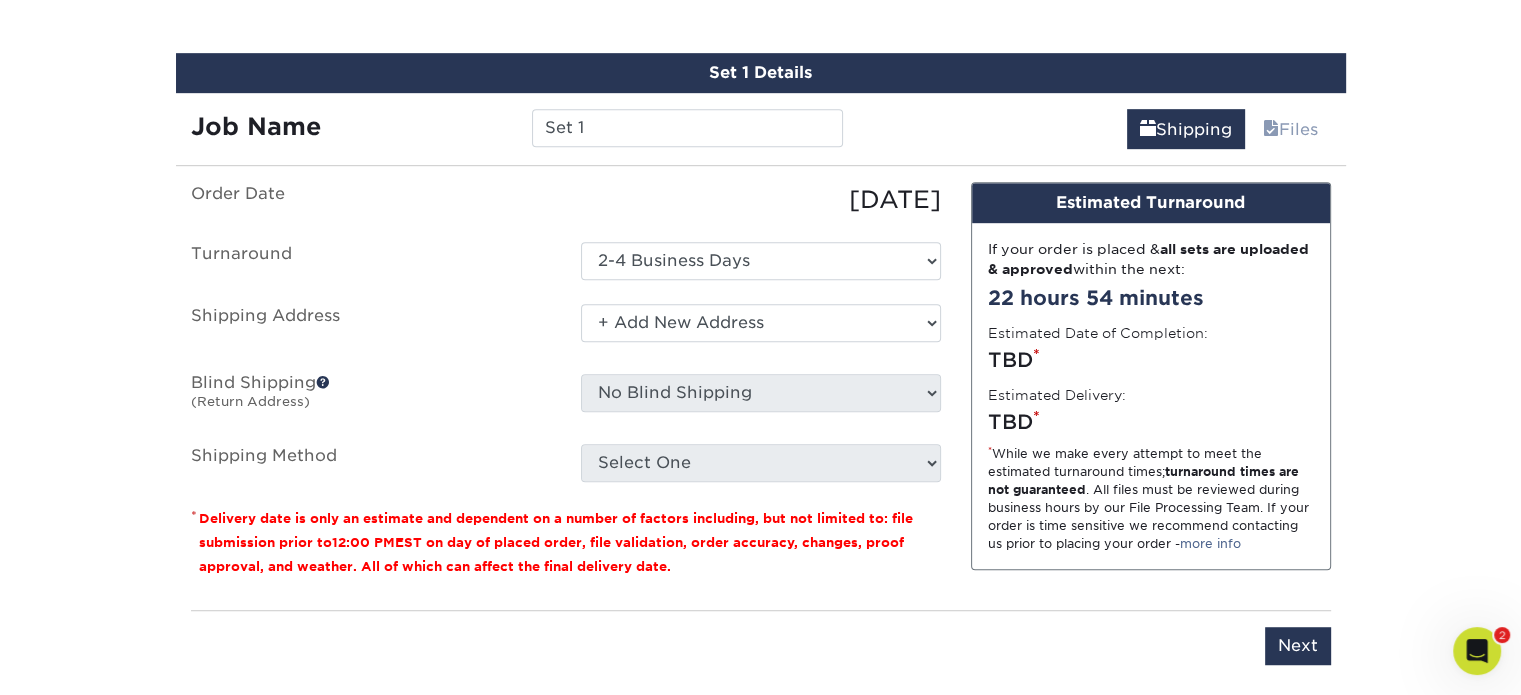 click on "Select One
+ Add New Address
- Login" at bounding box center (761, 323) 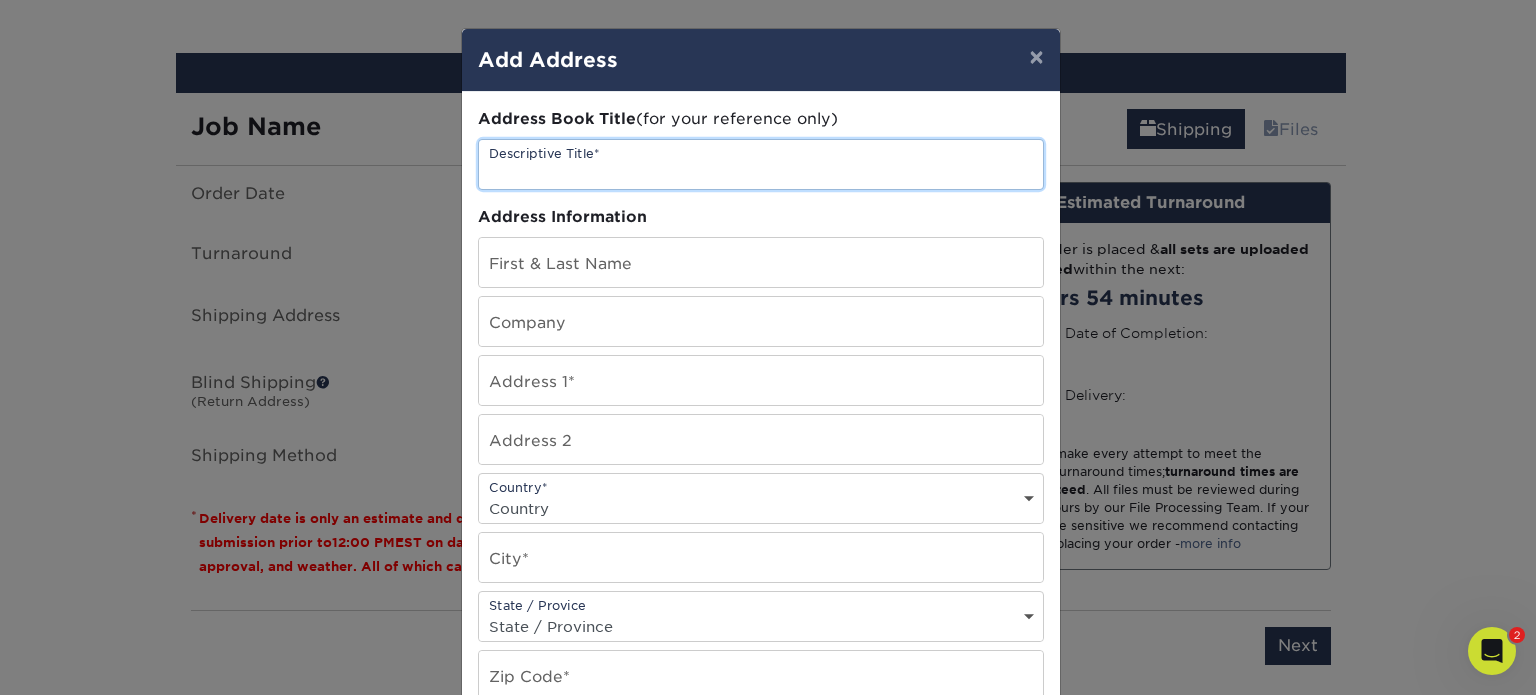 click at bounding box center [761, 164] 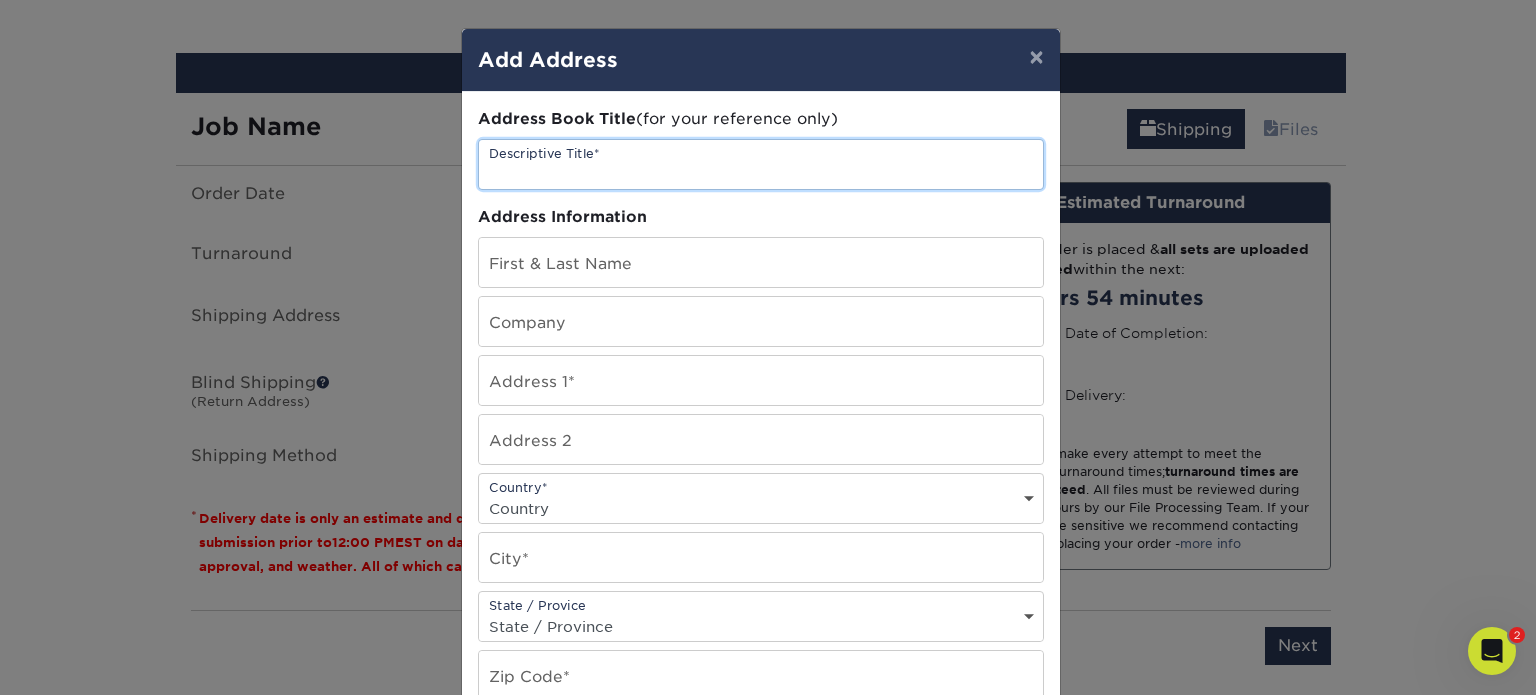 type on "Standard Business Cards" 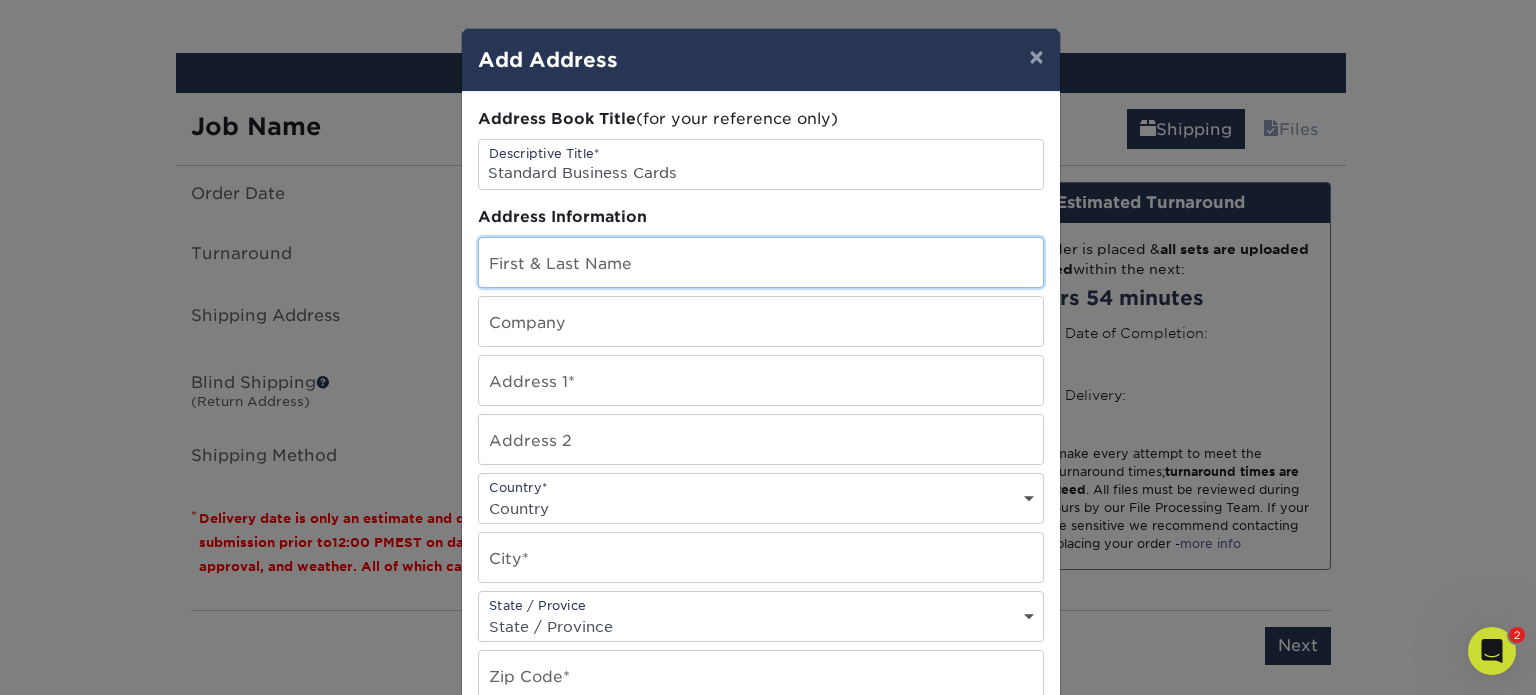 click at bounding box center (761, 262) 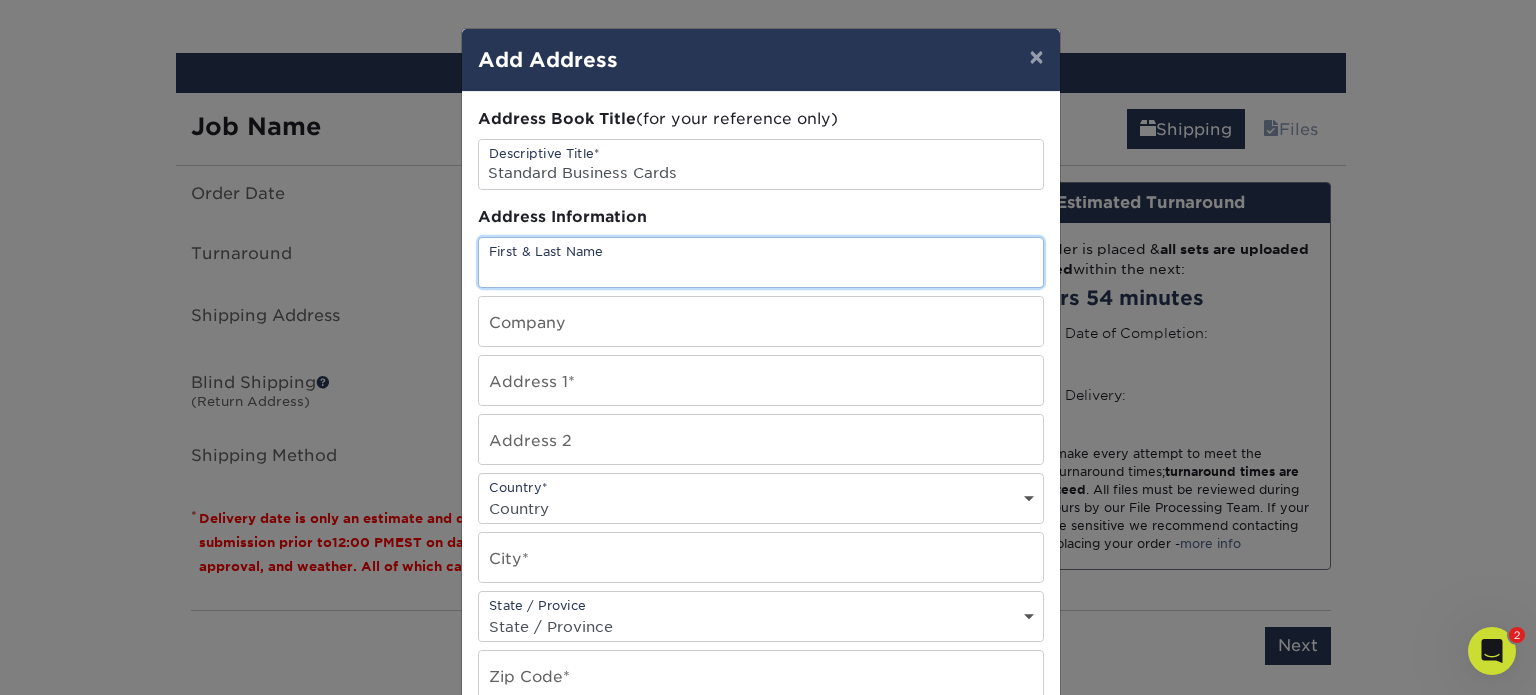 type on "Jovoni Vega" 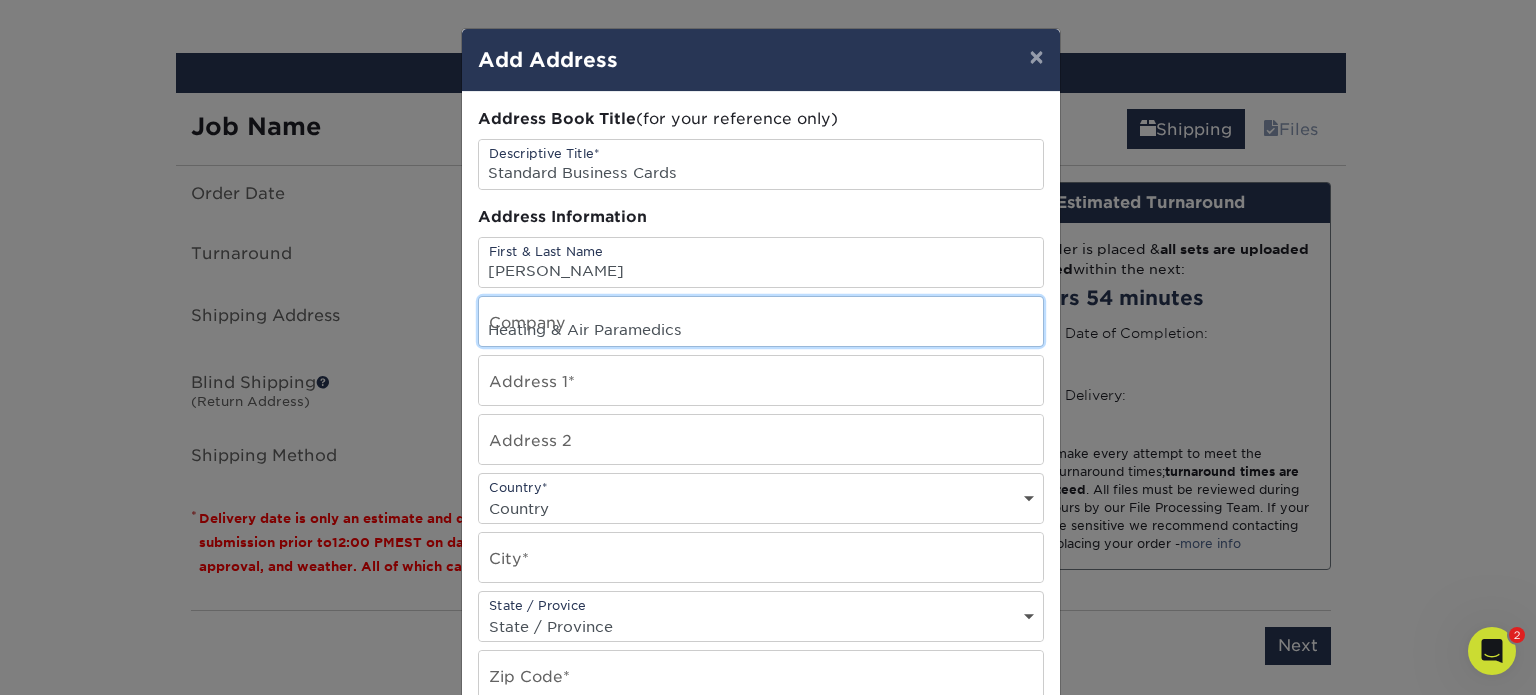 type on "375 W. Ajo Way Suite#3" 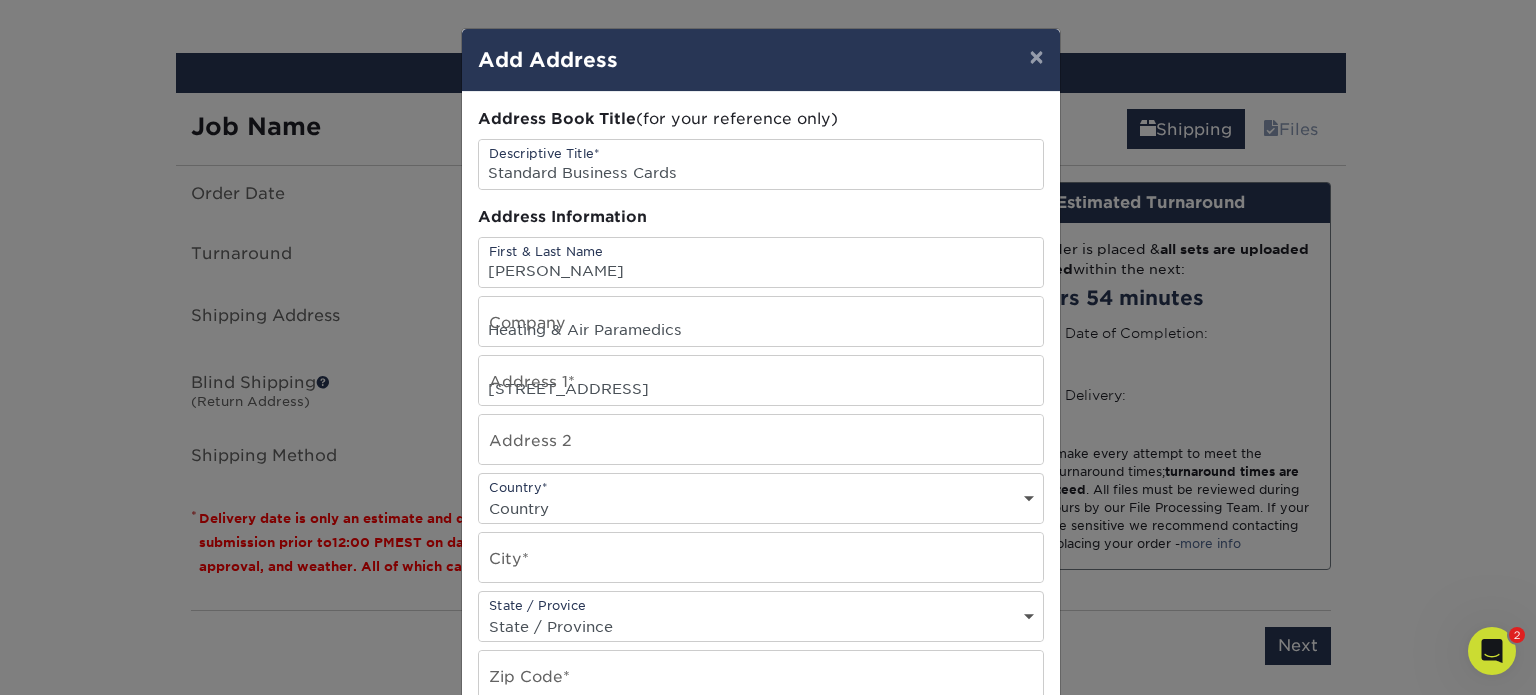 type on "Tucson, AZ 85713" 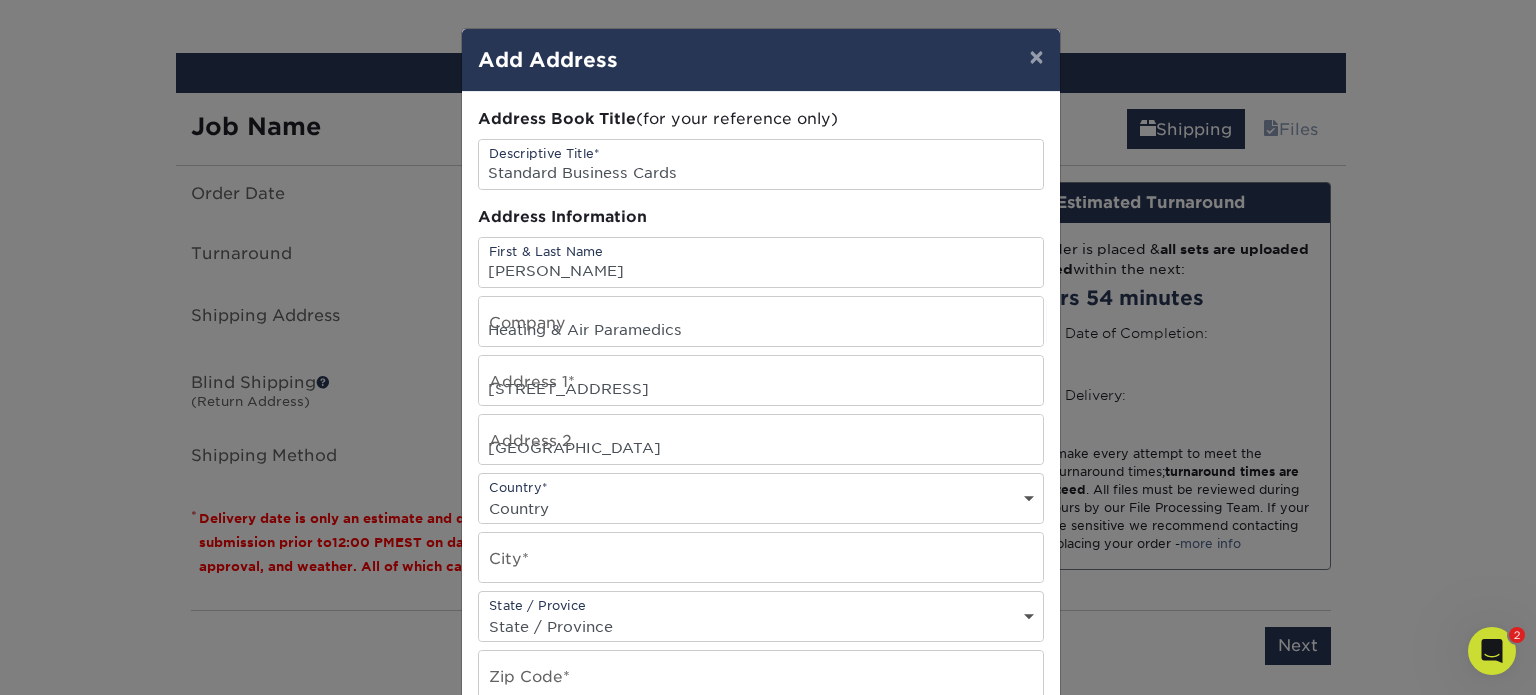 select on "US" 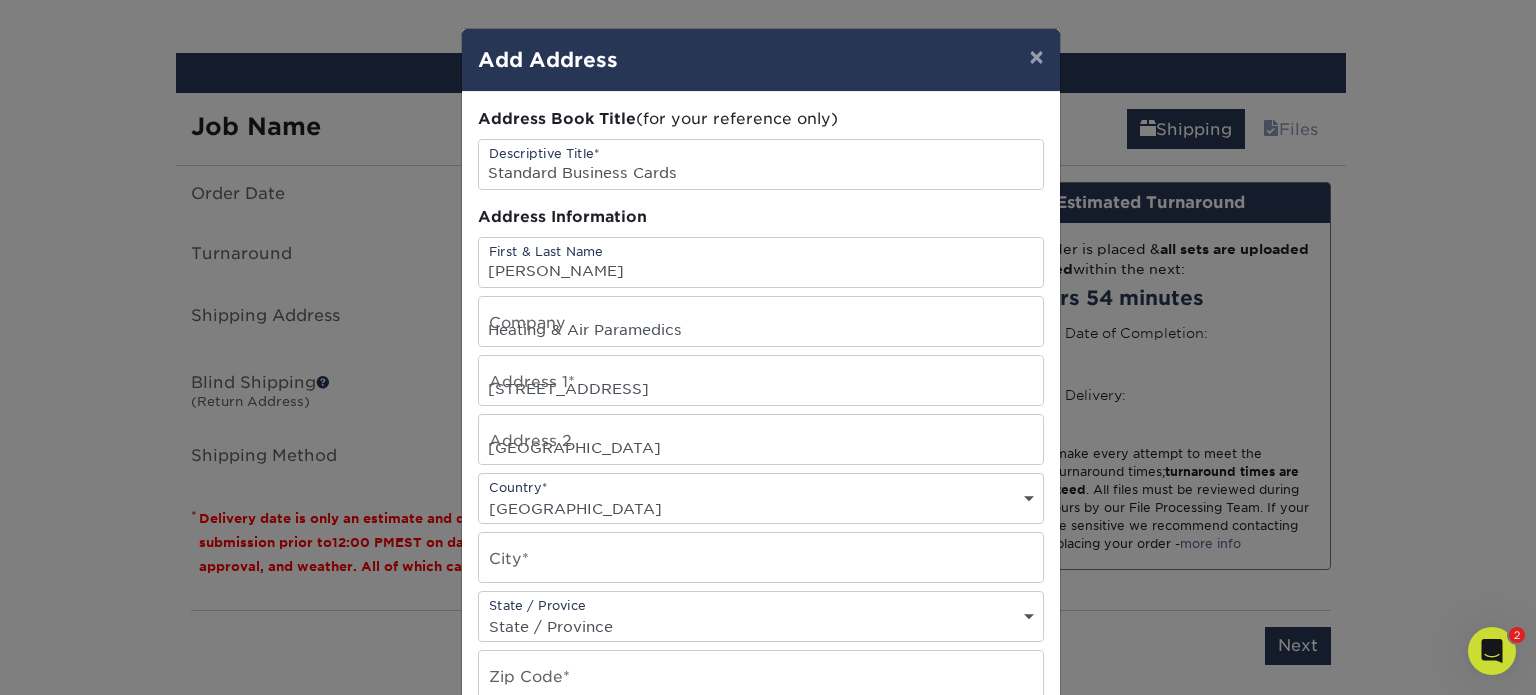 type on "Tucson" 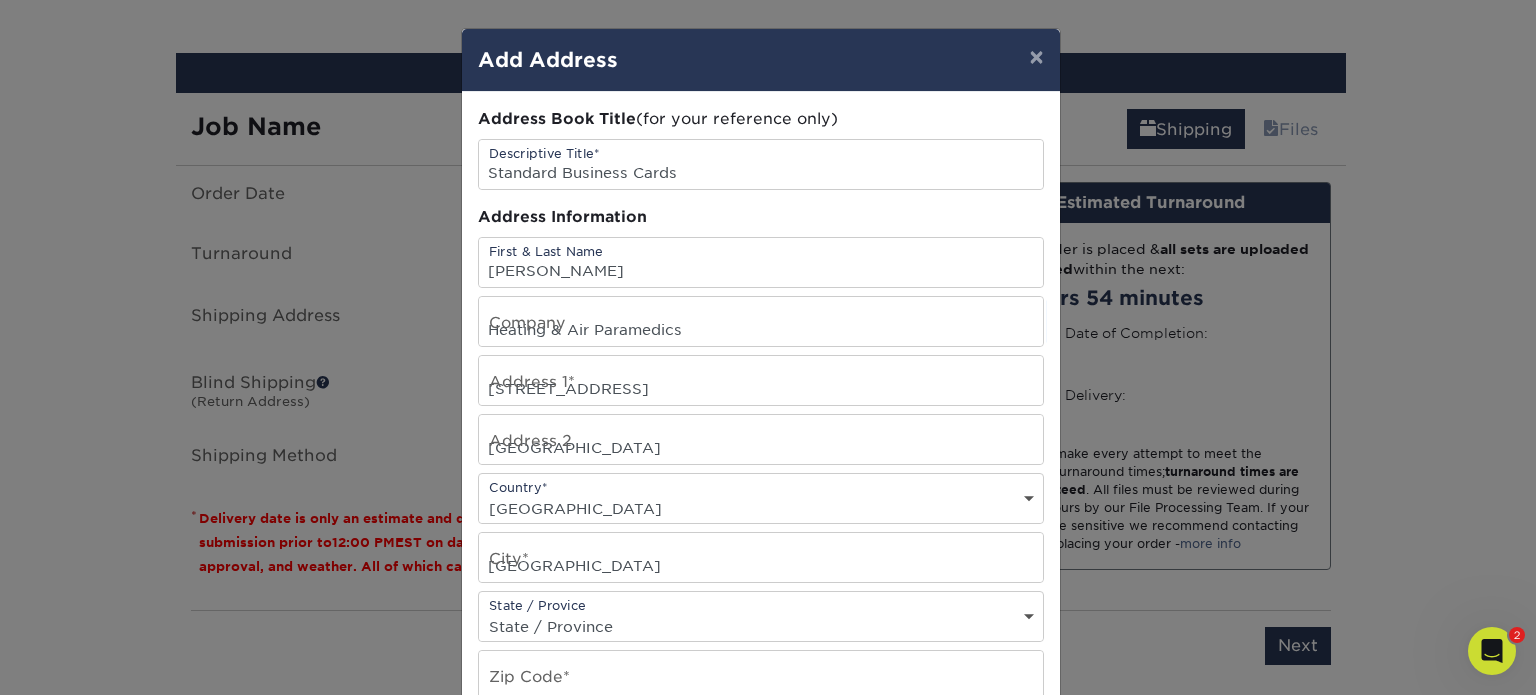 select on "AZ" 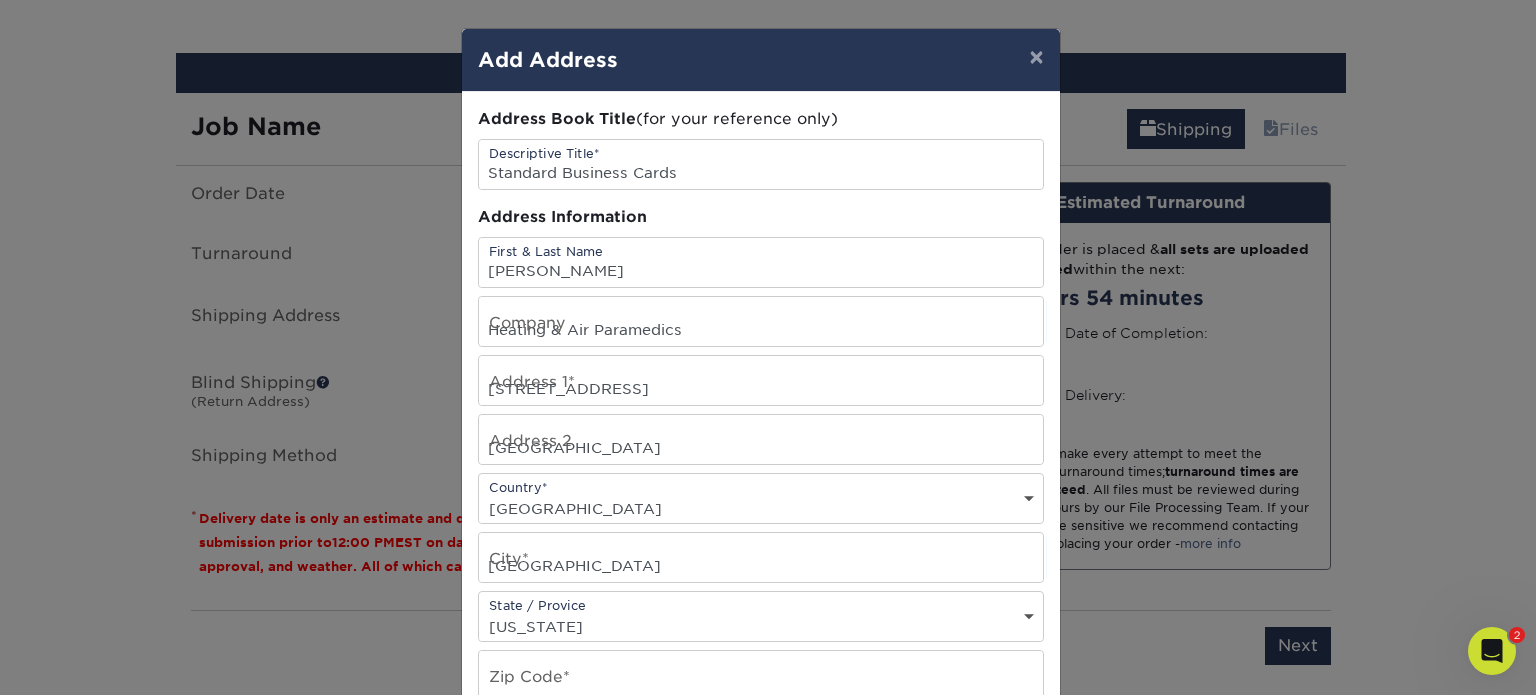 type on "85713" 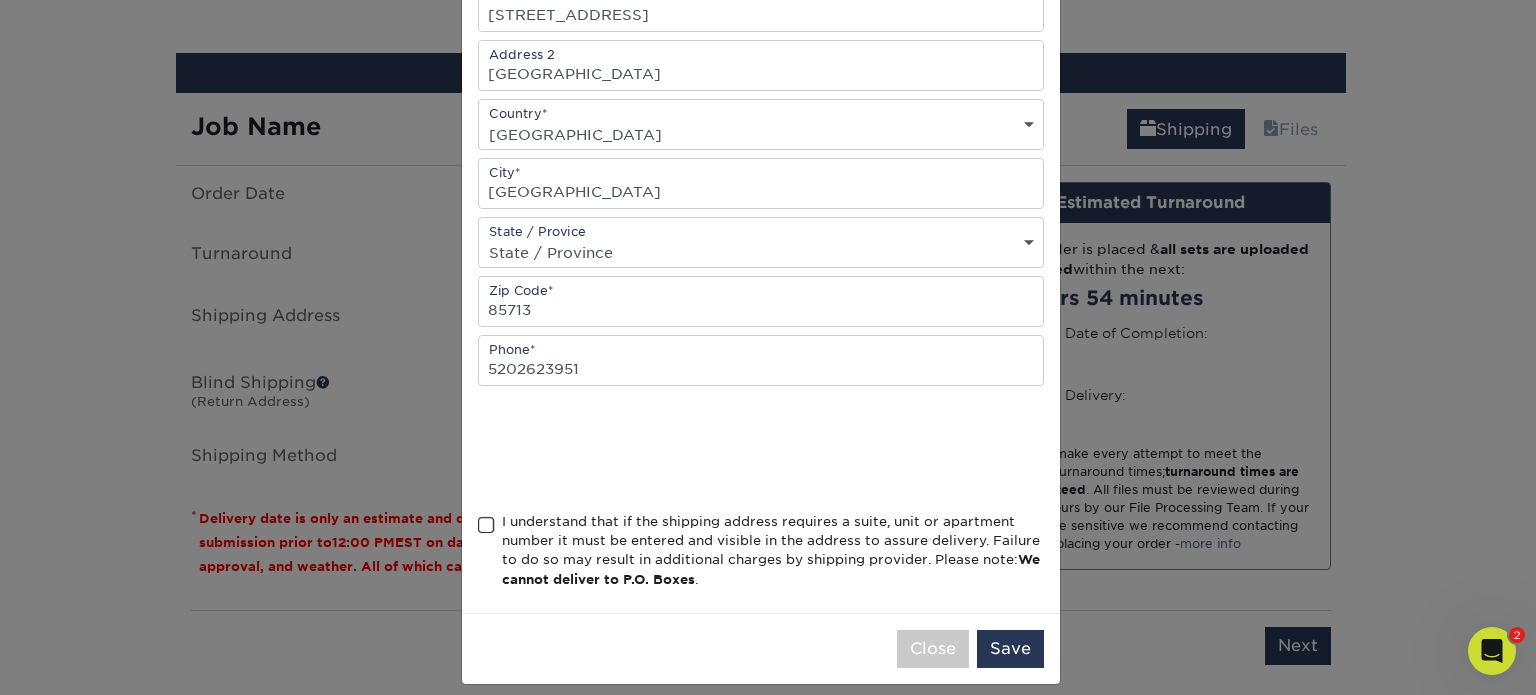 scroll, scrollTop: 386, scrollLeft: 0, axis: vertical 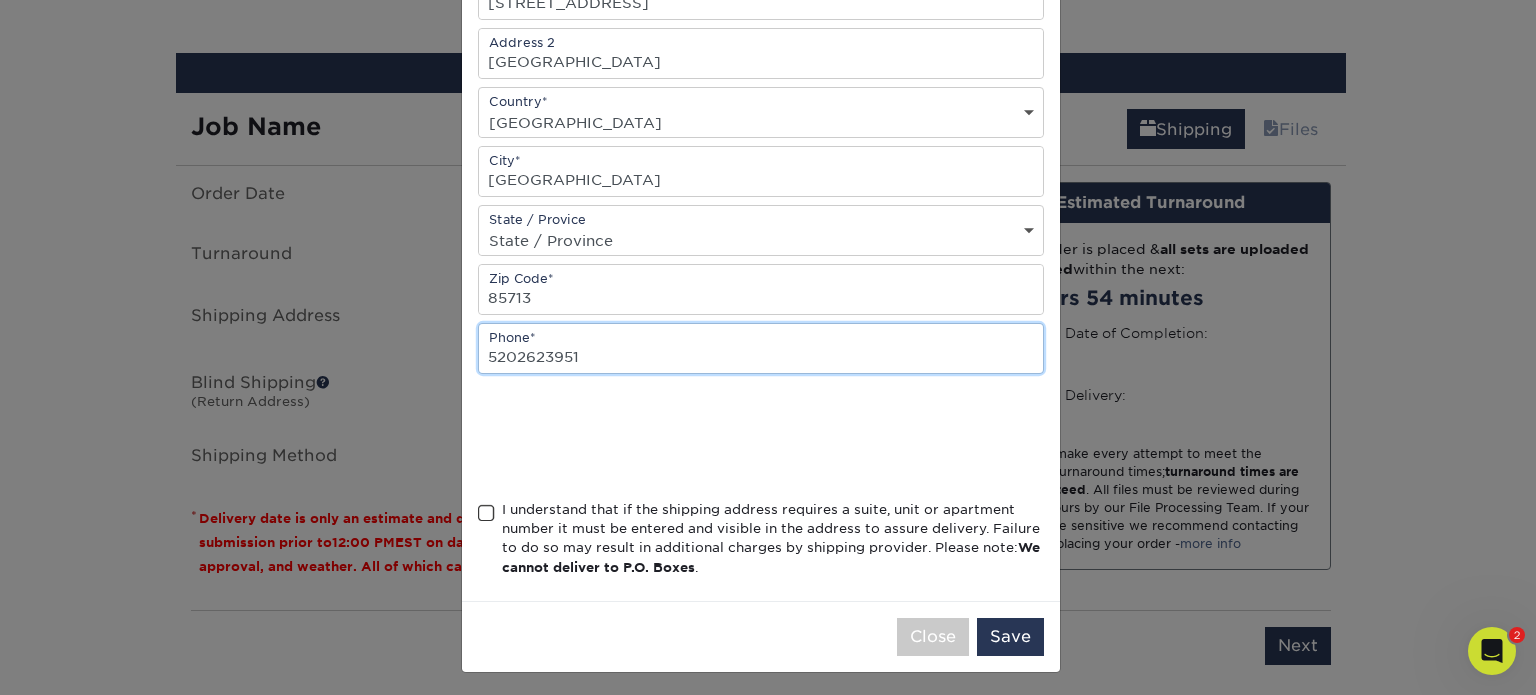 click on "5202623951" at bounding box center (761, 348) 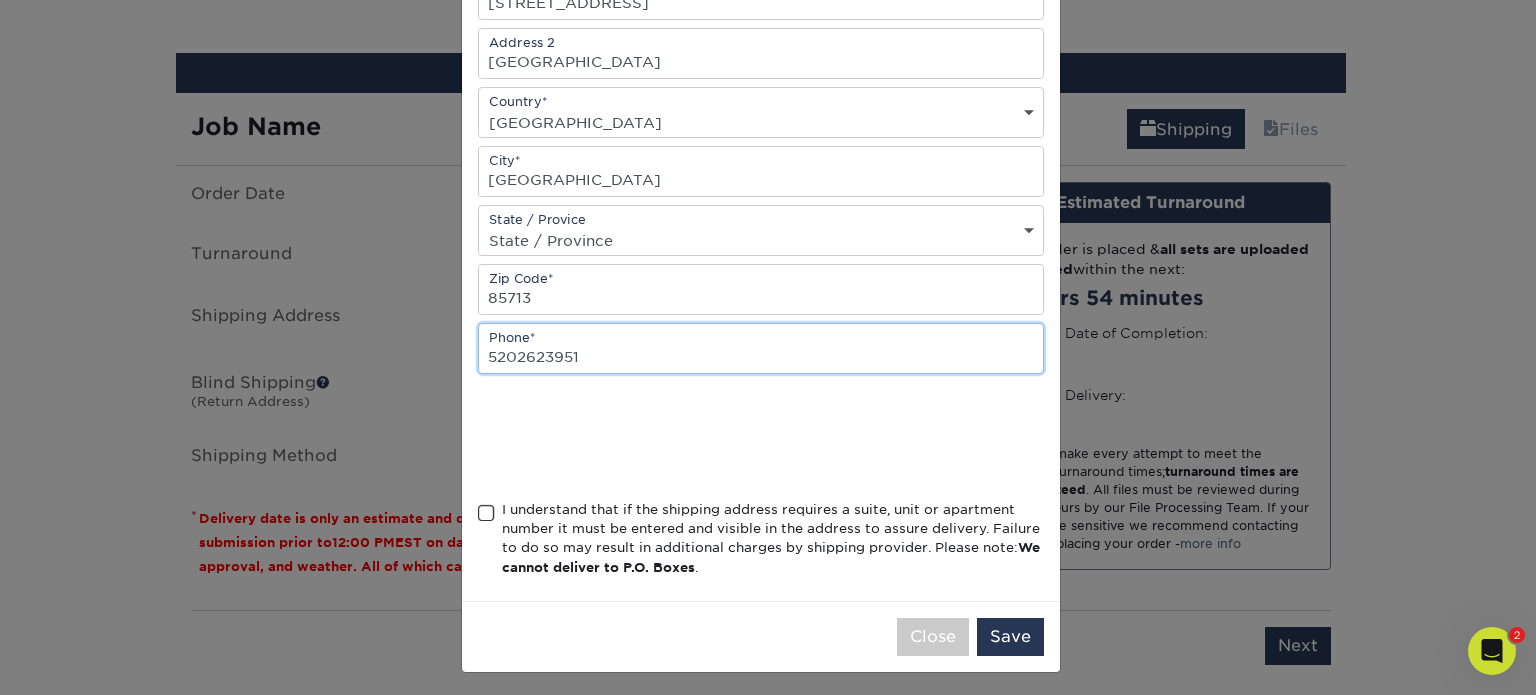 drag, startPoint x: 579, startPoint y: 351, endPoint x: 481, endPoint y: 355, distance: 98.0816 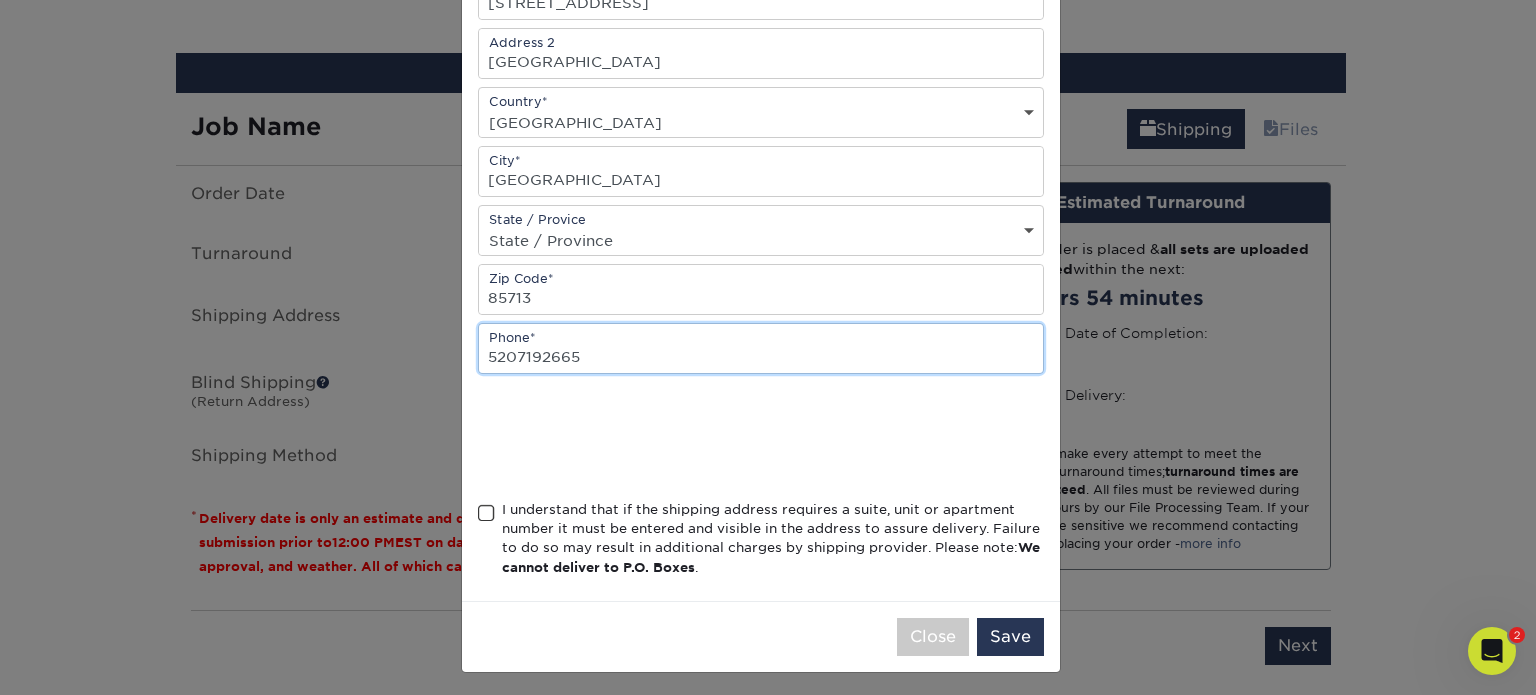 type on "5207192665" 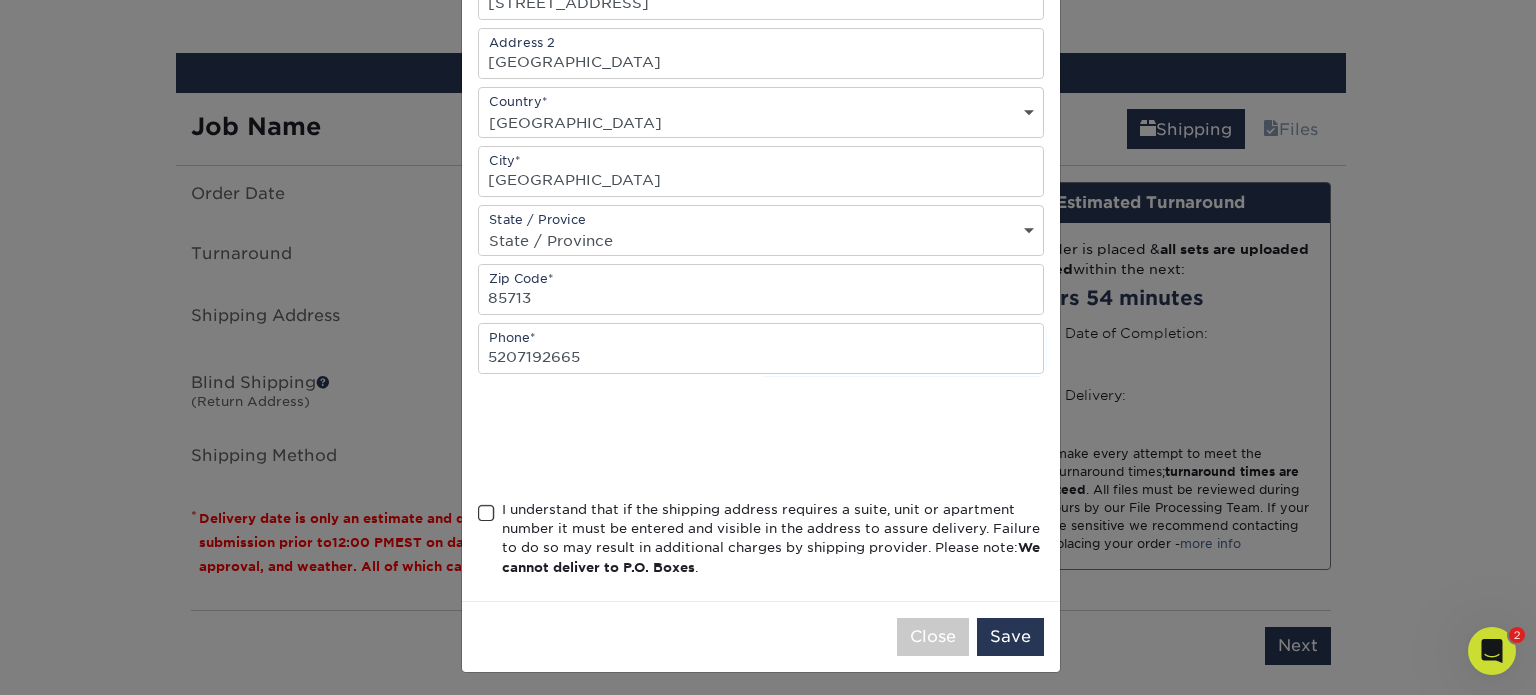 click at bounding box center (761, 437) 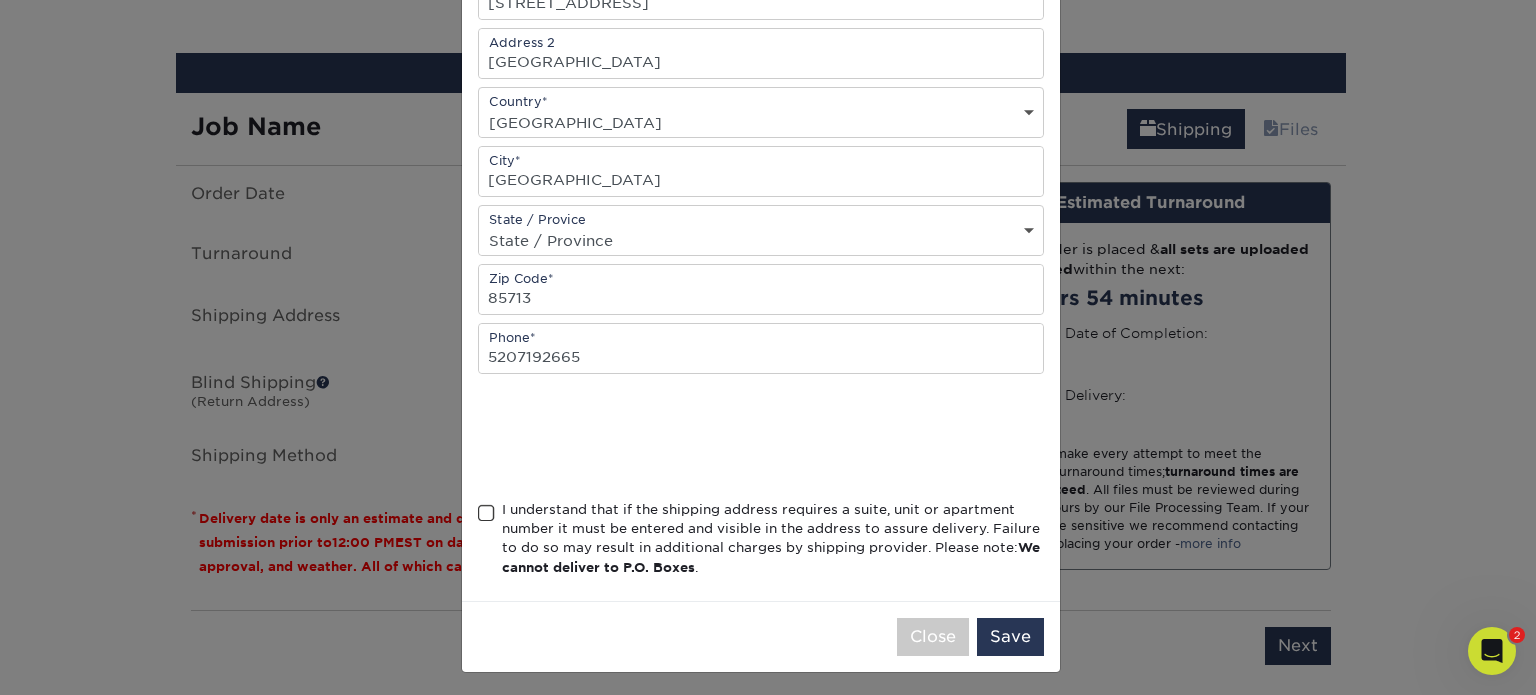 click at bounding box center (486, 513) 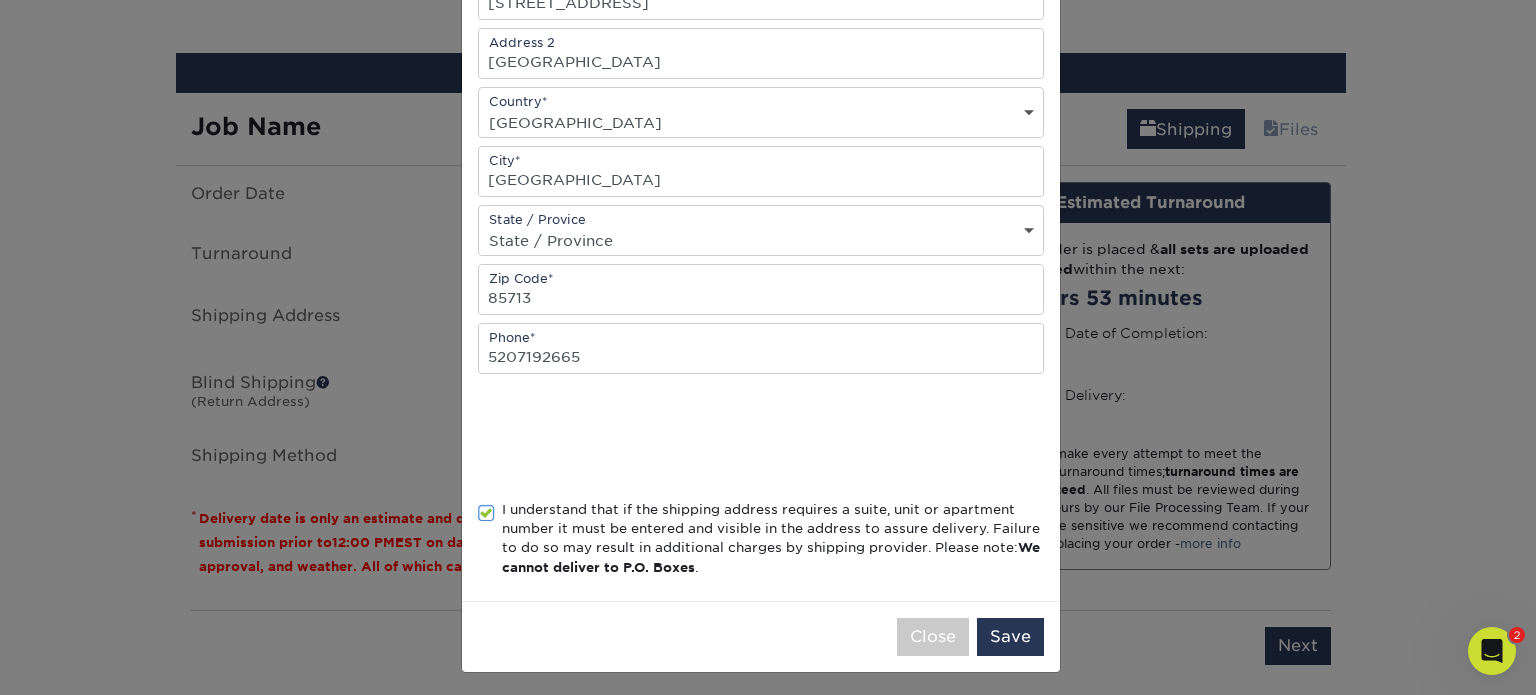 click at bounding box center (761, 437) 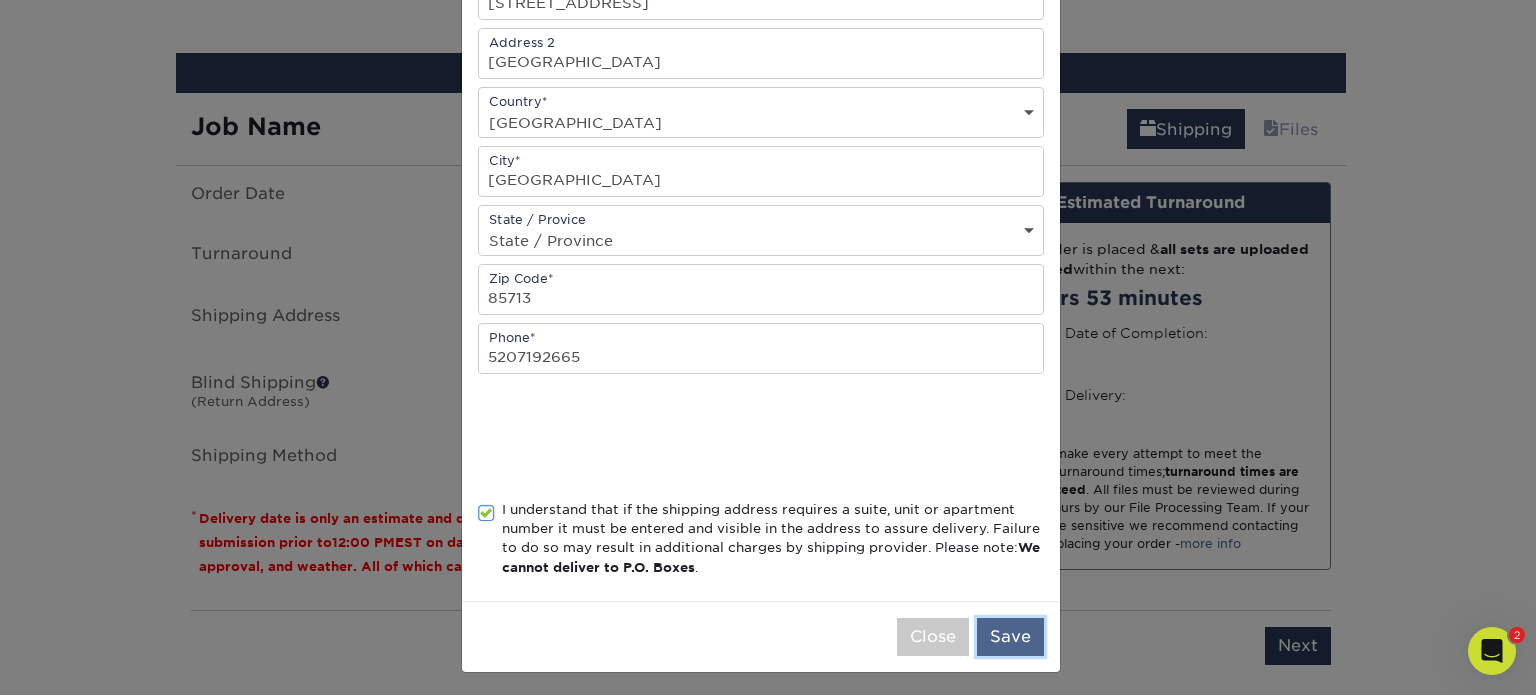 click on "Save" at bounding box center (1010, 637) 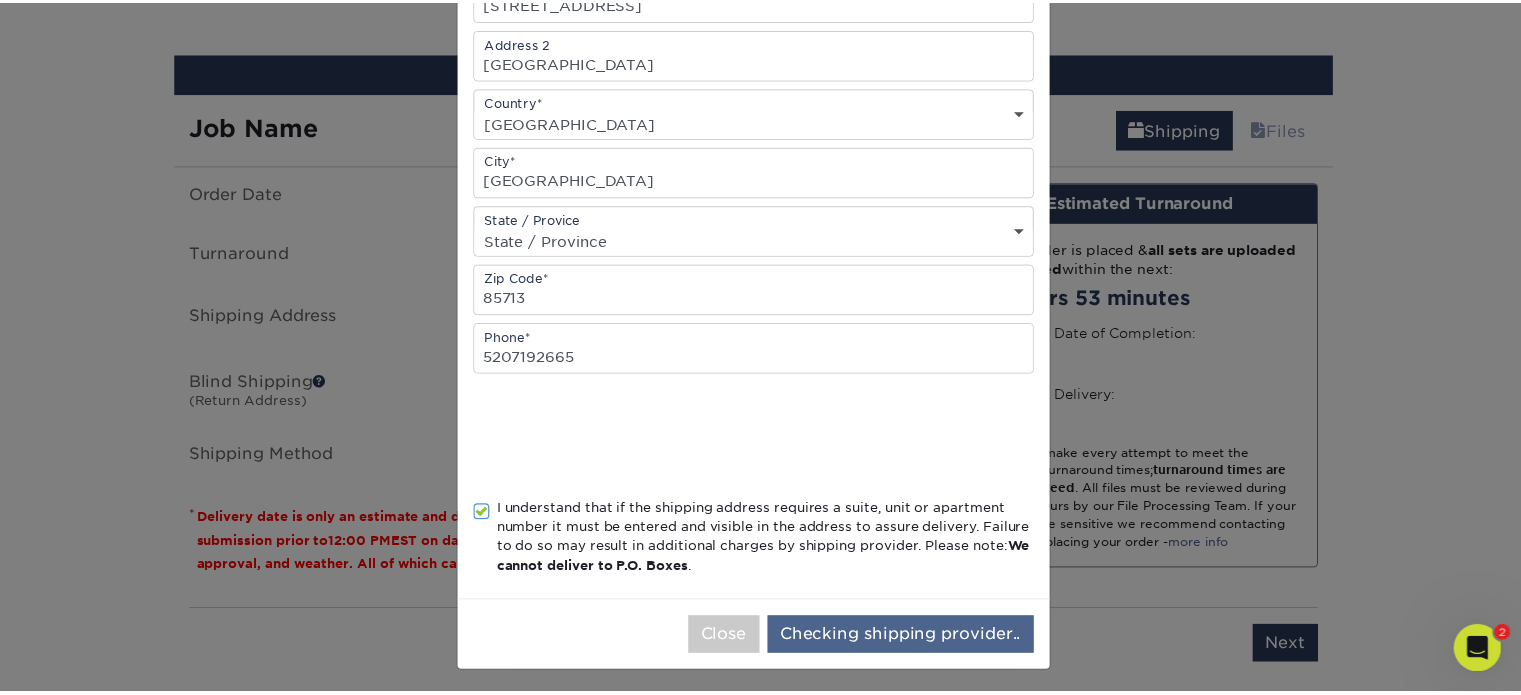 scroll, scrollTop: 0, scrollLeft: 0, axis: both 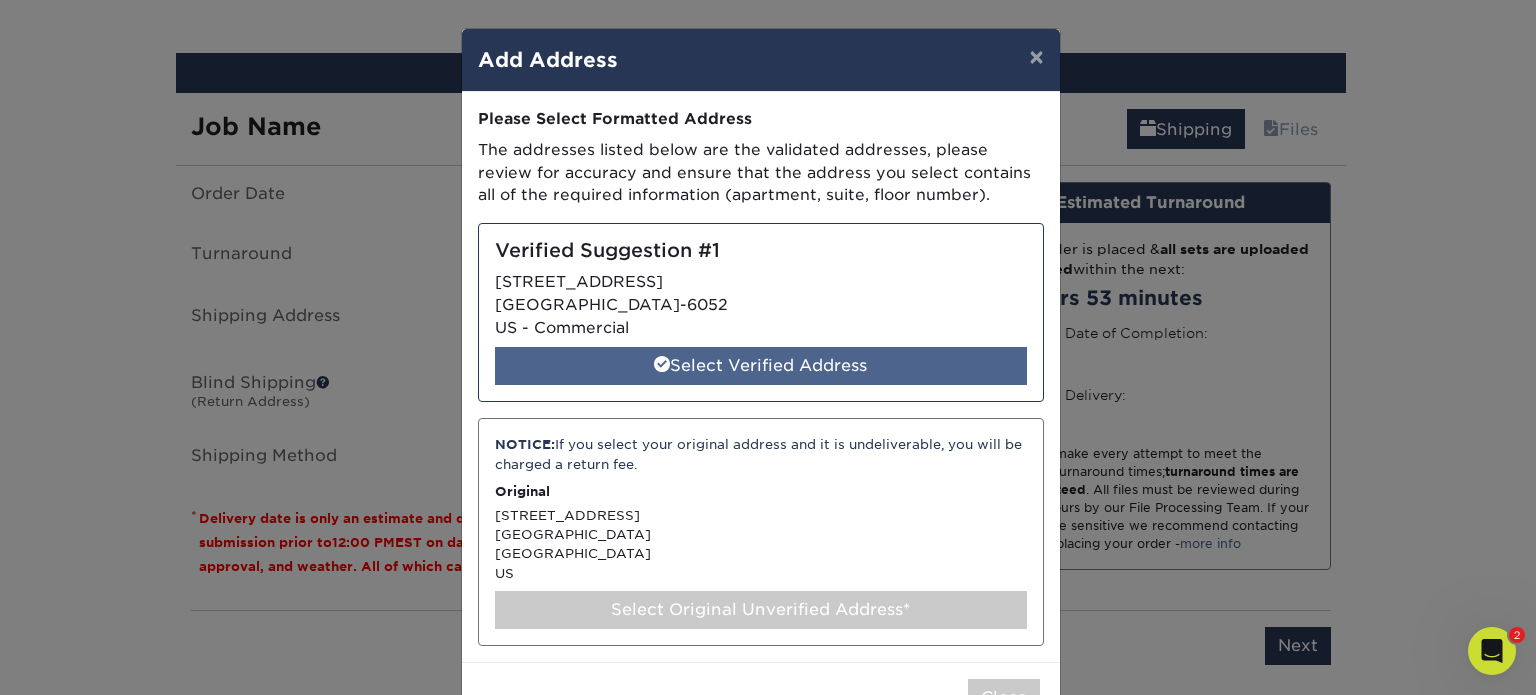 click on "Select Verified Address" at bounding box center [761, 366] 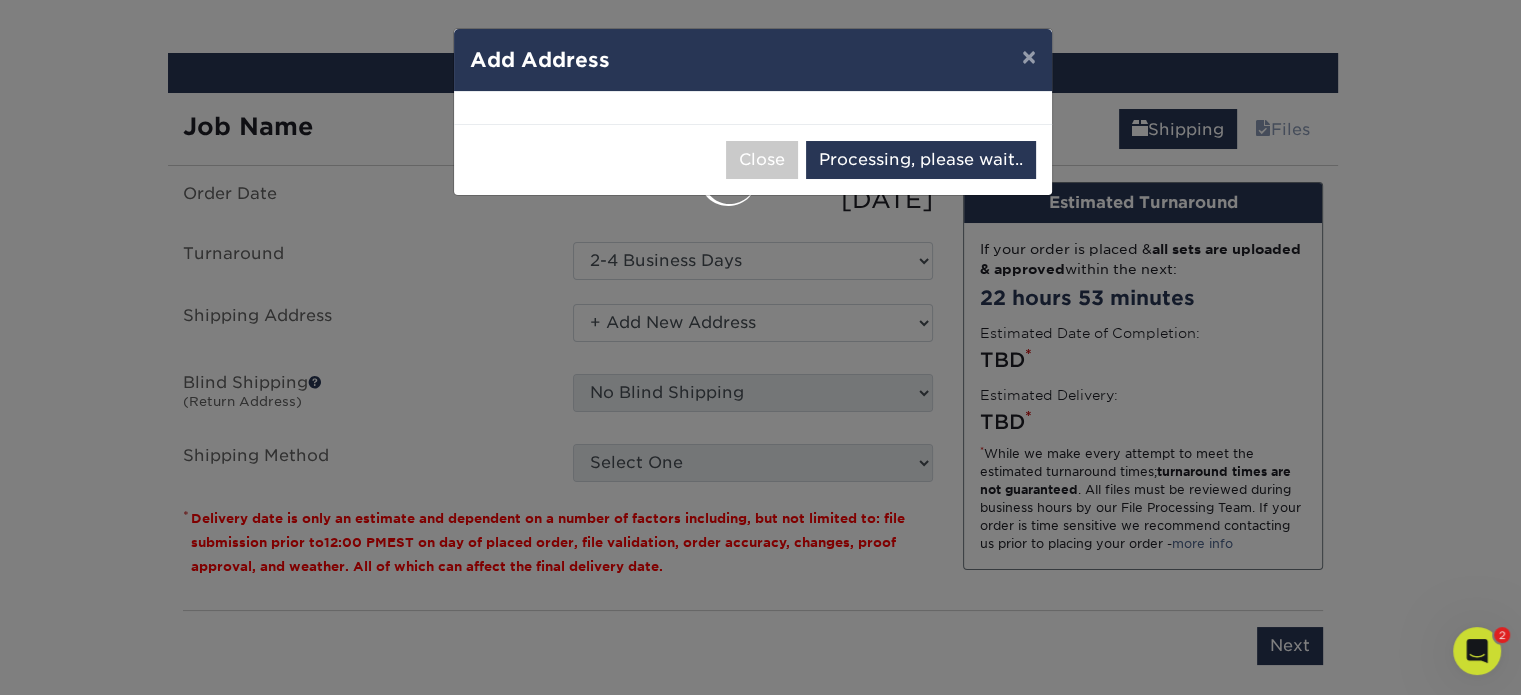 select on "284177" 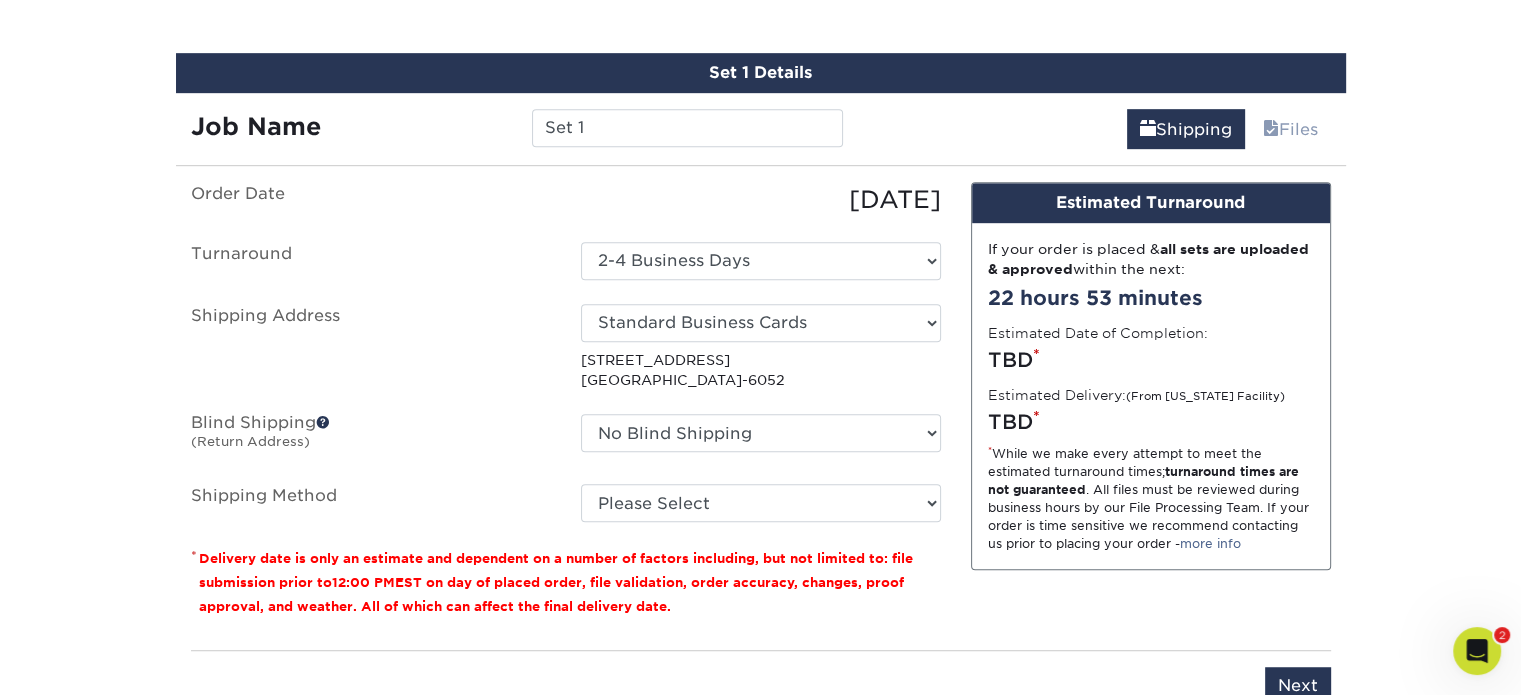 click on "Products
Business Cards
Glossy UV Coated  Business Cards
Previous Next" at bounding box center [760, -129] 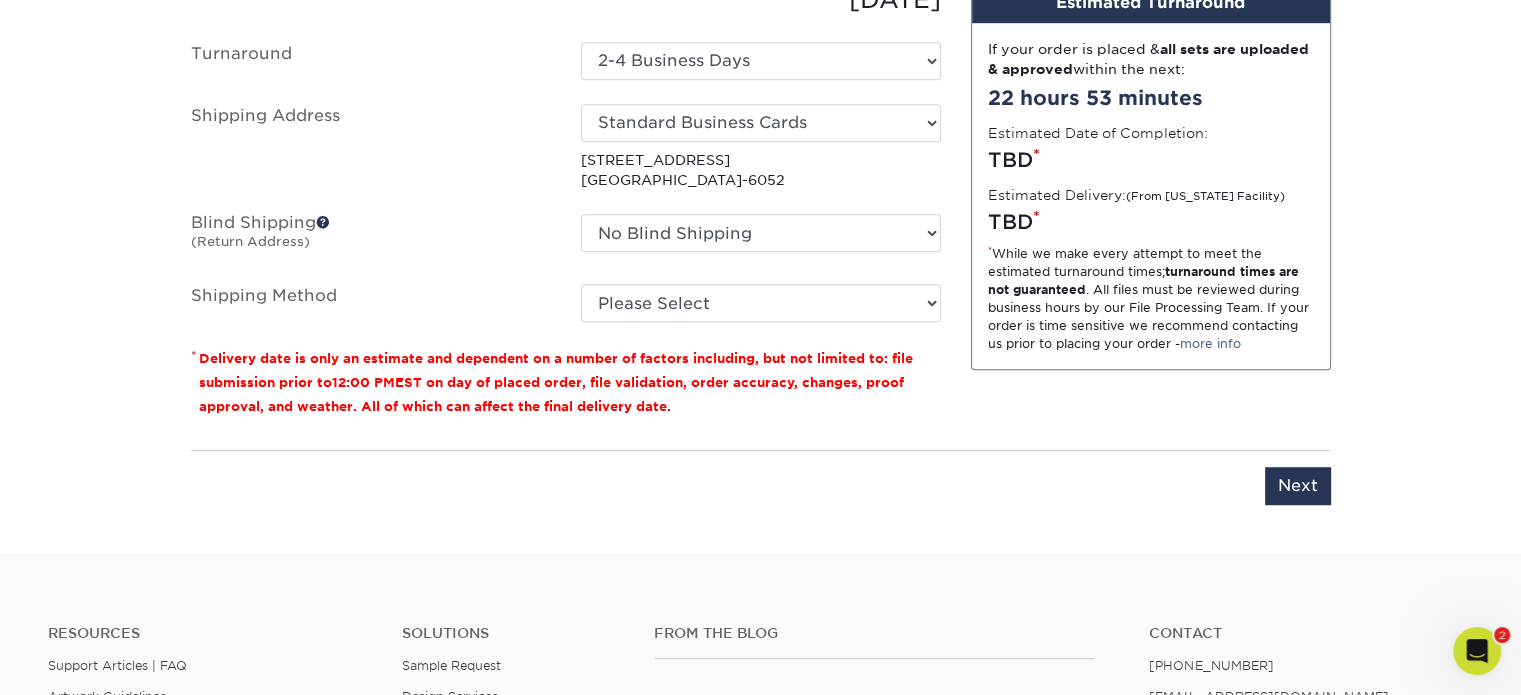 scroll, scrollTop: 1438, scrollLeft: 0, axis: vertical 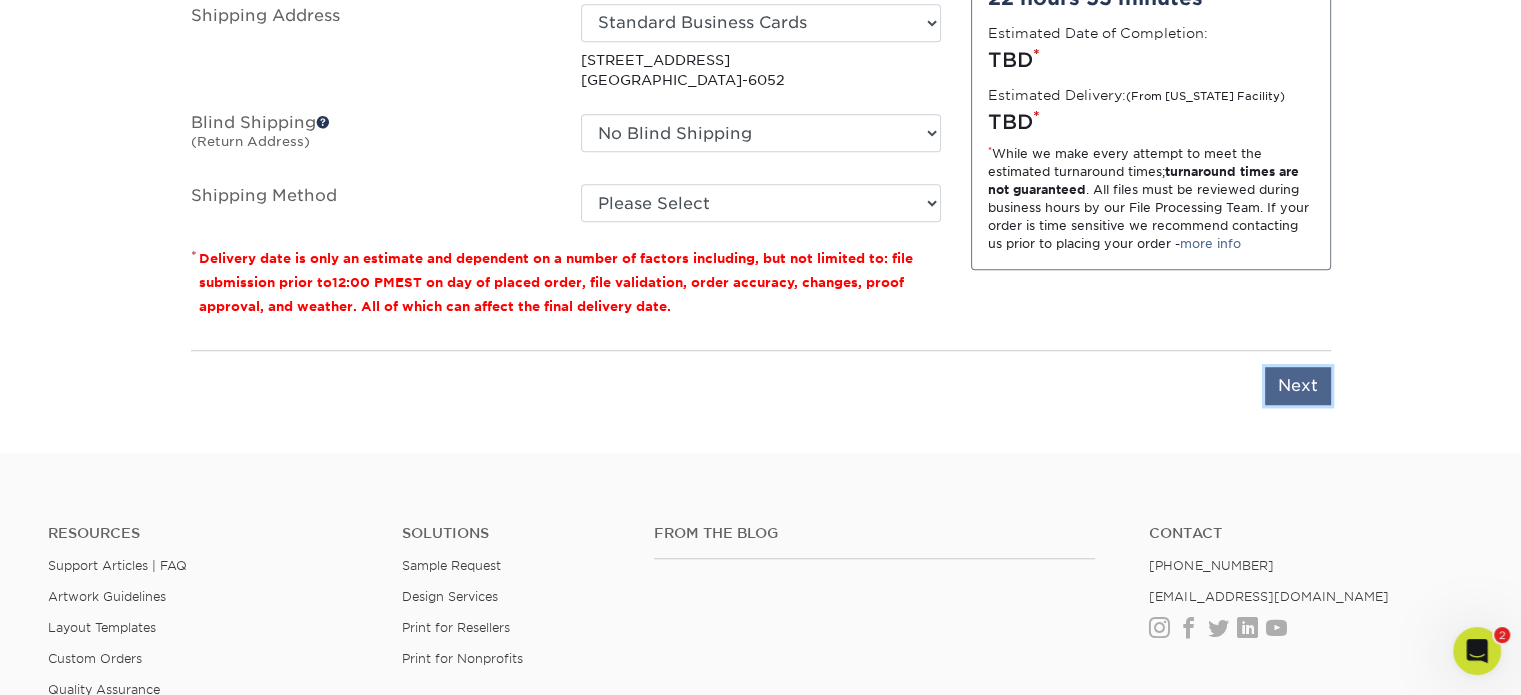 click on "Next" at bounding box center [1298, 386] 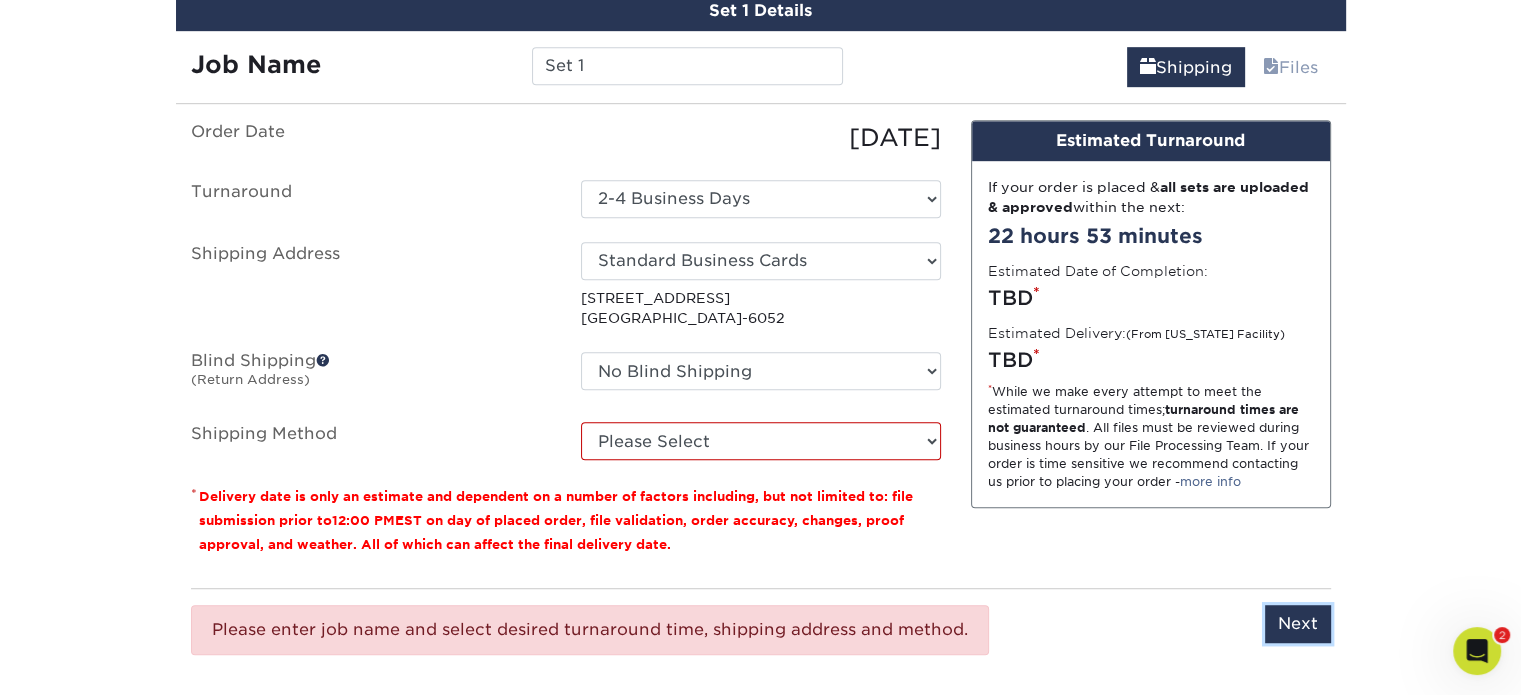 scroll, scrollTop: 1138, scrollLeft: 0, axis: vertical 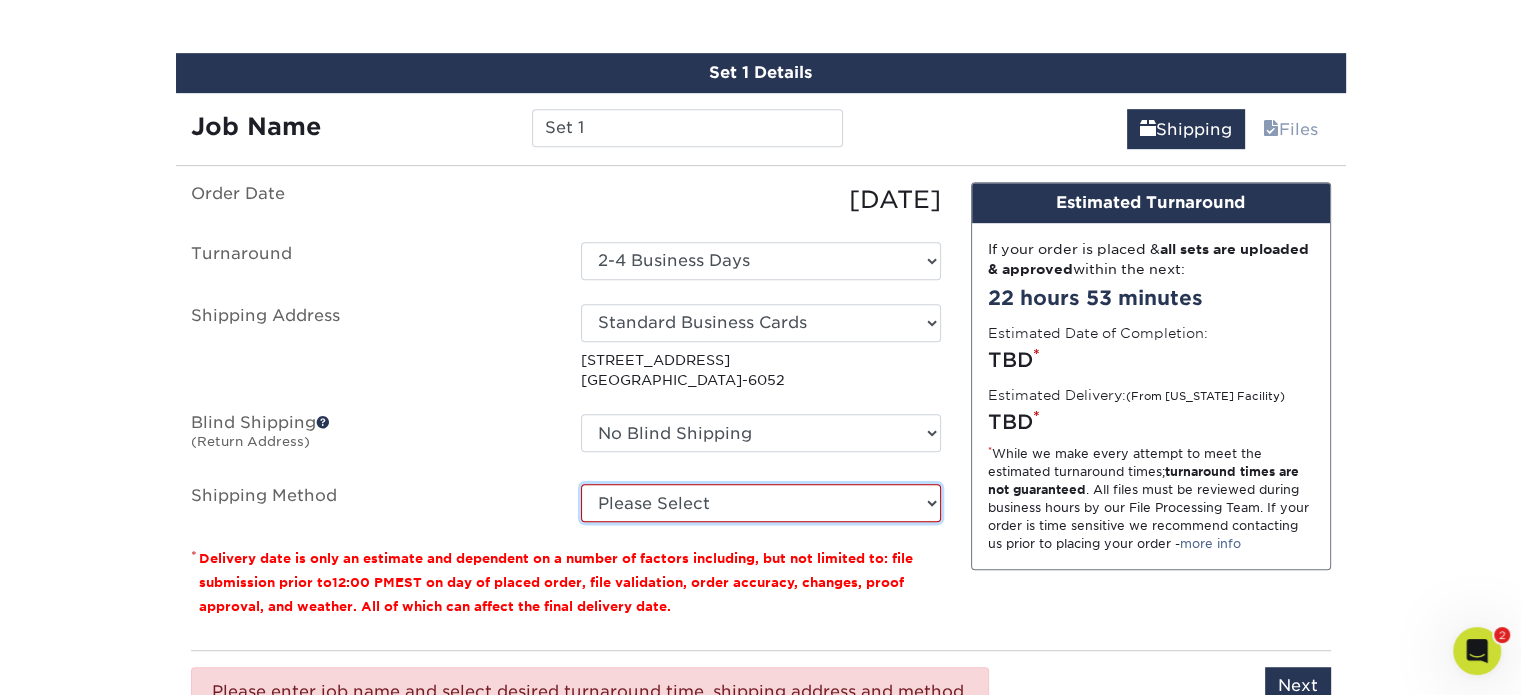 click on "Please Select Ground Shipping (+$7.84) 3 Day Shipping Service (+$14.78) 2 Day Air Shipping (+$15.24) Next Day Shipping by 5pm (+$20.81) Next Day Shipping by 12 noon (+$22.94) Next Day Air Early A.M. (+$127.96)" at bounding box center (761, 503) 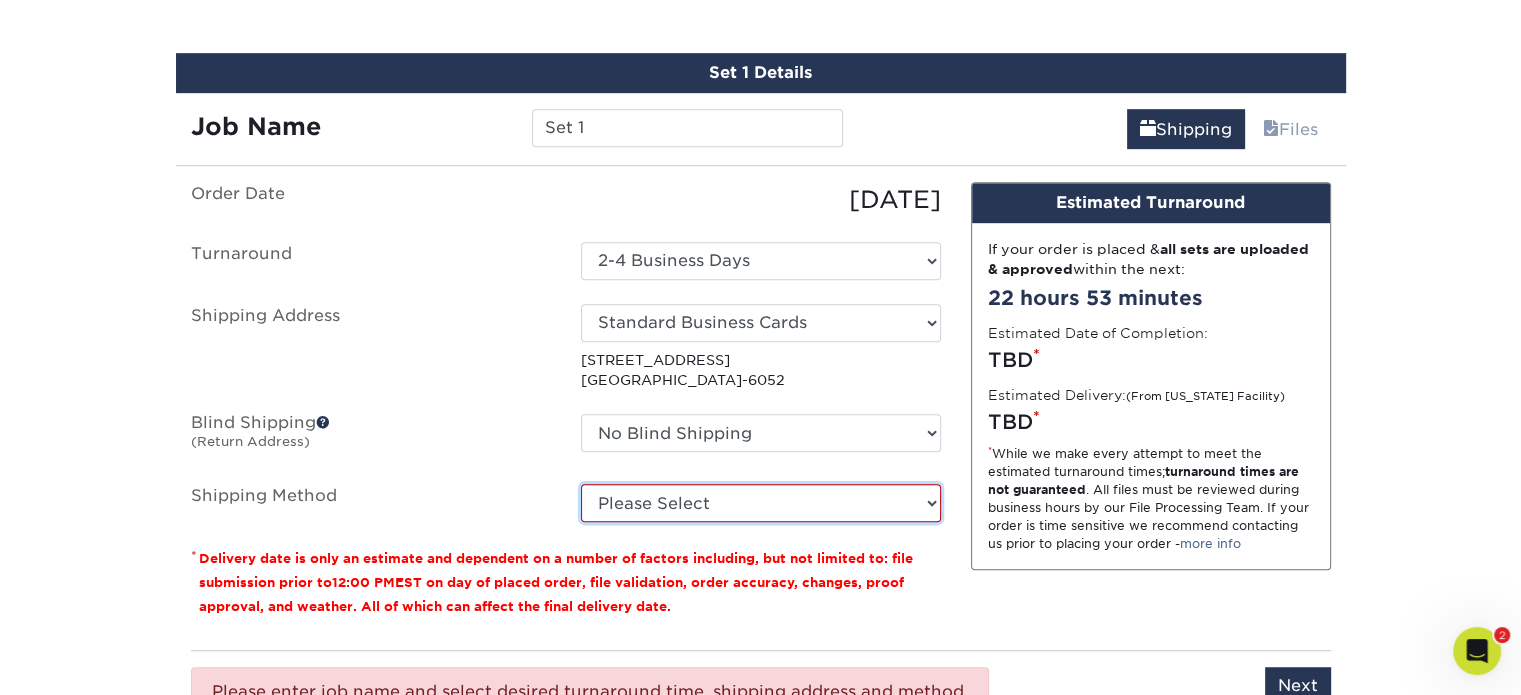 select on "03" 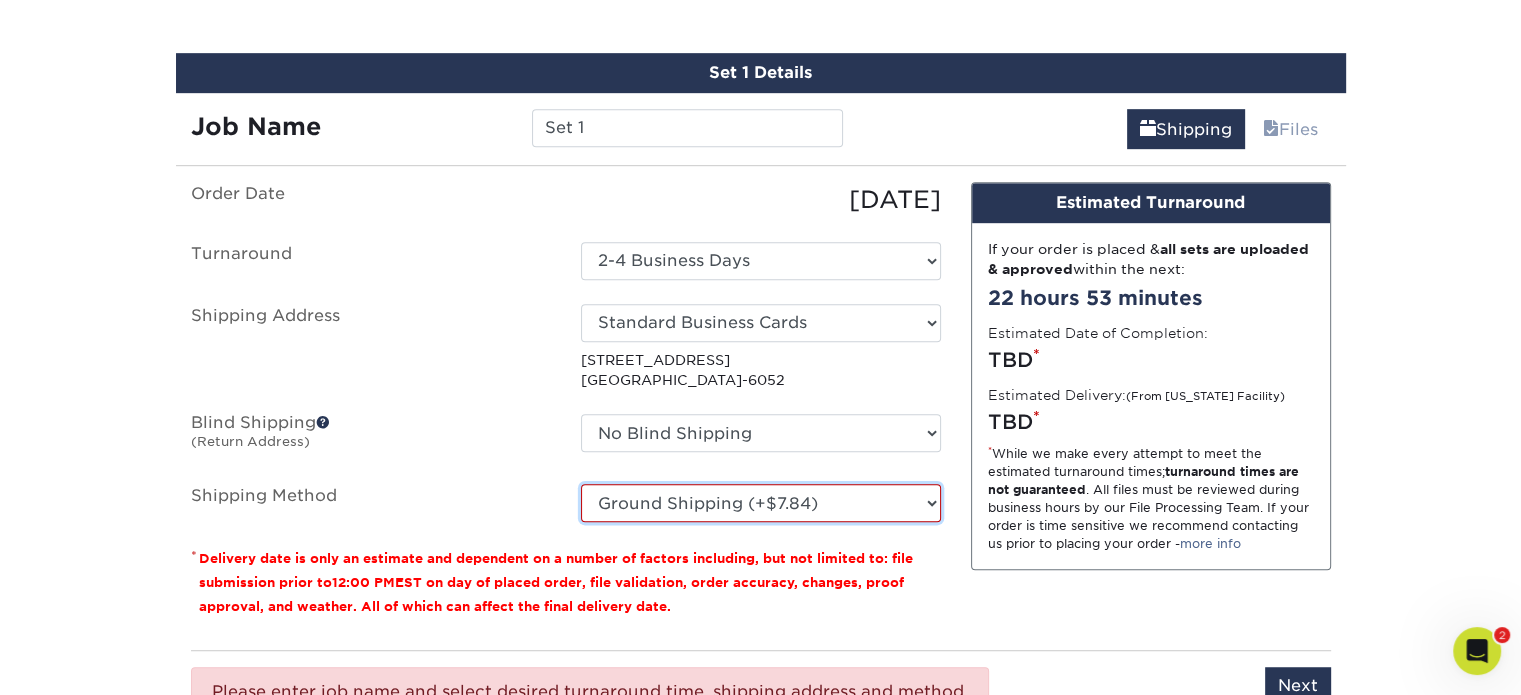 click on "Please Select Ground Shipping (+$7.84) 3 Day Shipping Service (+$14.78) 2 Day Air Shipping (+$15.24) Next Day Shipping by 5pm (+$20.81) Next Day Shipping by 12 noon (+$22.94) Next Day Air Early A.M. (+$127.96)" at bounding box center [761, 503] 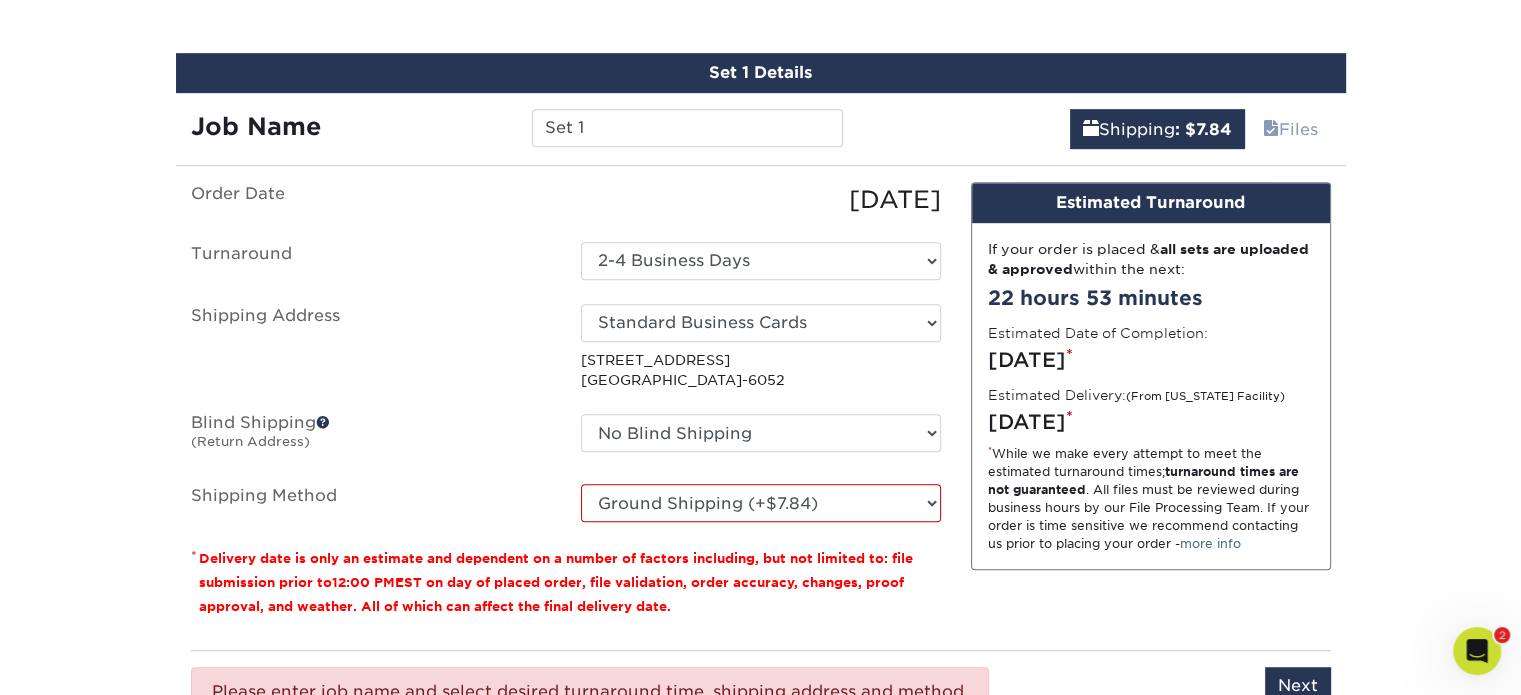 click on "Products
Business Cards
Glossy UV Coated  Business Cards
Previous Next" at bounding box center [760, -115] 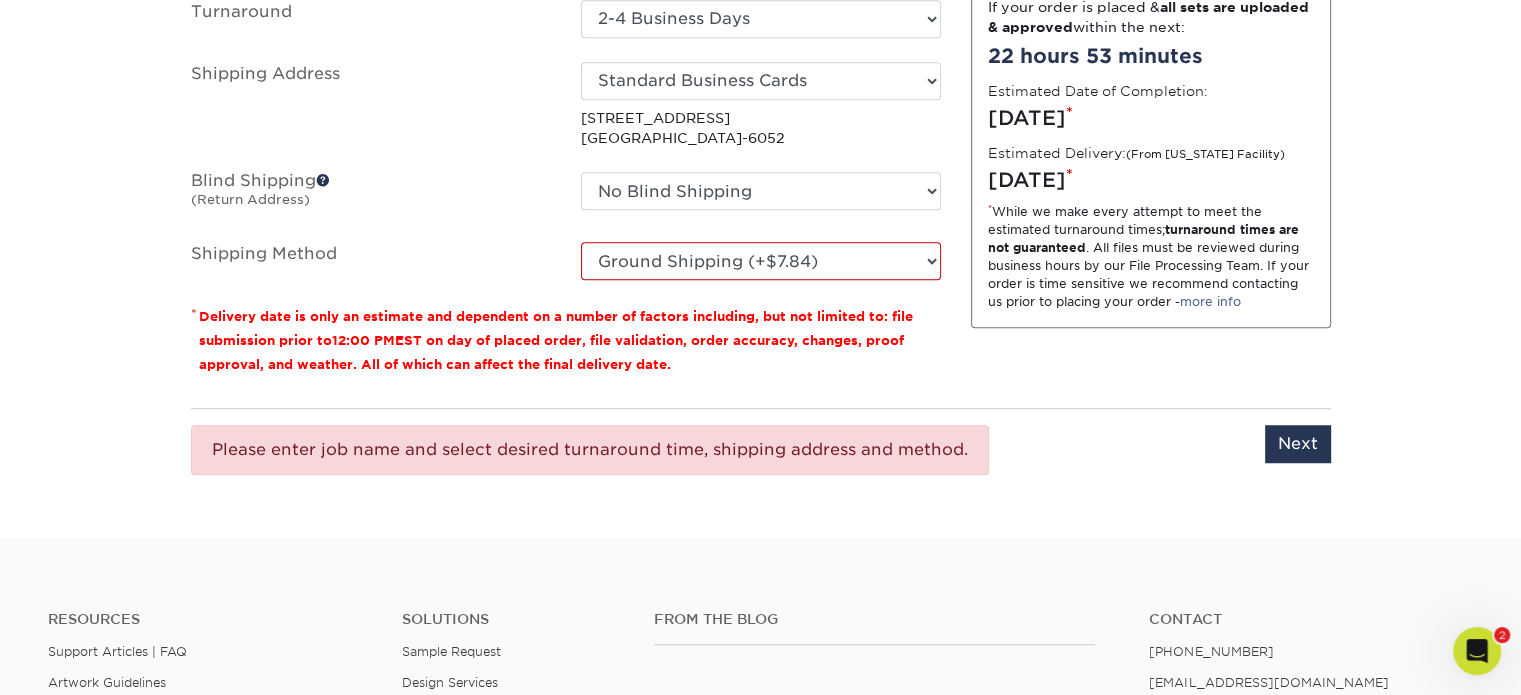 scroll, scrollTop: 1438, scrollLeft: 0, axis: vertical 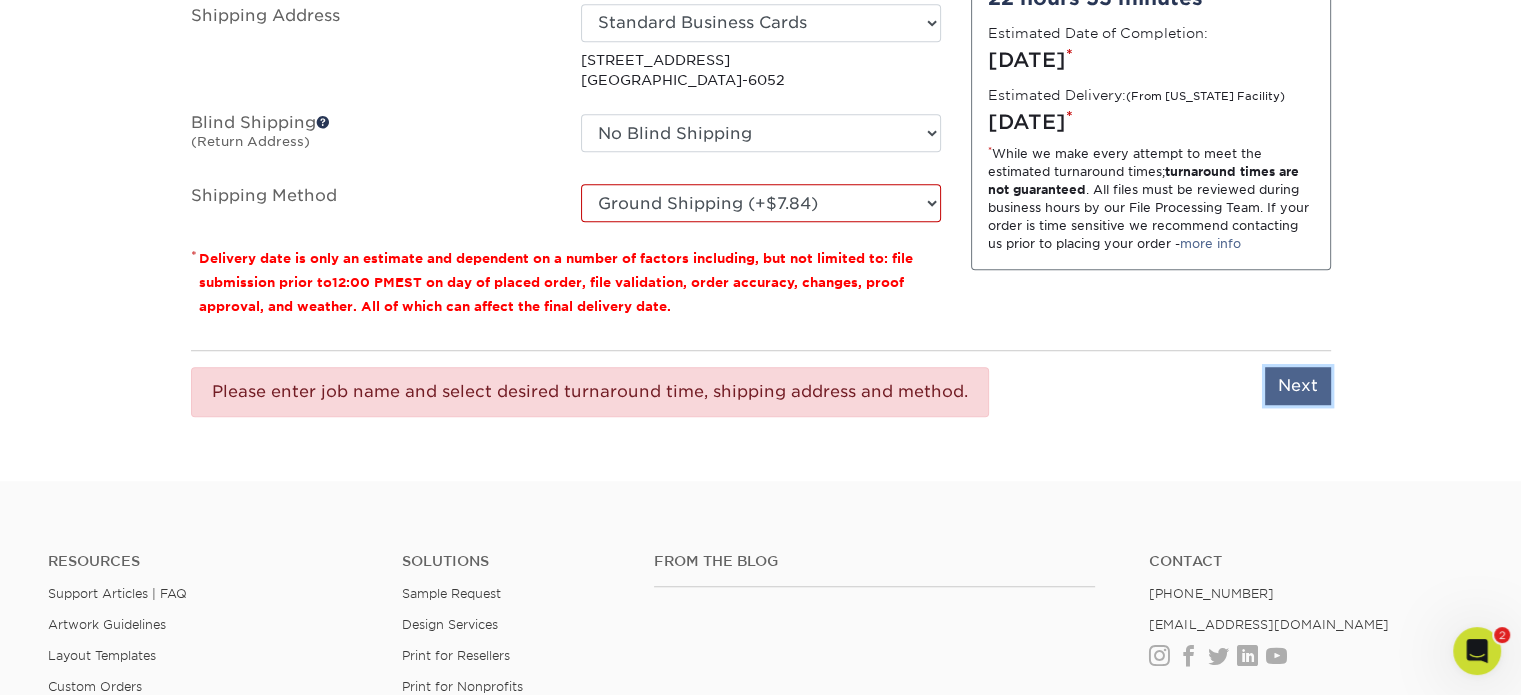 click on "Next" at bounding box center [1298, 386] 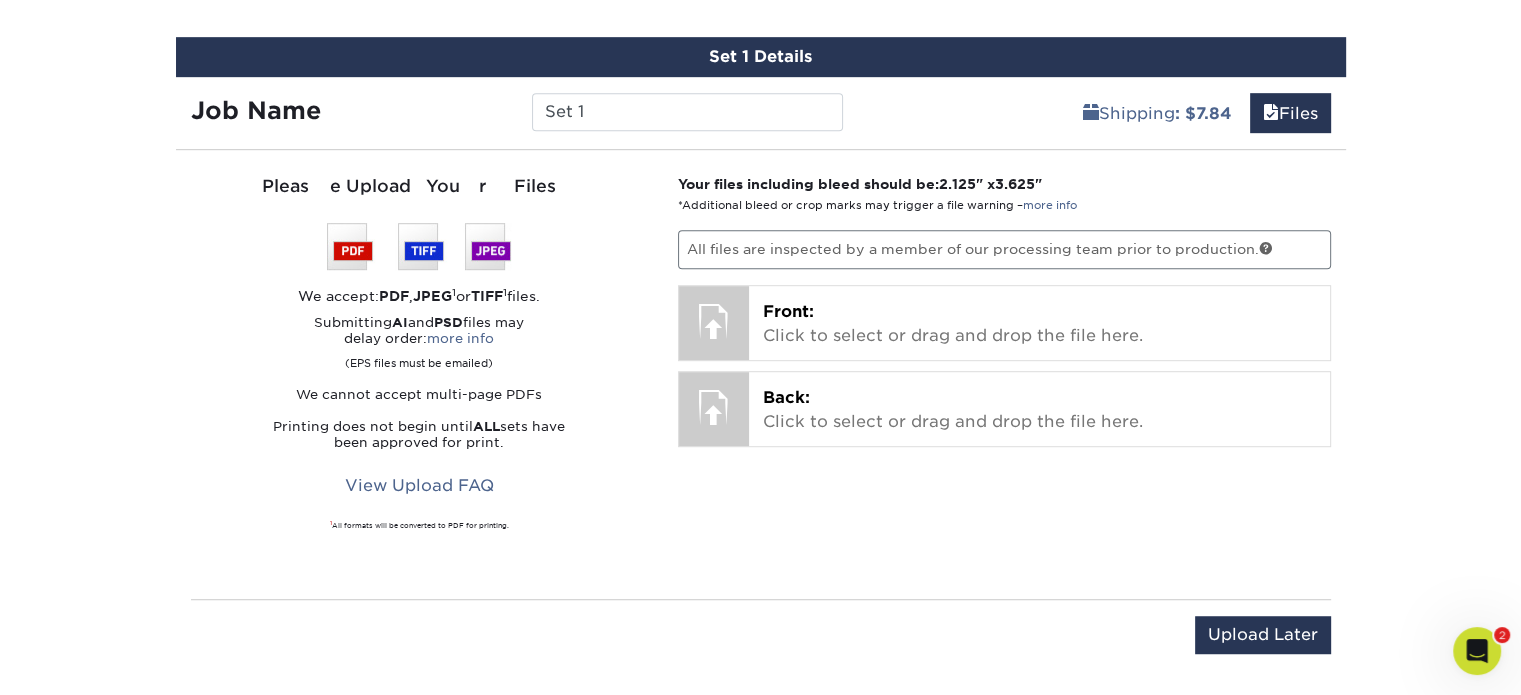 scroll, scrollTop: 1138, scrollLeft: 0, axis: vertical 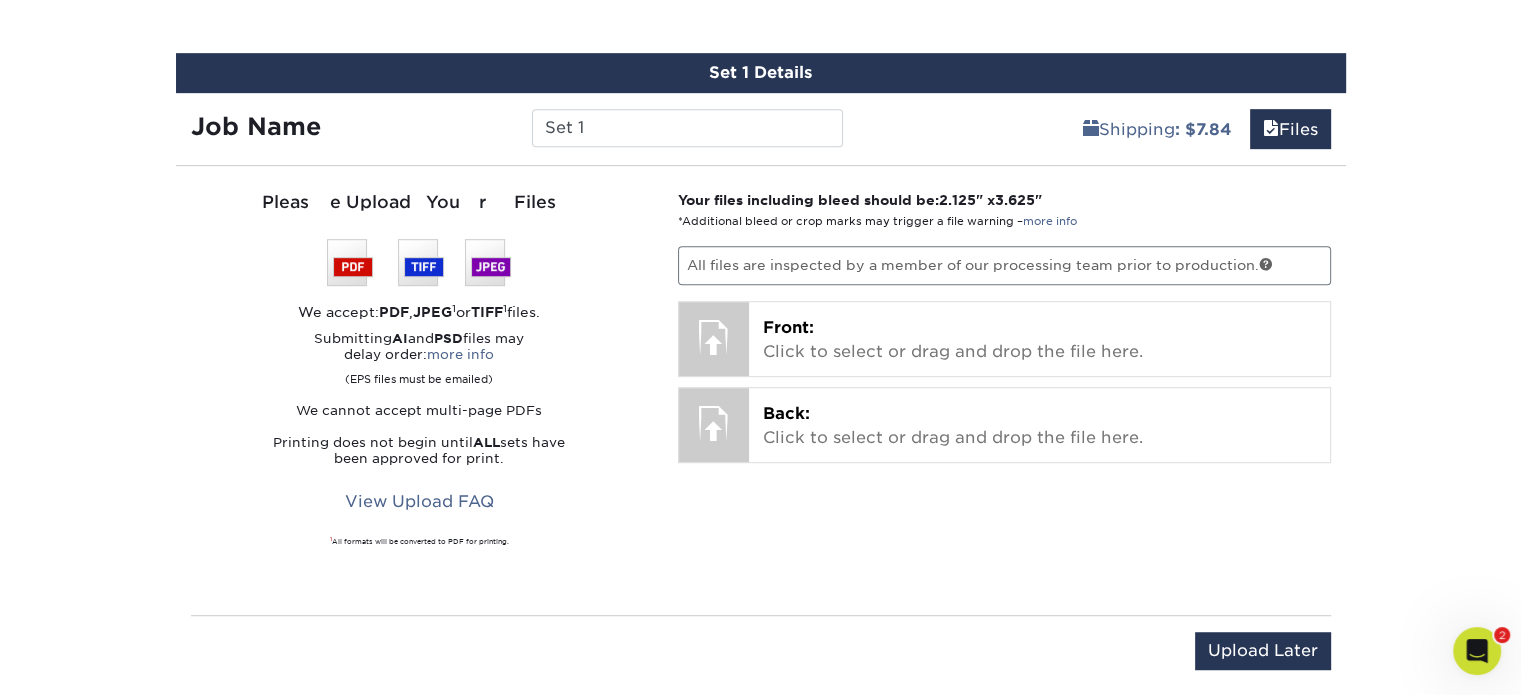 click on "Products
Business Cards
Glossy UV Coated  Business Cards
Previous Next" at bounding box center (760, -146) 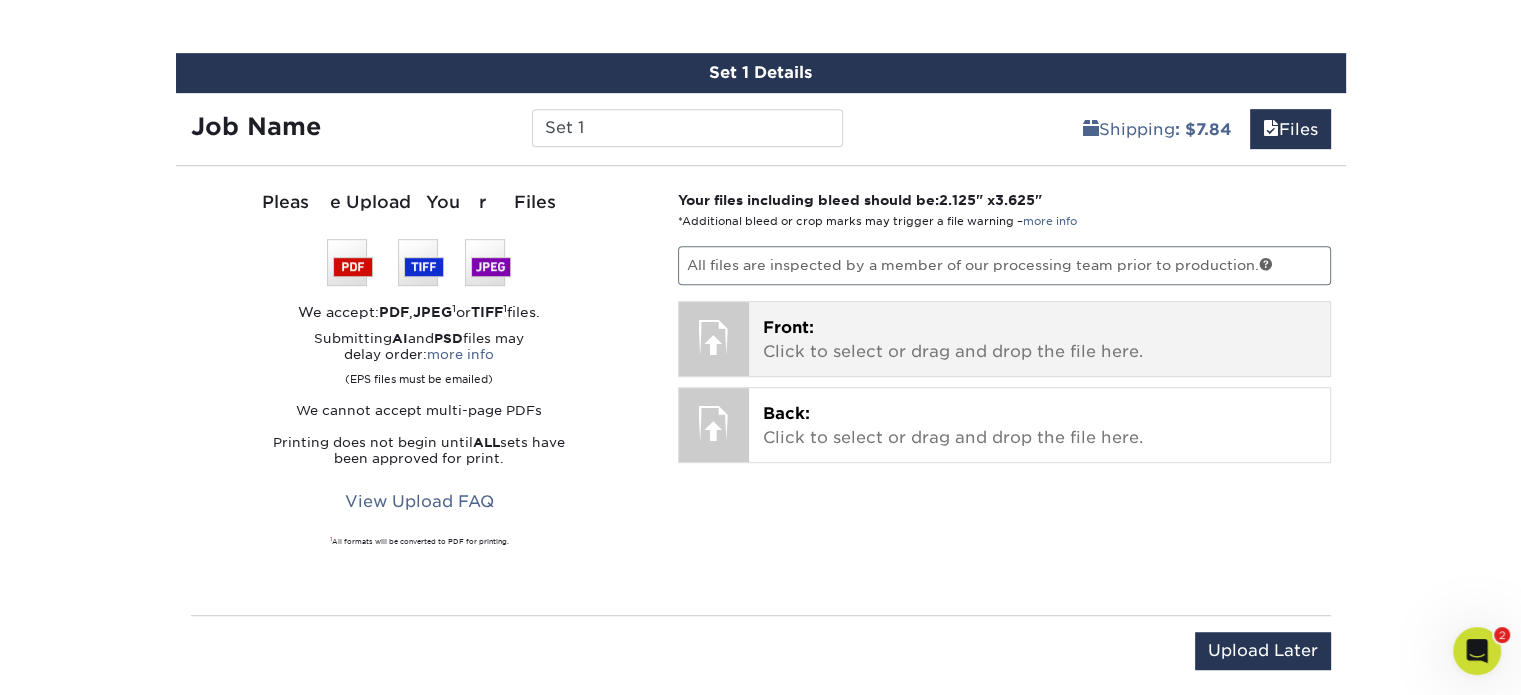 click on "Front: Click to select or drag and drop the file here." at bounding box center [1039, 340] 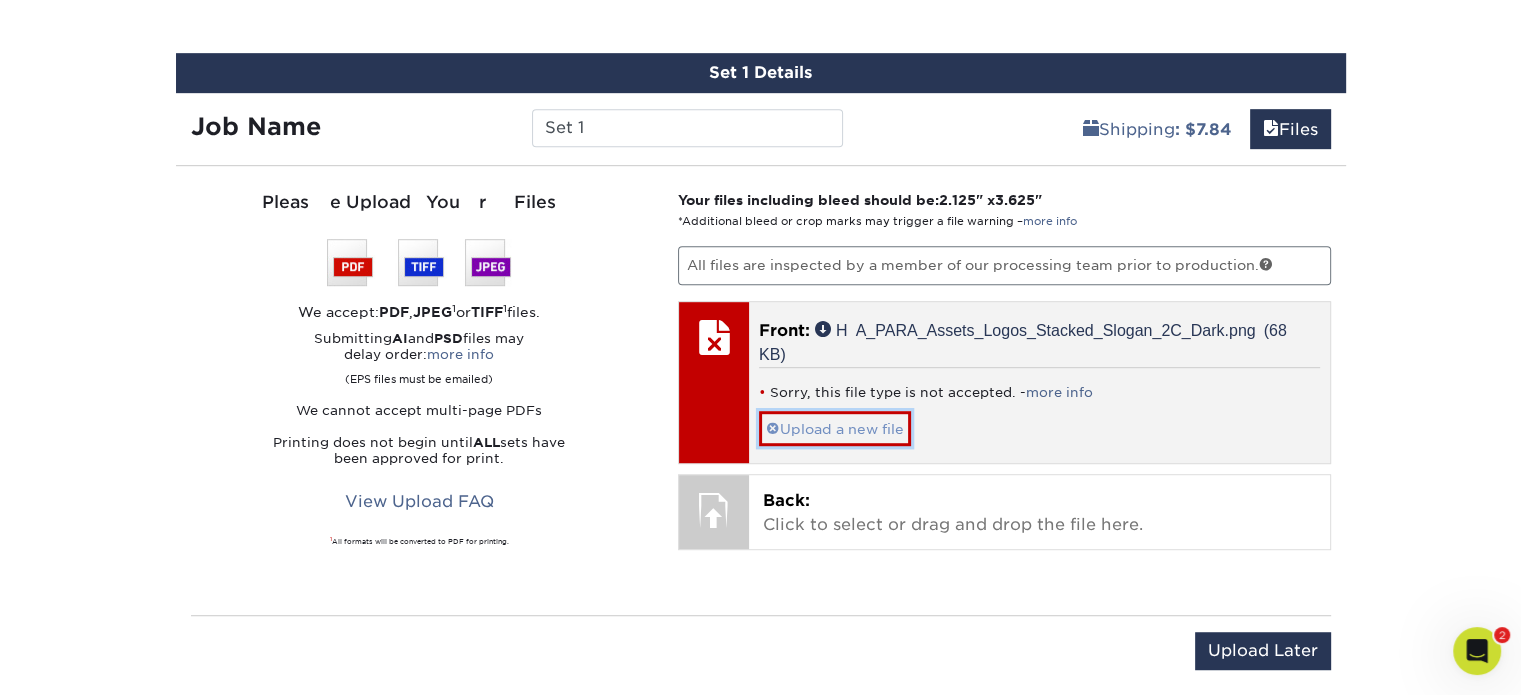 click on "Upload a new file" at bounding box center [835, 428] 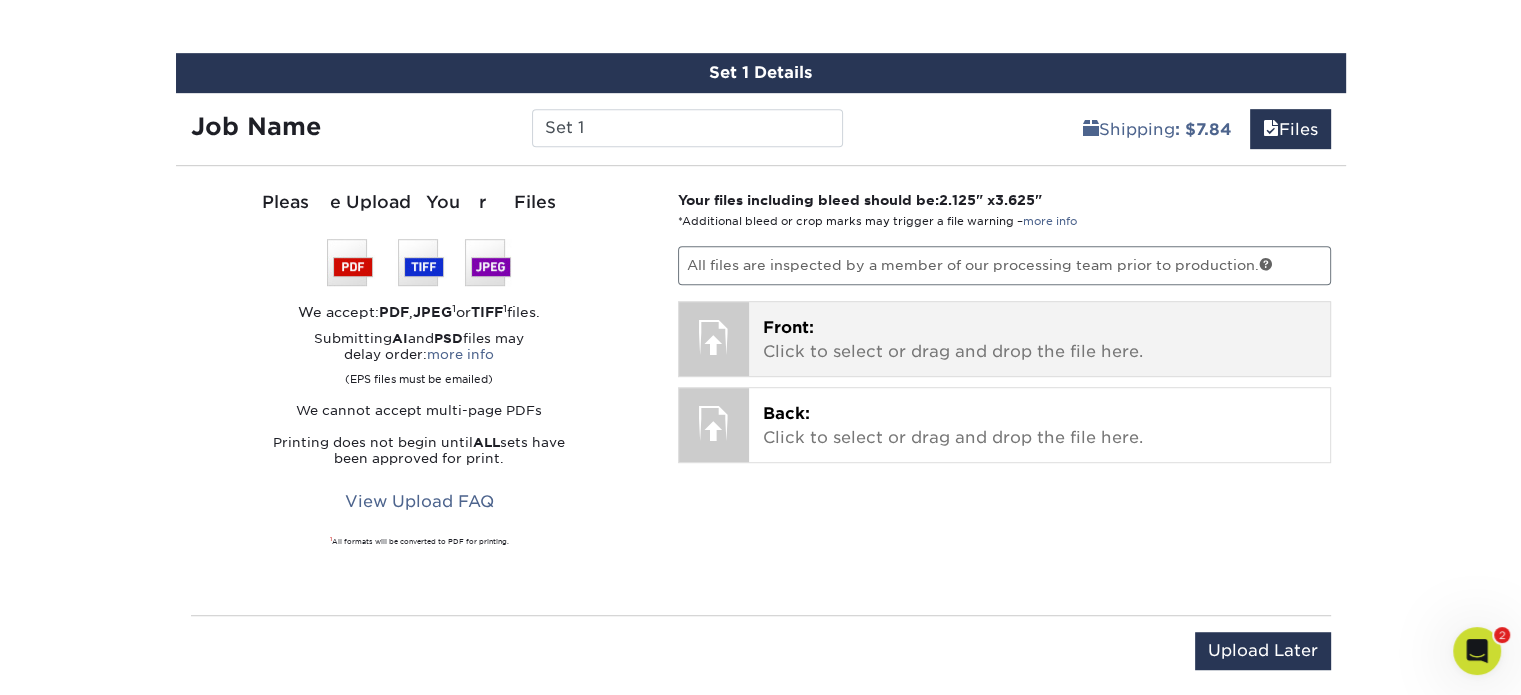 click on "Front: Click to select or drag and drop the file here." at bounding box center [1039, 340] 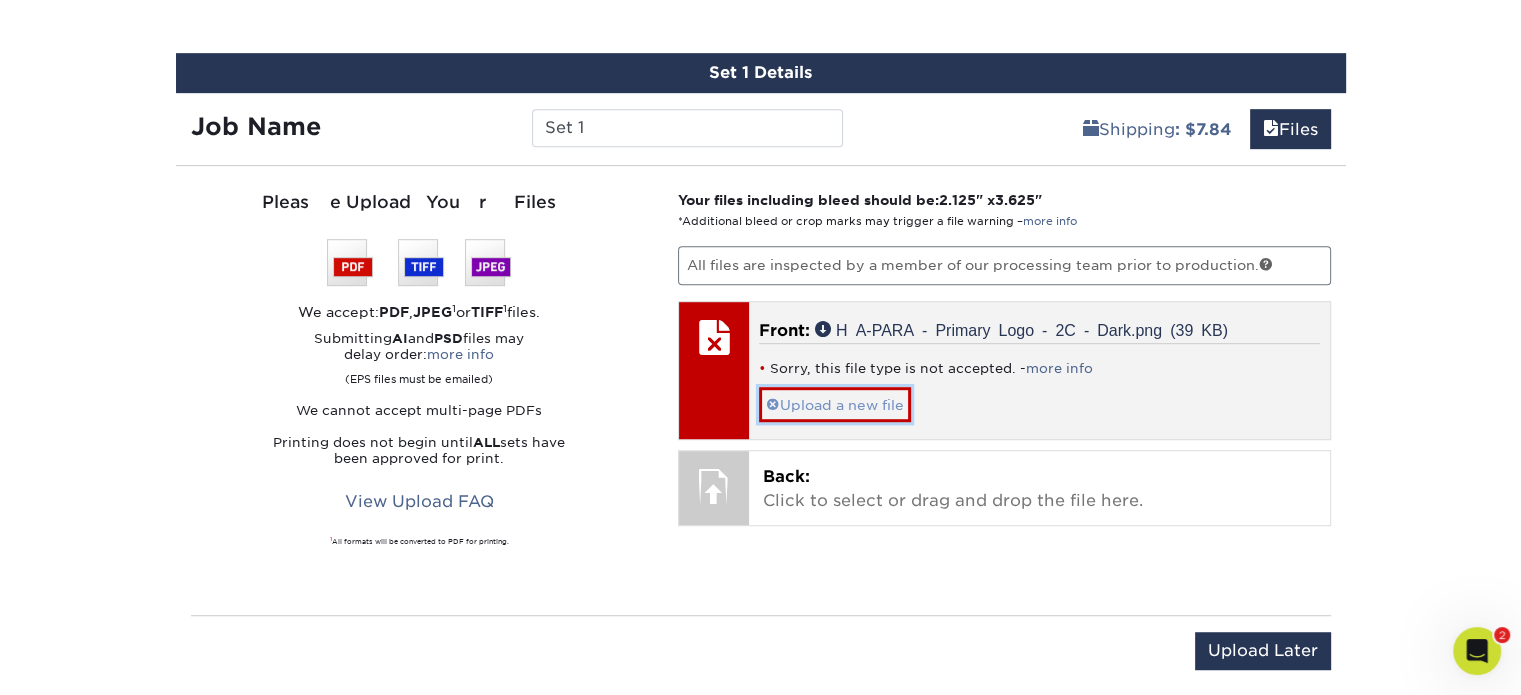 click on "Upload a new file" at bounding box center [835, 404] 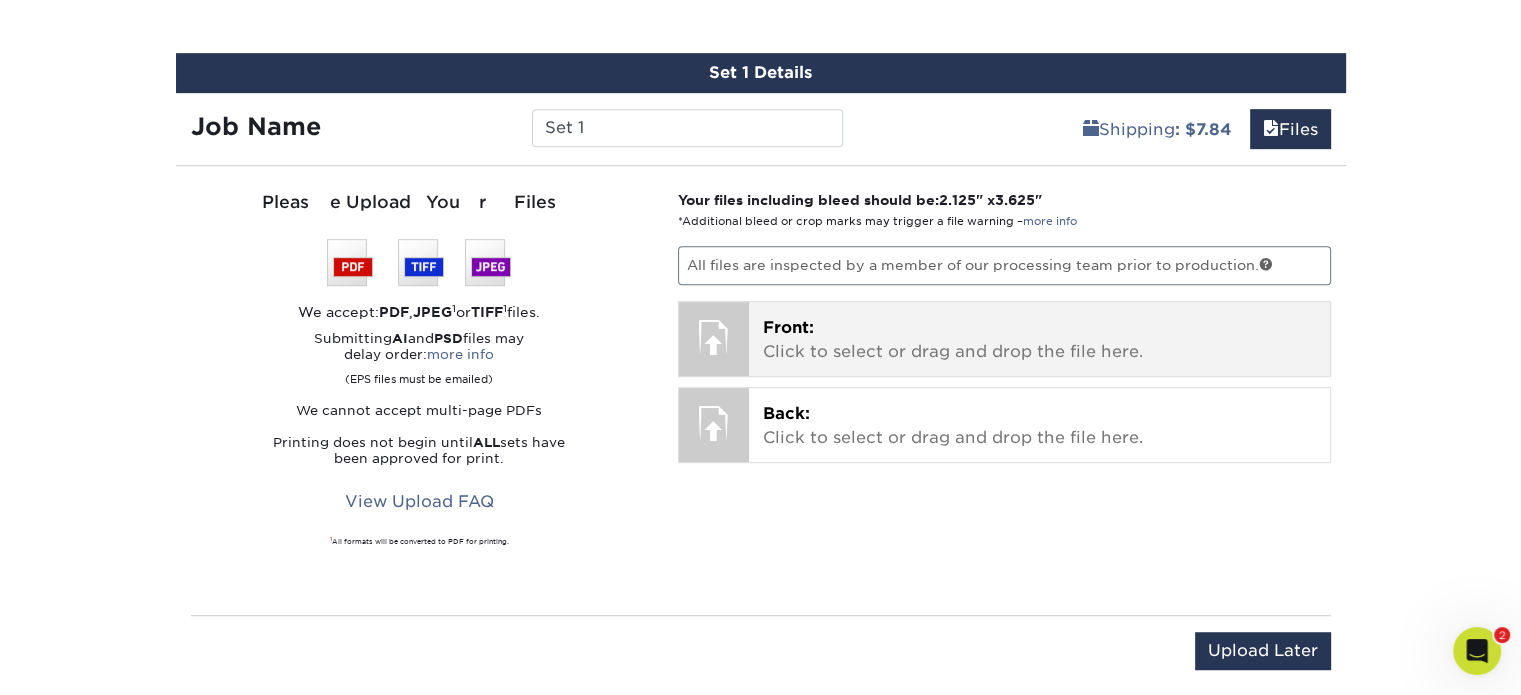 click on "Front: Click to select or drag and drop the file here." at bounding box center (1039, 340) 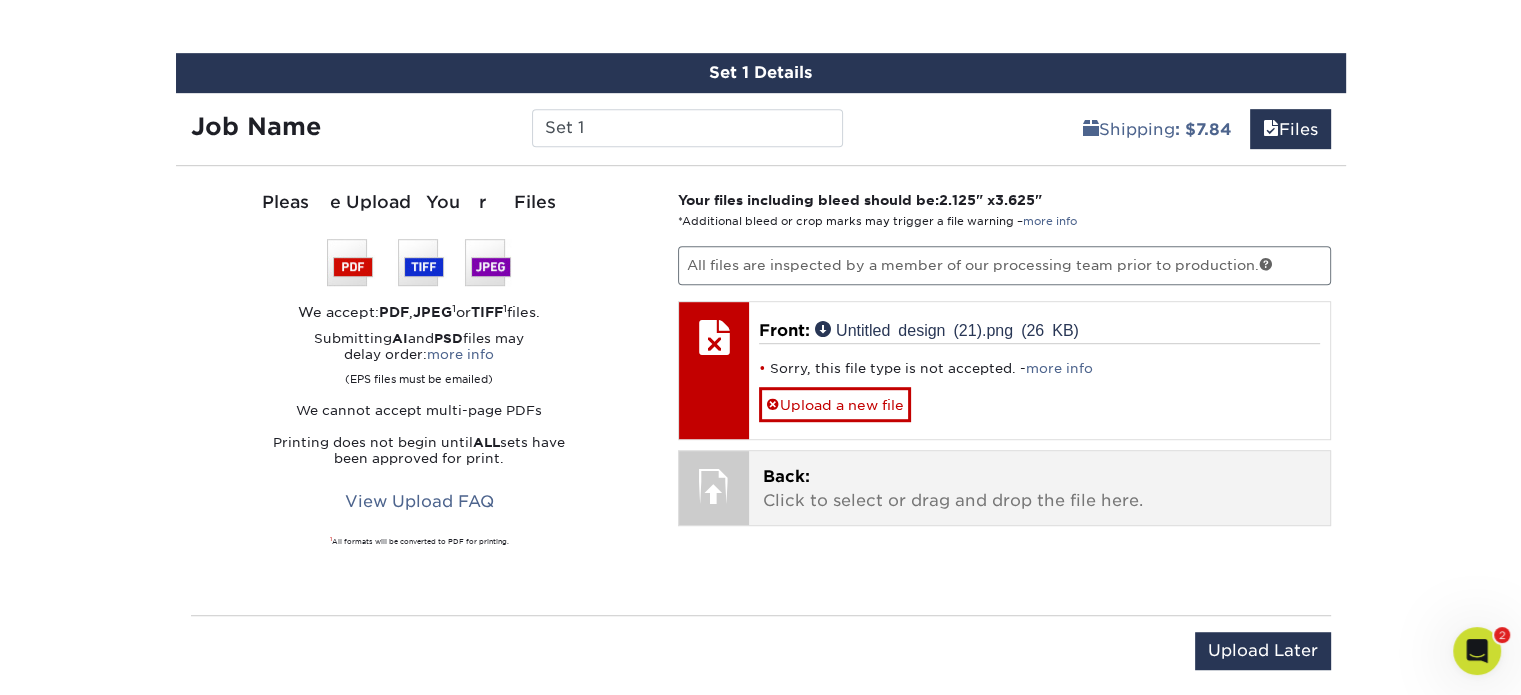 click on "Back: Click to select or drag and drop the file here." at bounding box center (1039, 489) 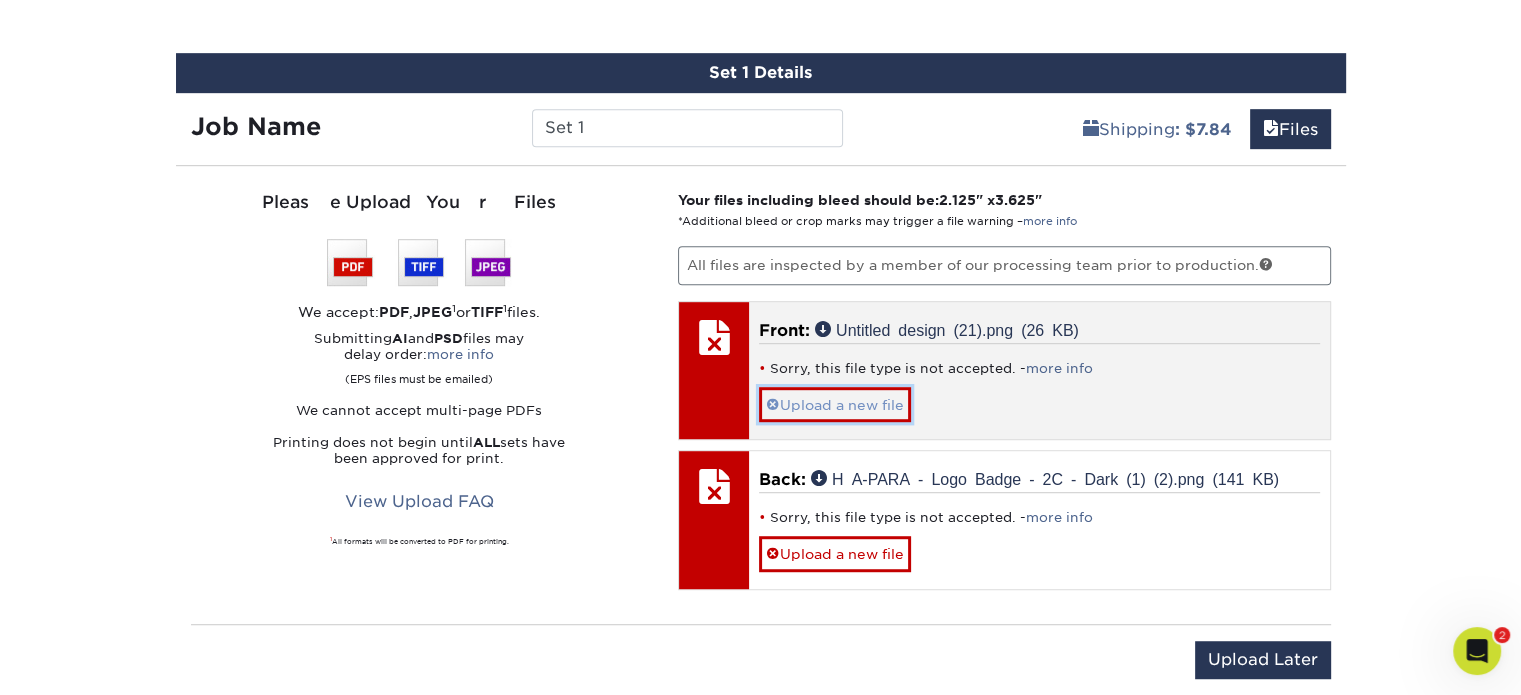 click on "Upload a new file" at bounding box center (835, 404) 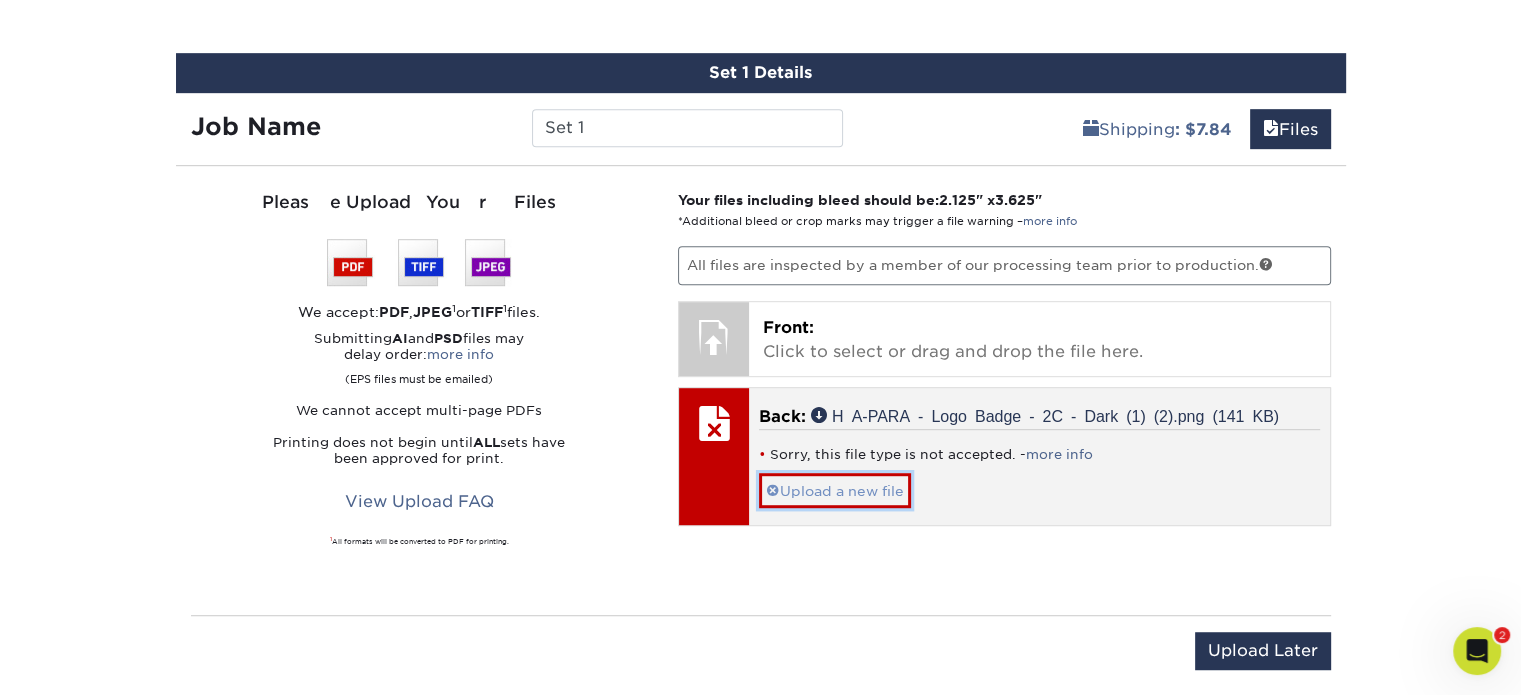click on "Upload a new file" at bounding box center (835, 490) 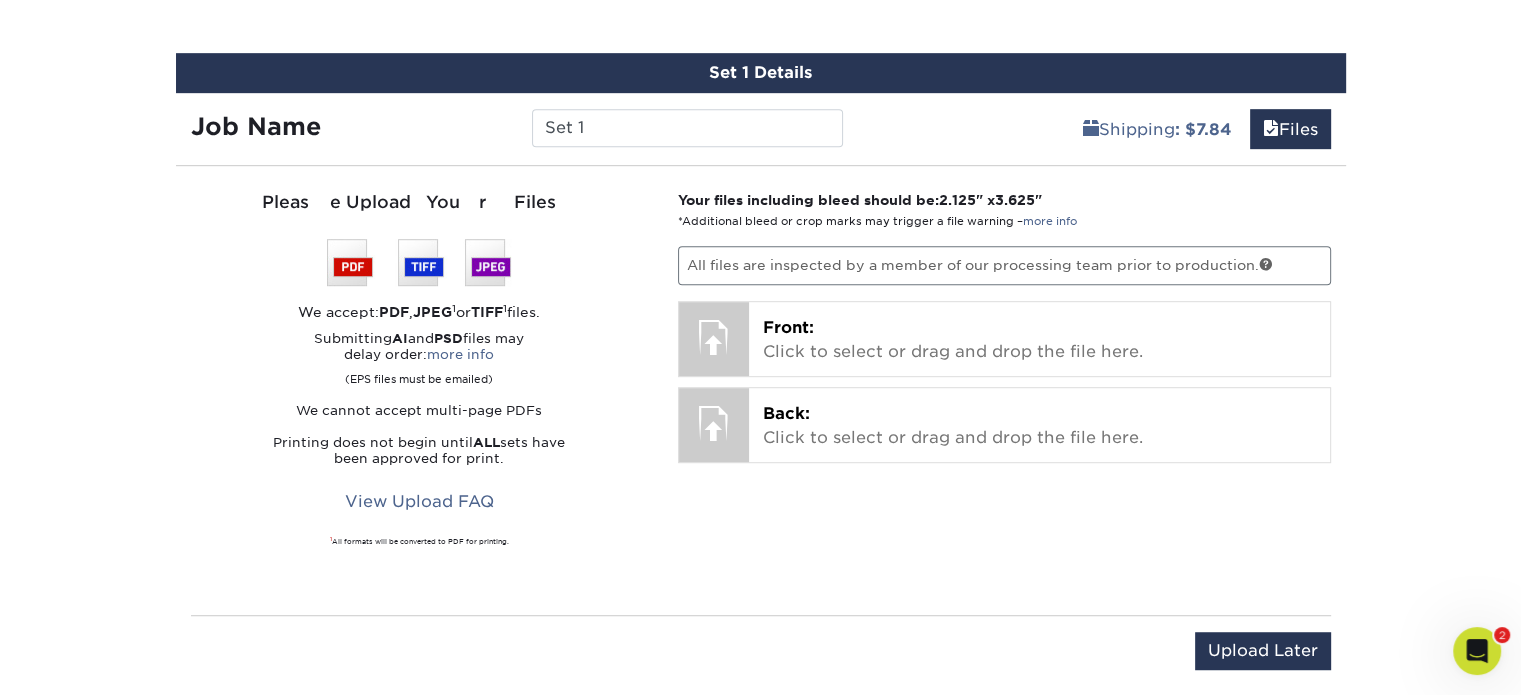drag, startPoint x: 1411, startPoint y: 326, endPoint x: 1404, endPoint y: 347, distance: 22.135944 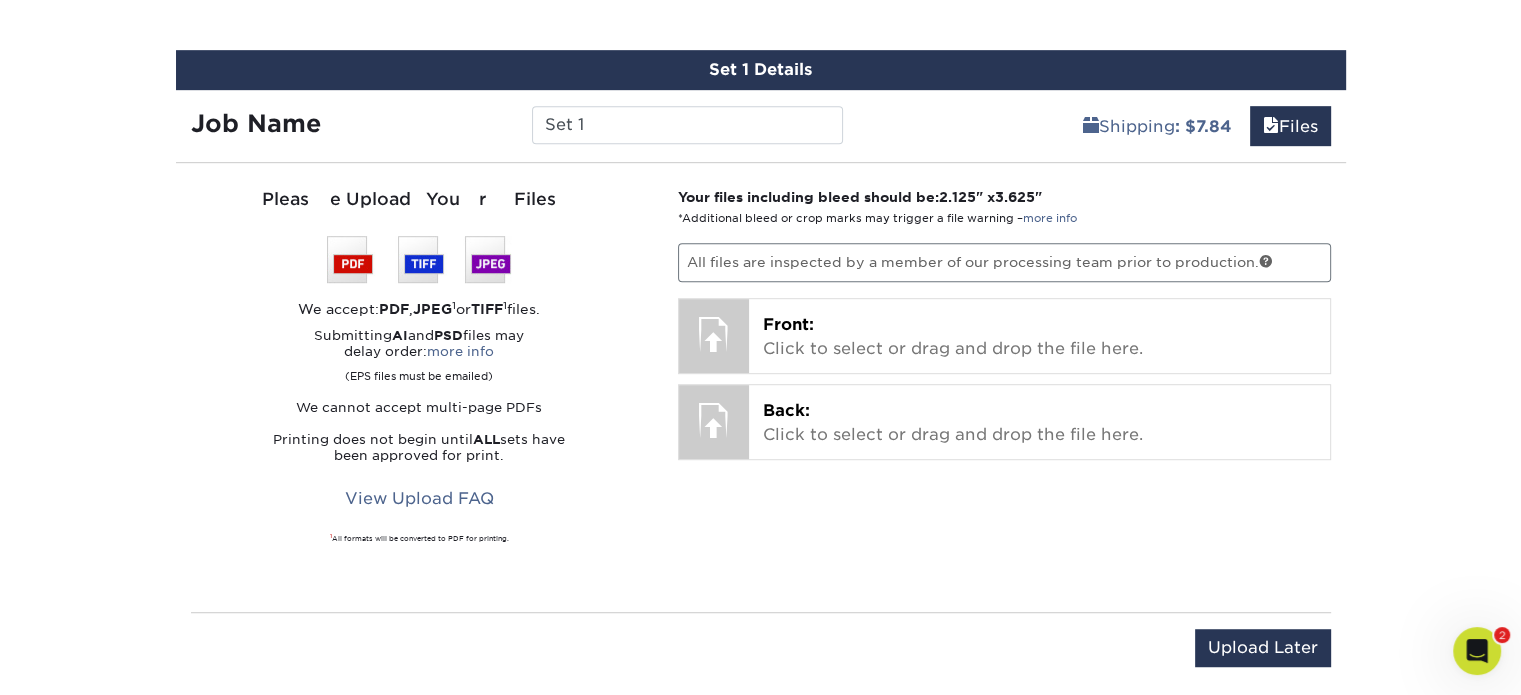 scroll, scrollTop: 1138, scrollLeft: 0, axis: vertical 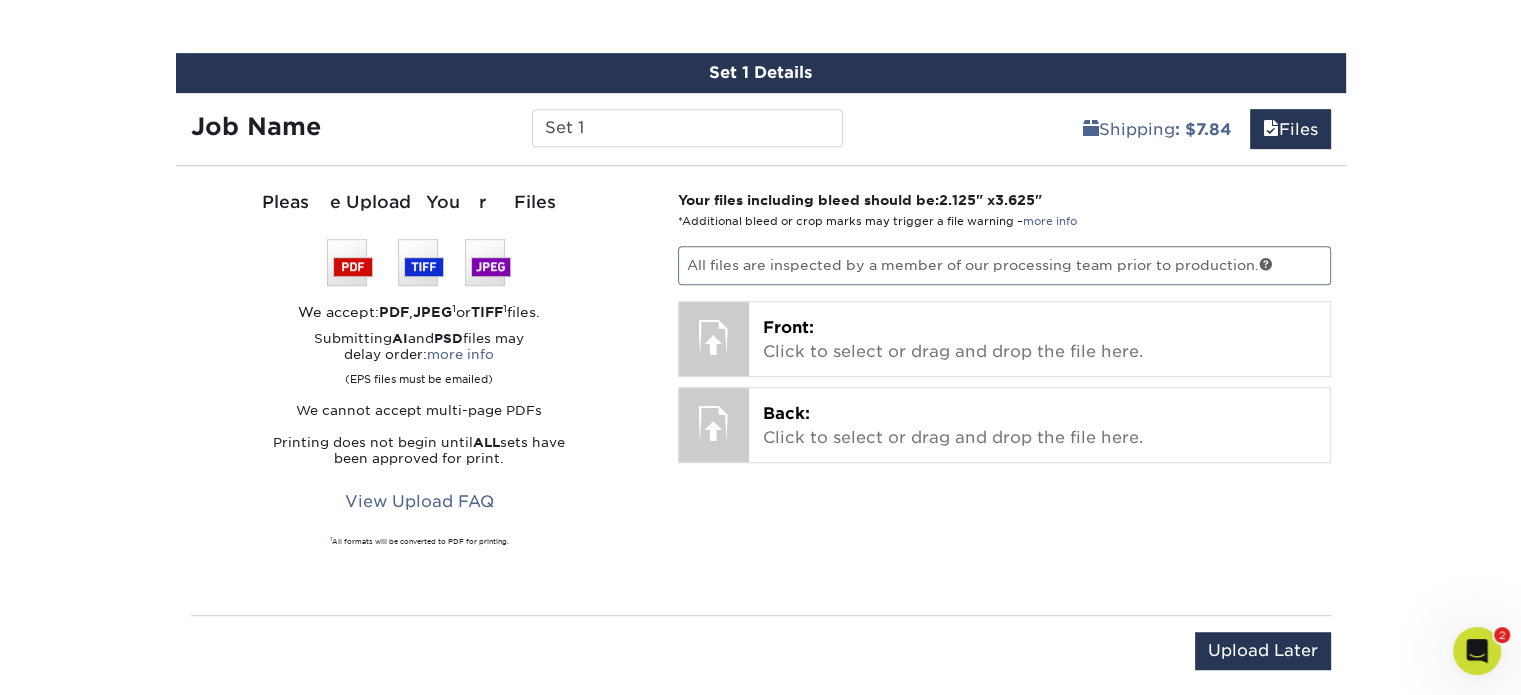 click on "Products
Business Cards
Glossy UV Coated  Business Cards
Previous Next" at bounding box center [760, -146] 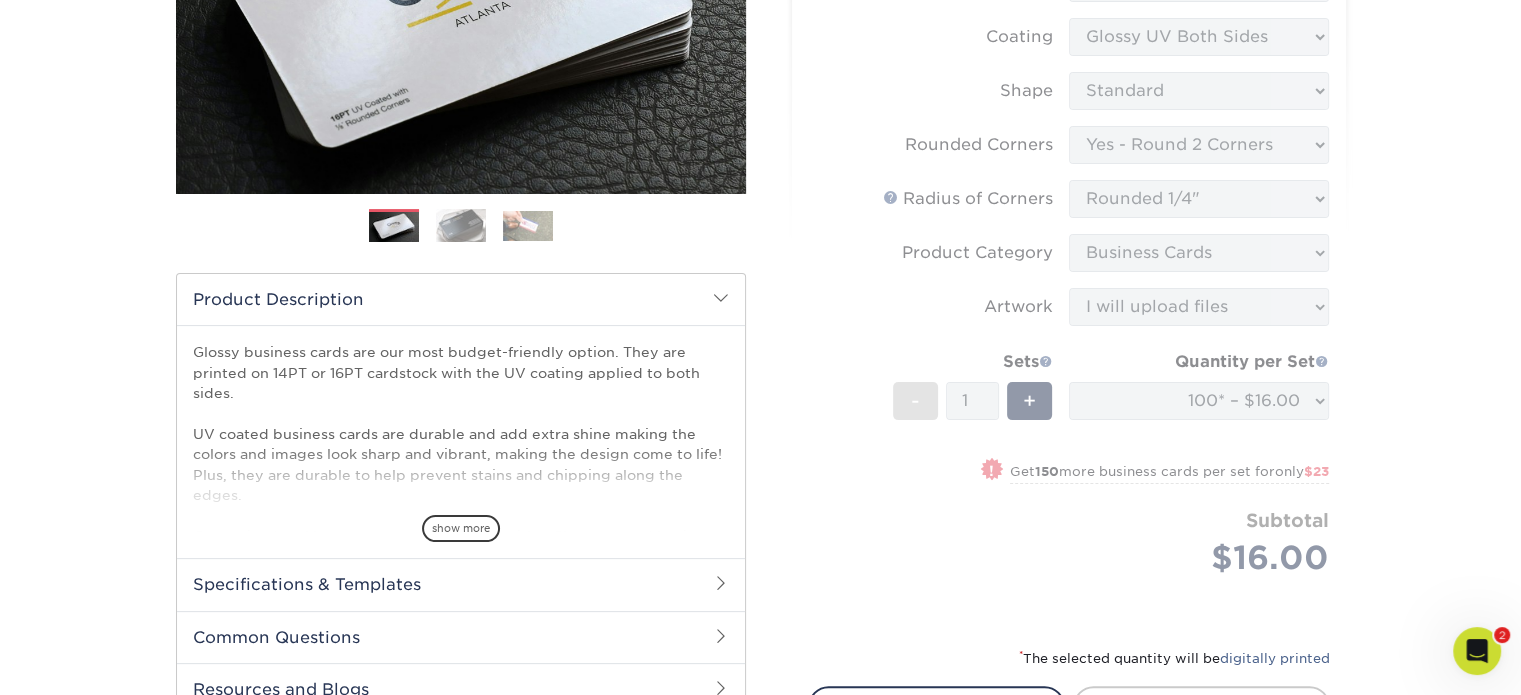 scroll, scrollTop: 700, scrollLeft: 0, axis: vertical 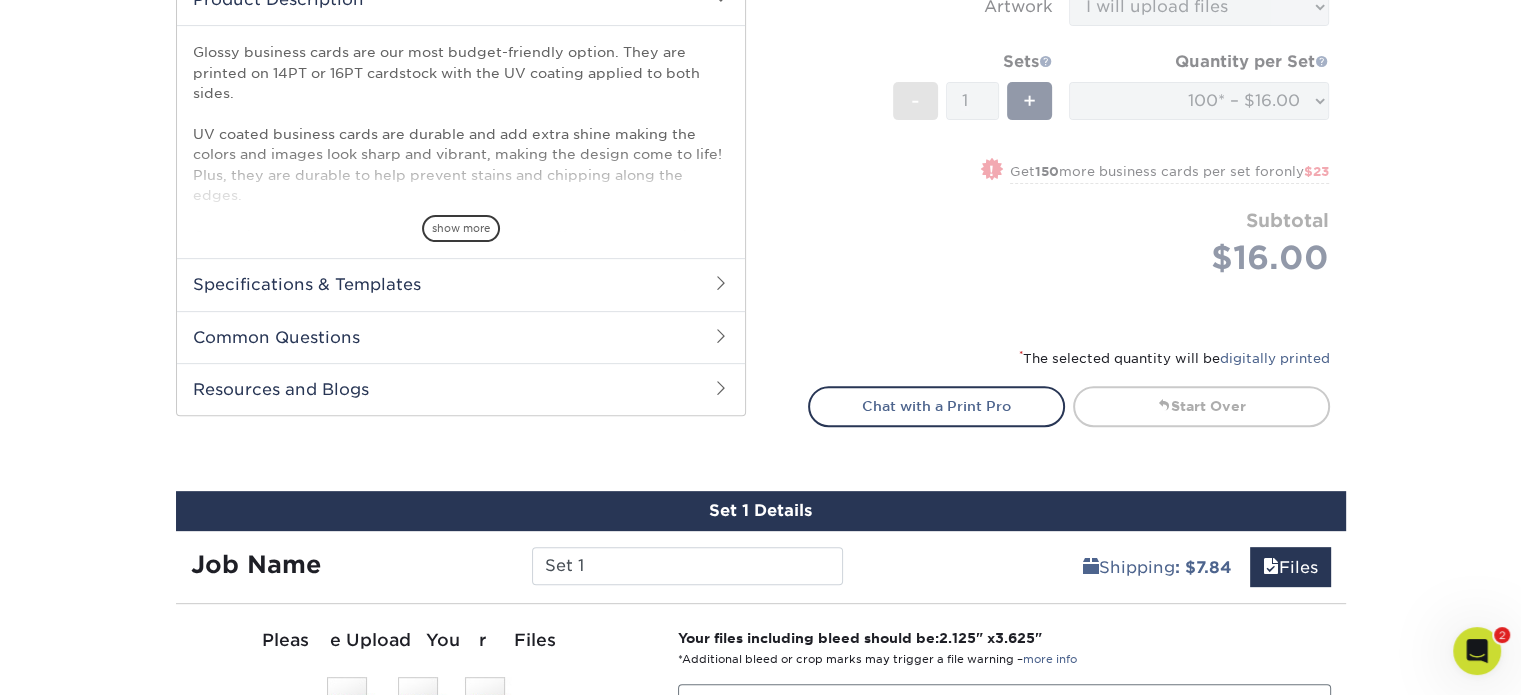 click on "Products
Business Cards
Glossy UV Coated  Business Cards
Previous Next" at bounding box center [760, 292] 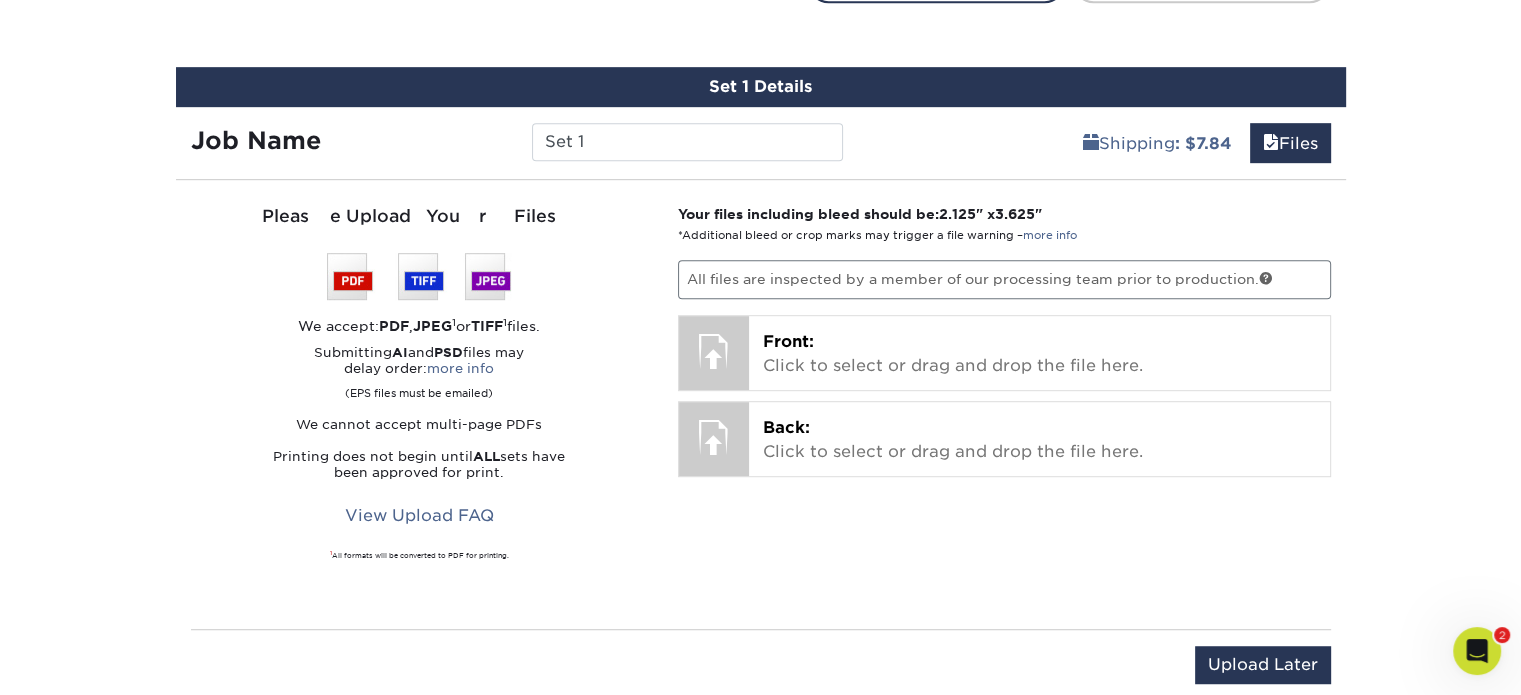 scroll, scrollTop: 1100, scrollLeft: 0, axis: vertical 